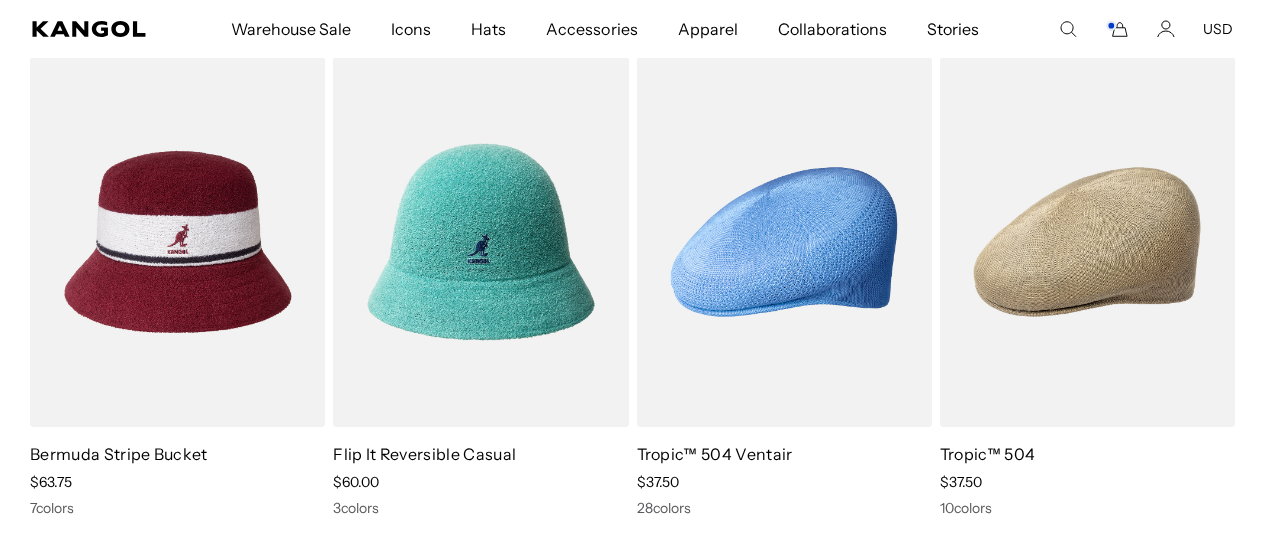 scroll, scrollTop: 759, scrollLeft: 0, axis: vertical 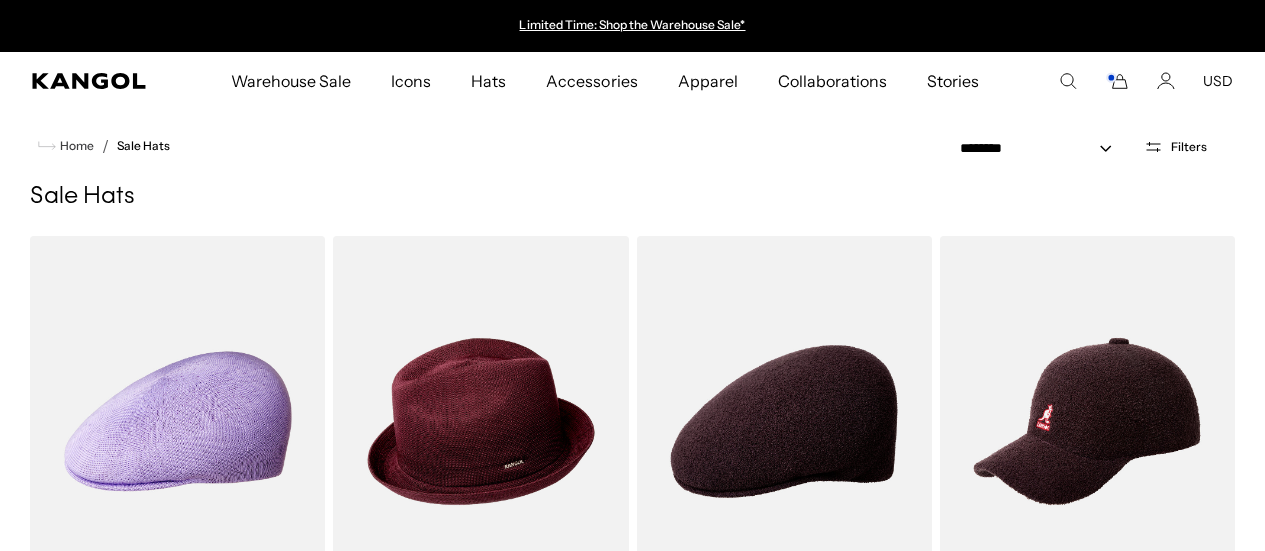 click 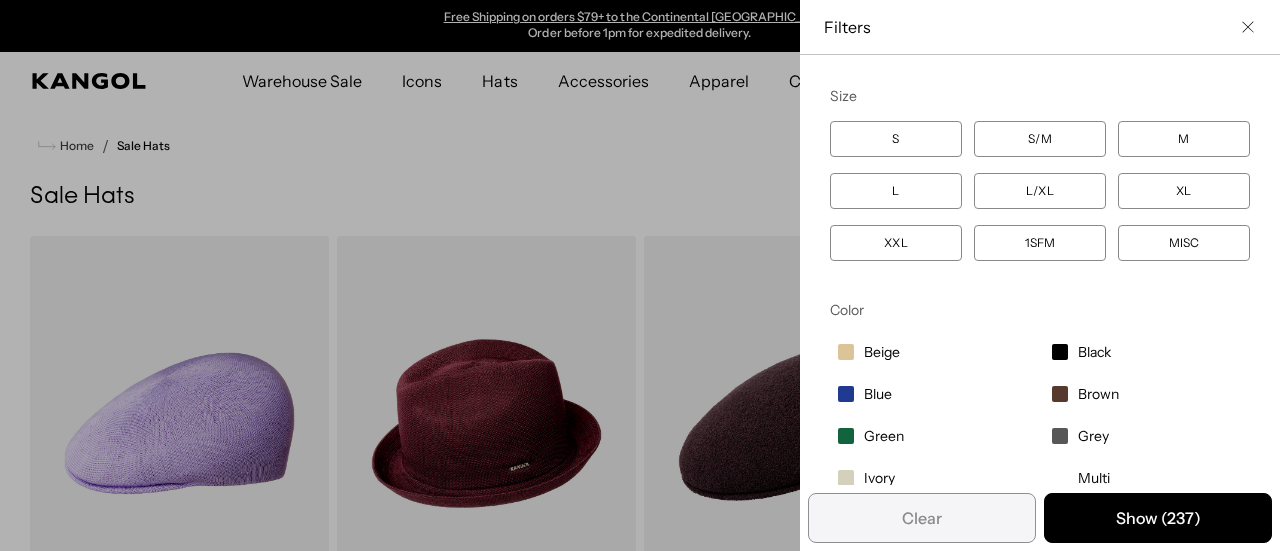 click on "M" at bounding box center [1184, 139] 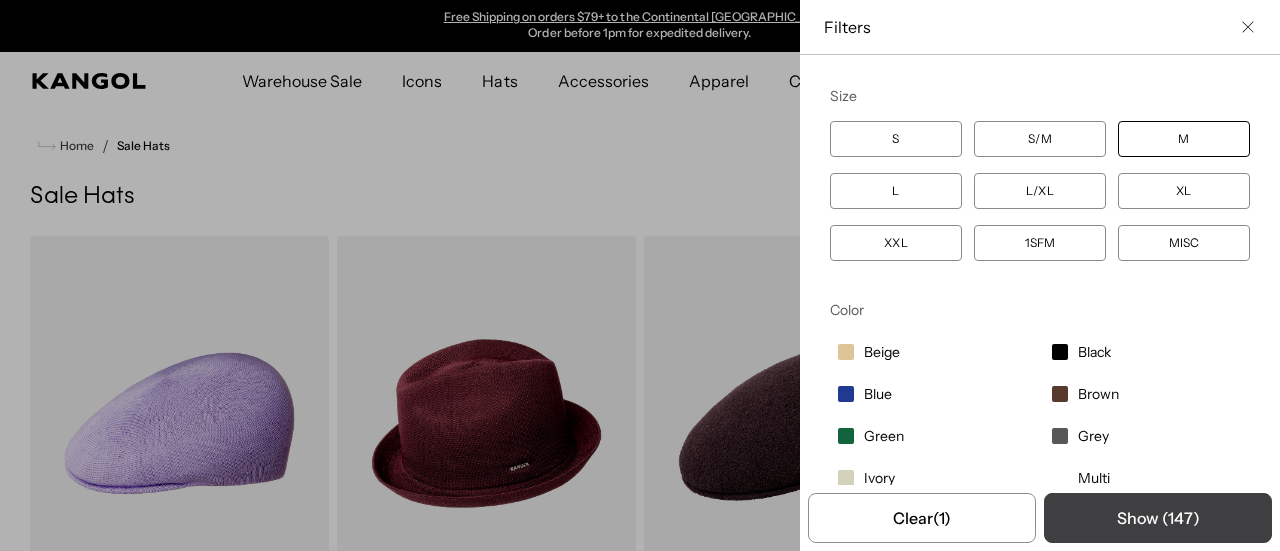 click on "Show ( 147 )" at bounding box center (1158, 518) 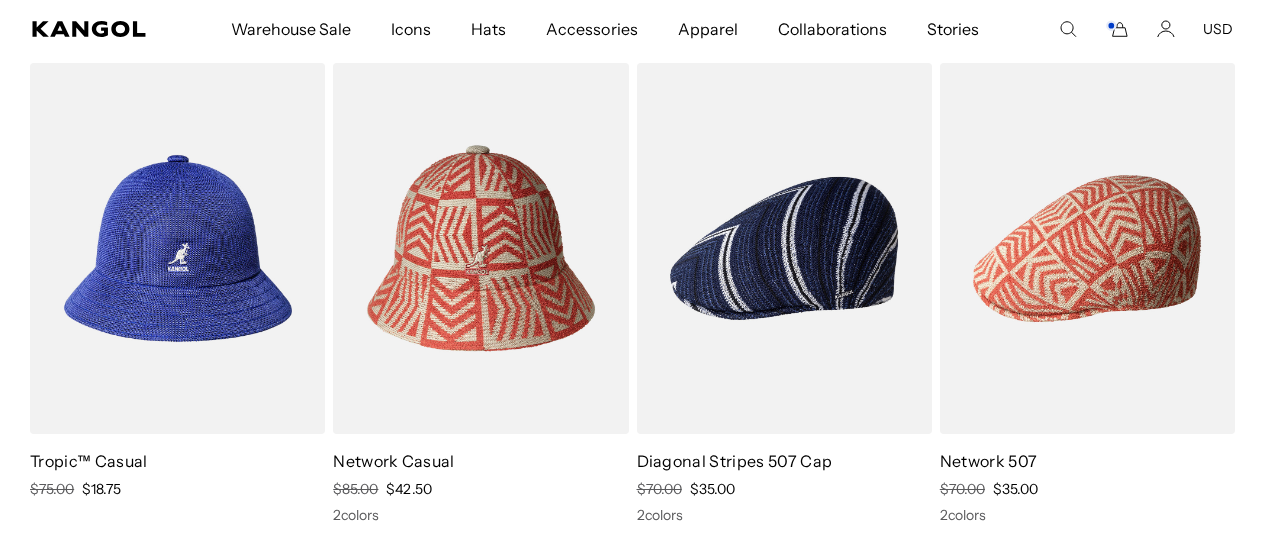 click at bounding box center [177, 248] 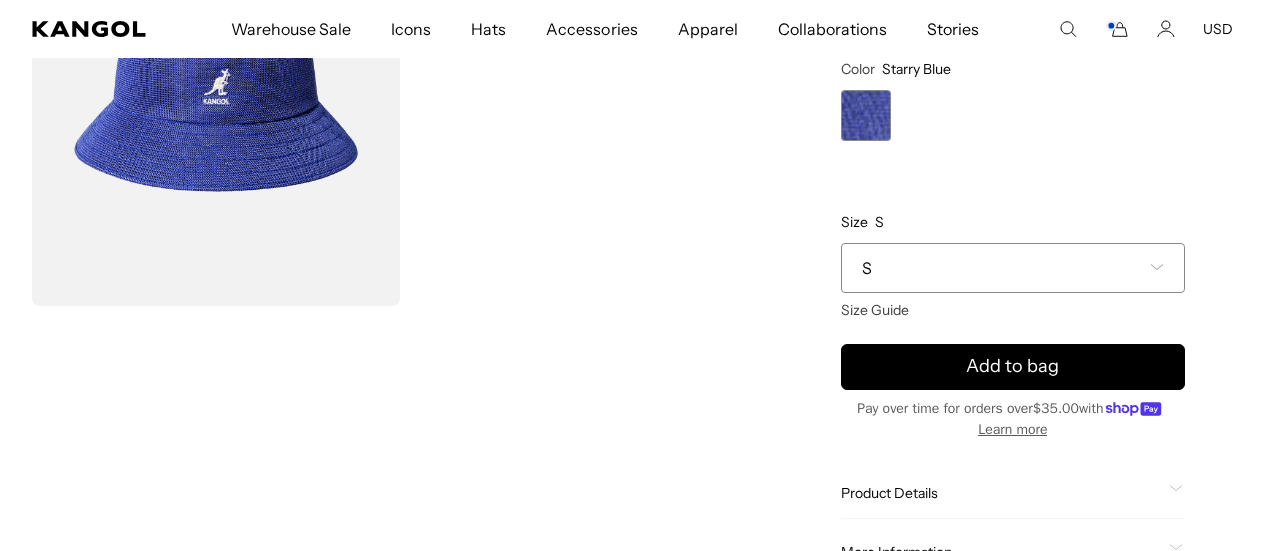 scroll, scrollTop: 0, scrollLeft: 0, axis: both 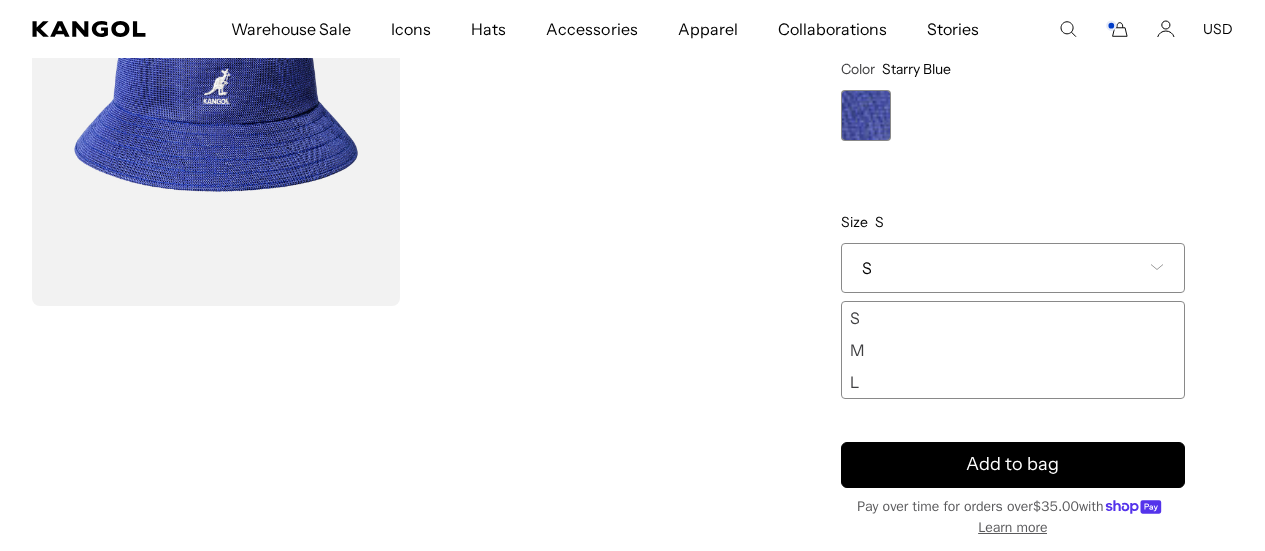 click on "M" at bounding box center (1013, 350) 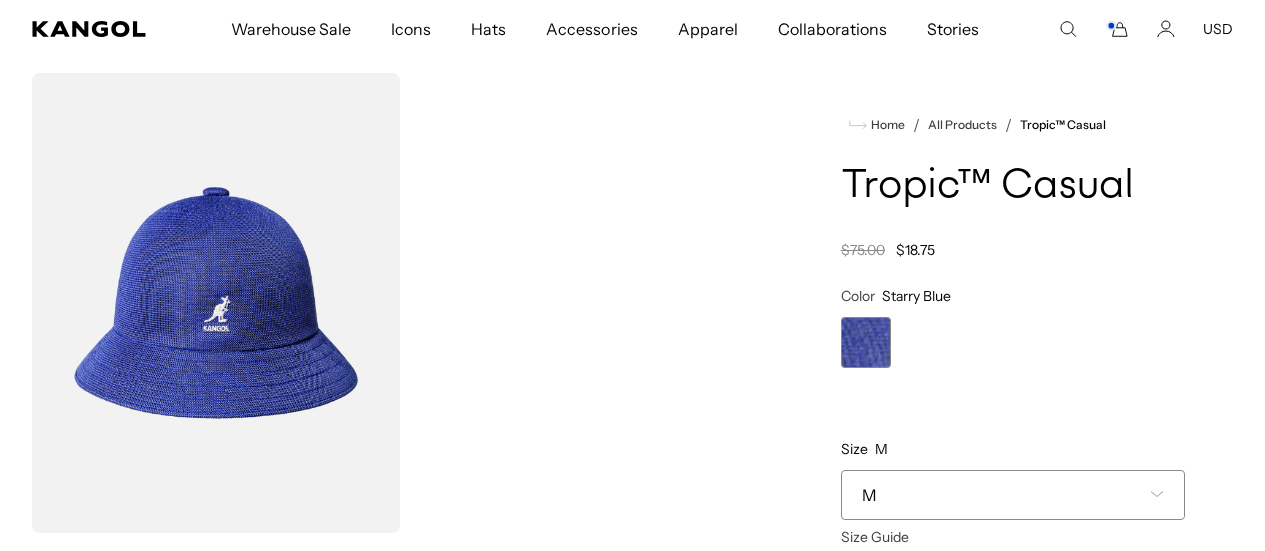 scroll, scrollTop: 0, scrollLeft: 0, axis: both 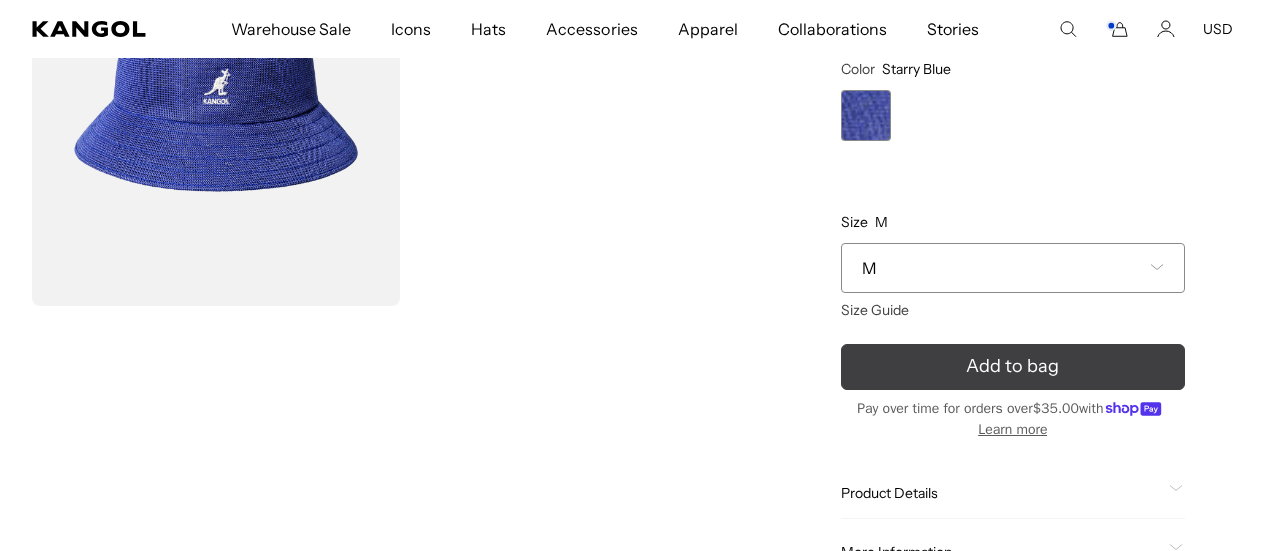 click on "Add to bag" at bounding box center (1013, 367) 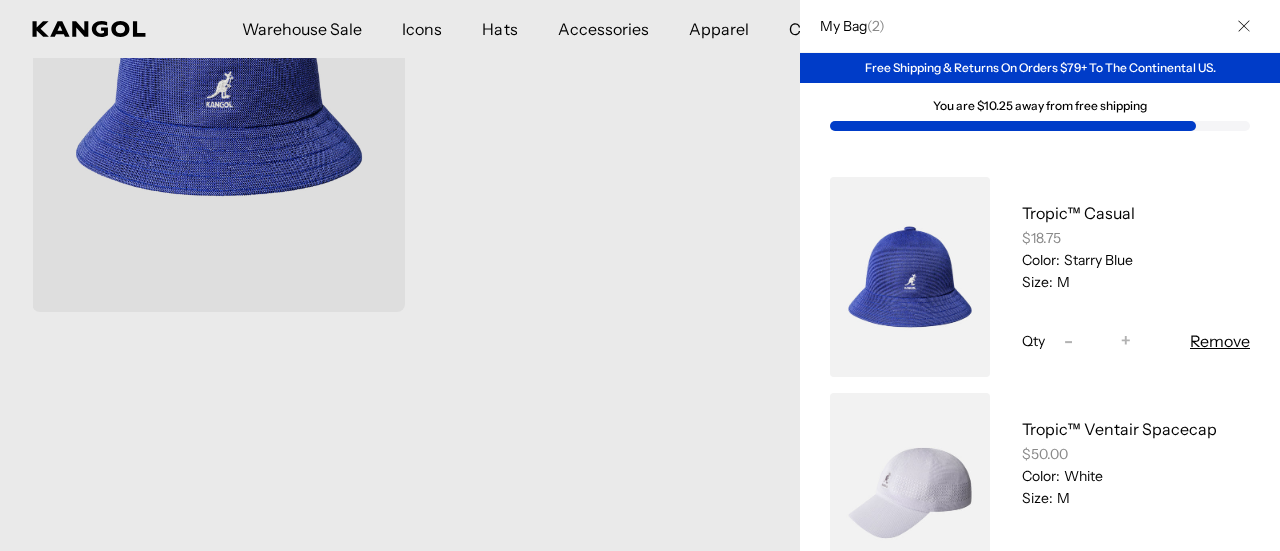 scroll, scrollTop: 0, scrollLeft: 0, axis: both 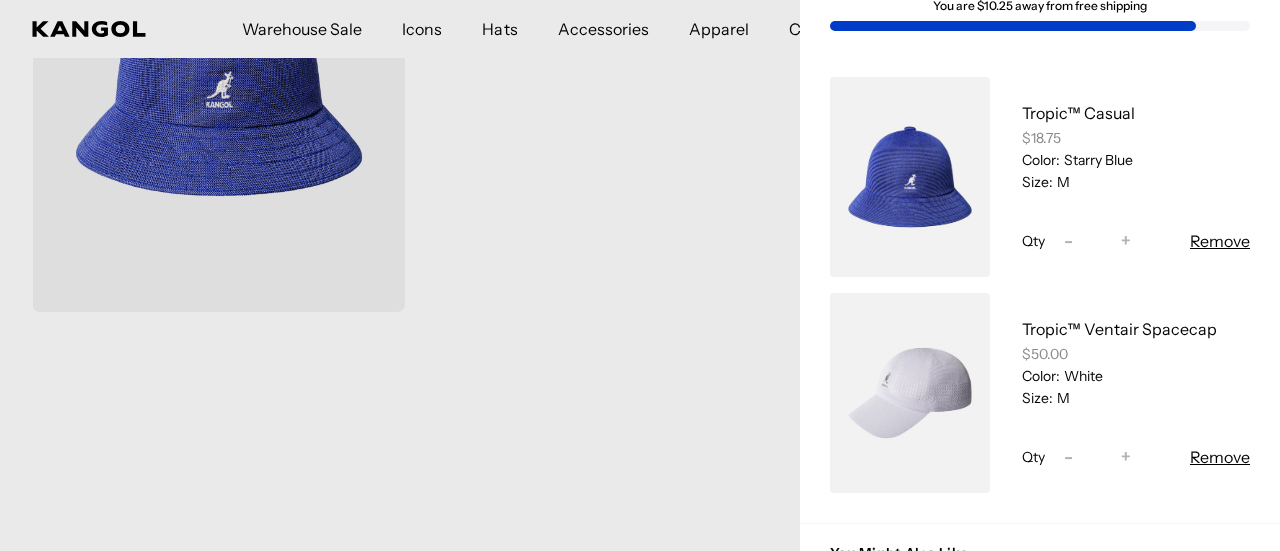 click on "Remove" at bounding box center (1220, 457) 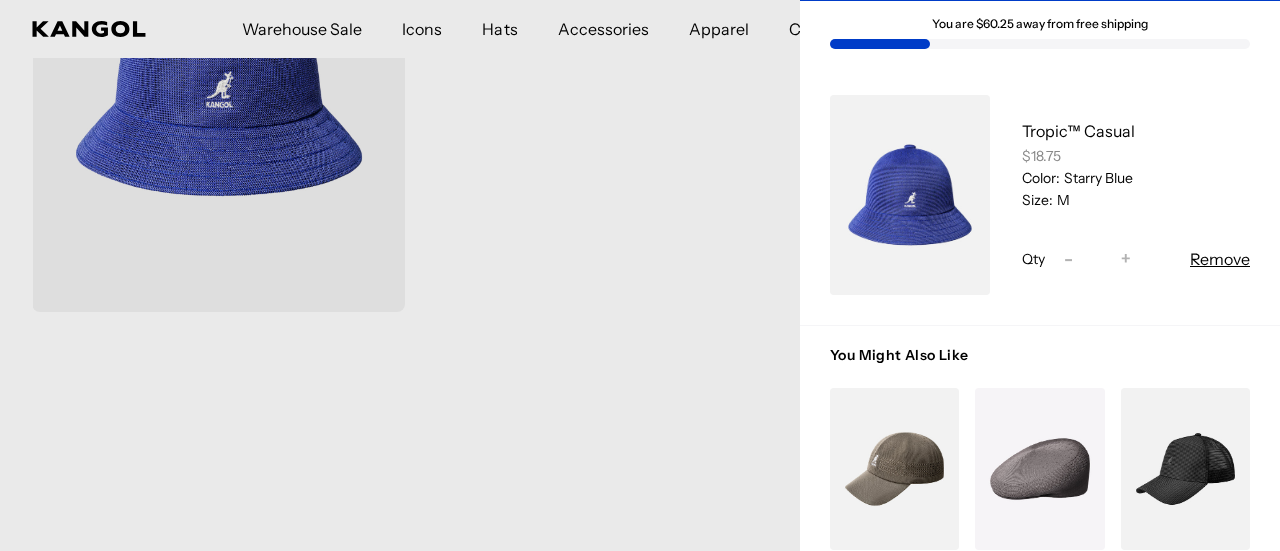 scroll, scrollTop: 0, scrollLeft: 0, axis: both 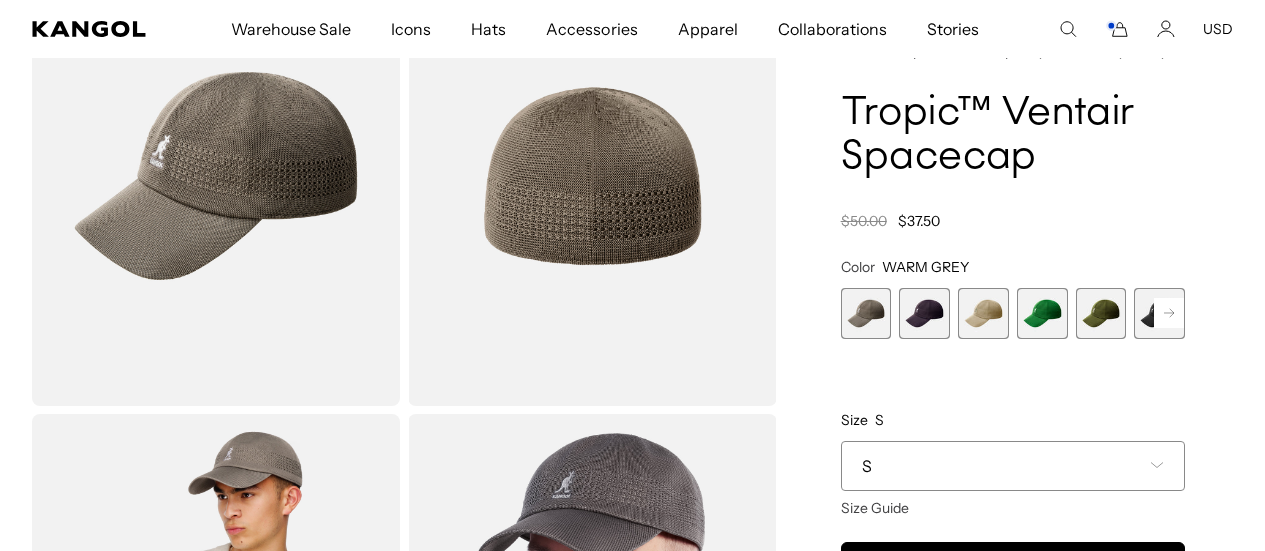 click on "S" at bounding box center (1013, 466) 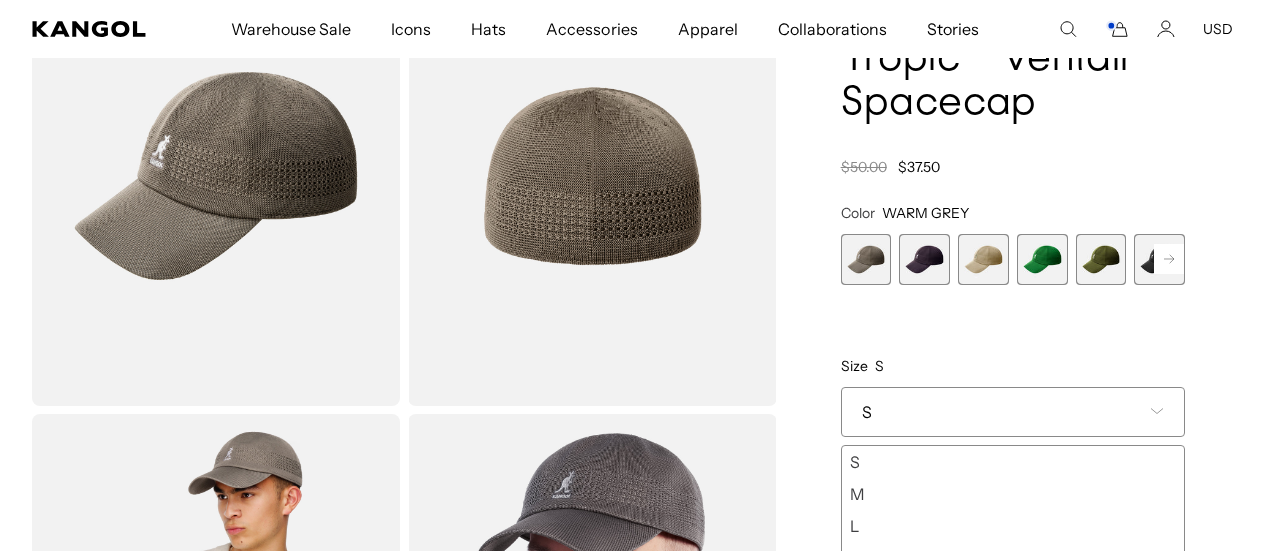 click on "M" at bounding box center [1013, 494] 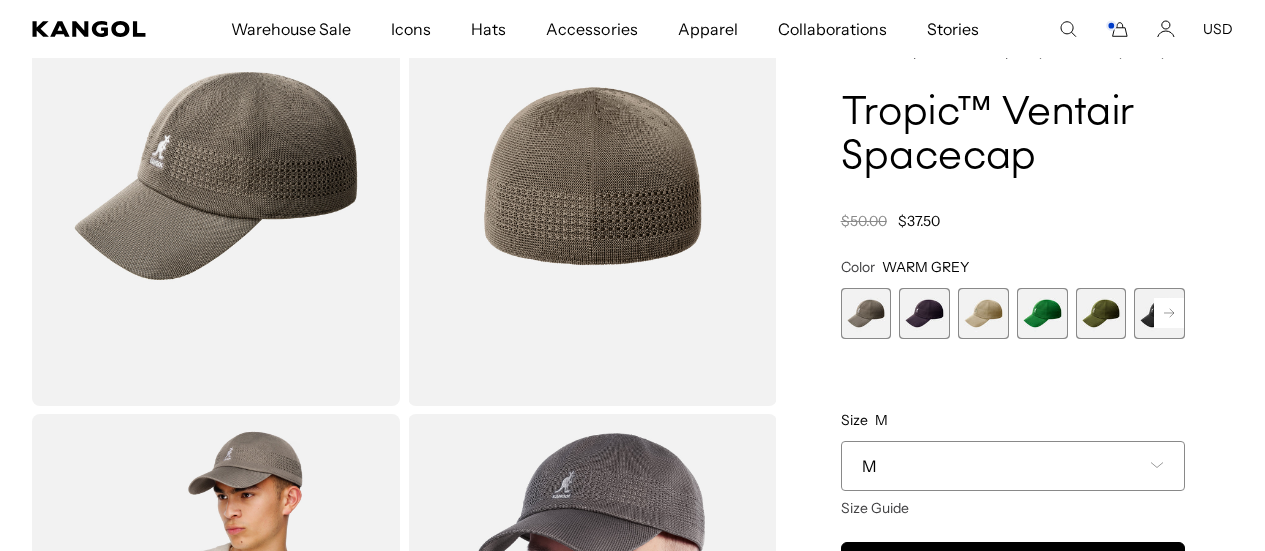 scroll, scrollTop: 0, scrollLeft: 0, axis: both 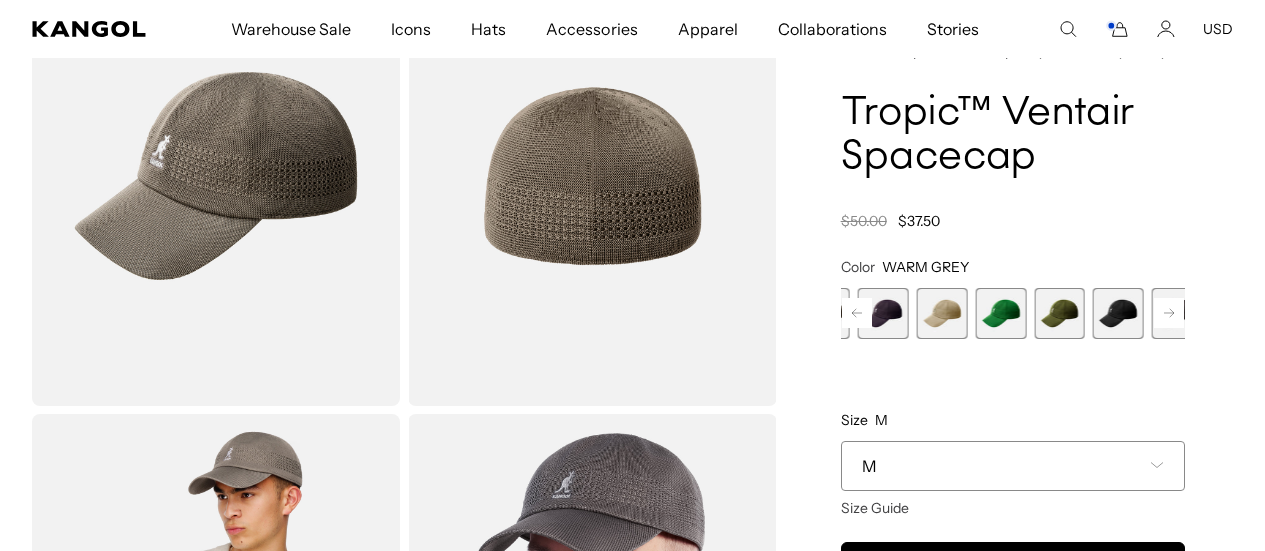 click at bounding box center (1118, 313) 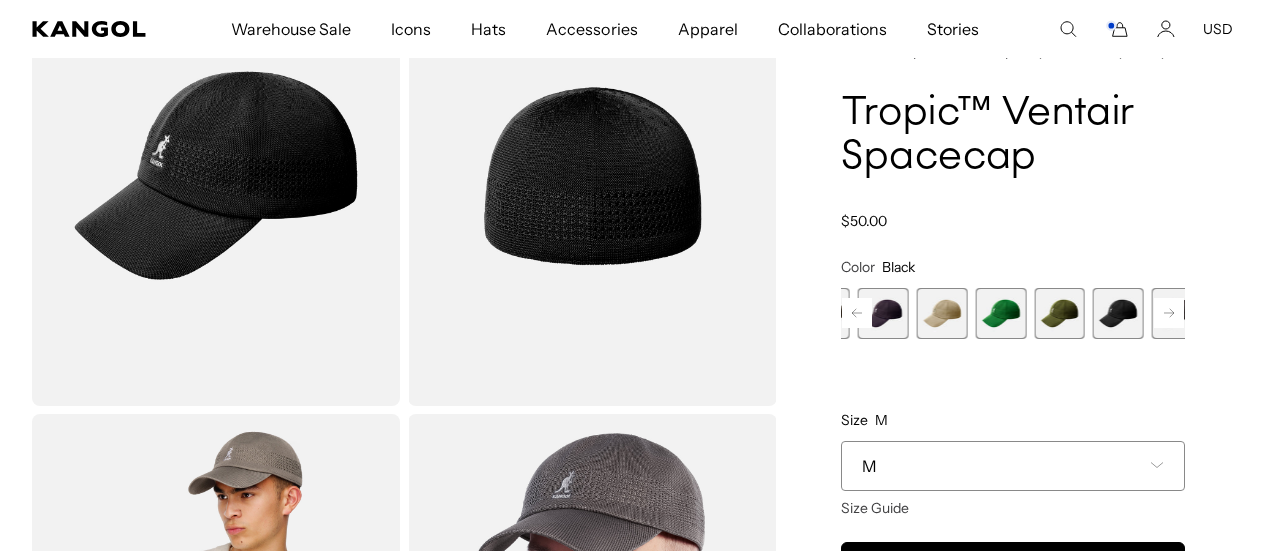 scroll, scrollTop: 0, scrollLeft: 412, axis: horizontal 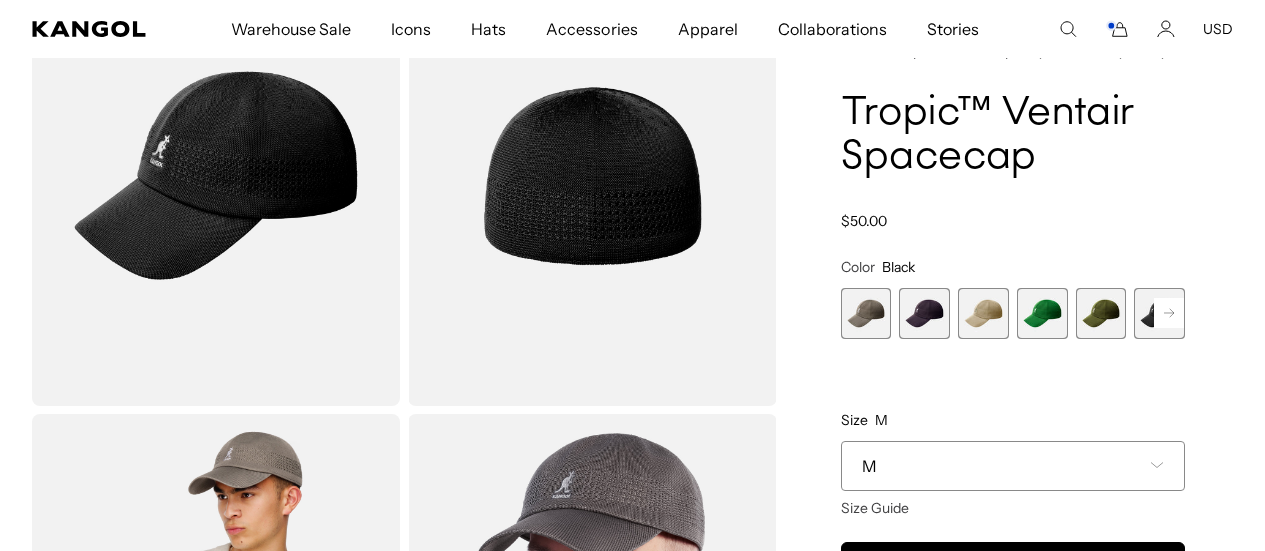 click at bounding box center [983, 313] 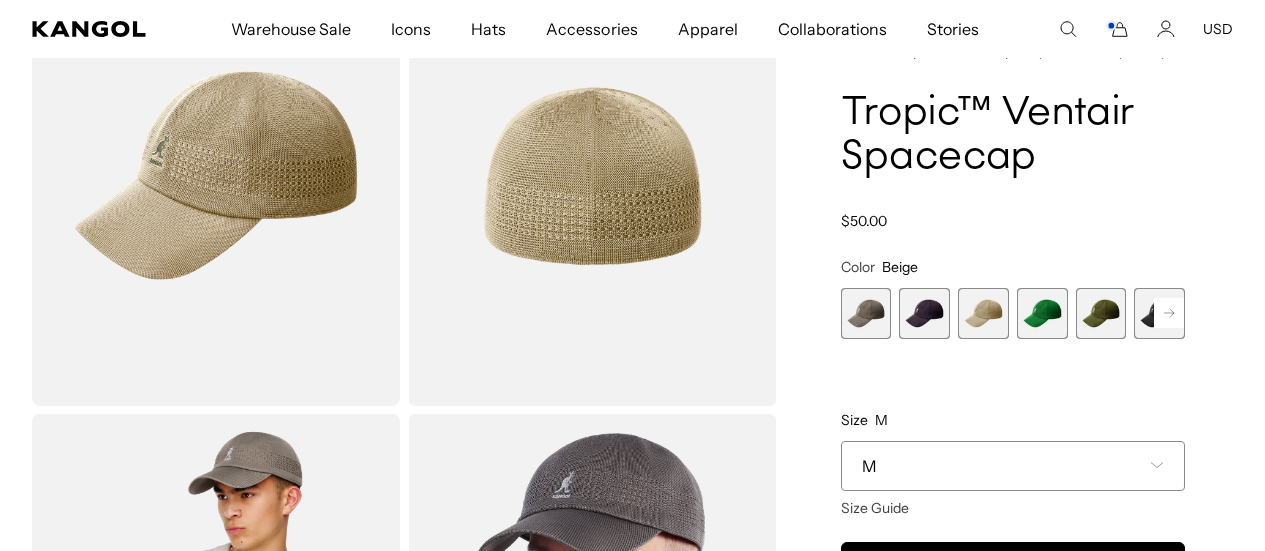 scroll, scrollTop: 0, scrollLeft: 412, axis: horizontal 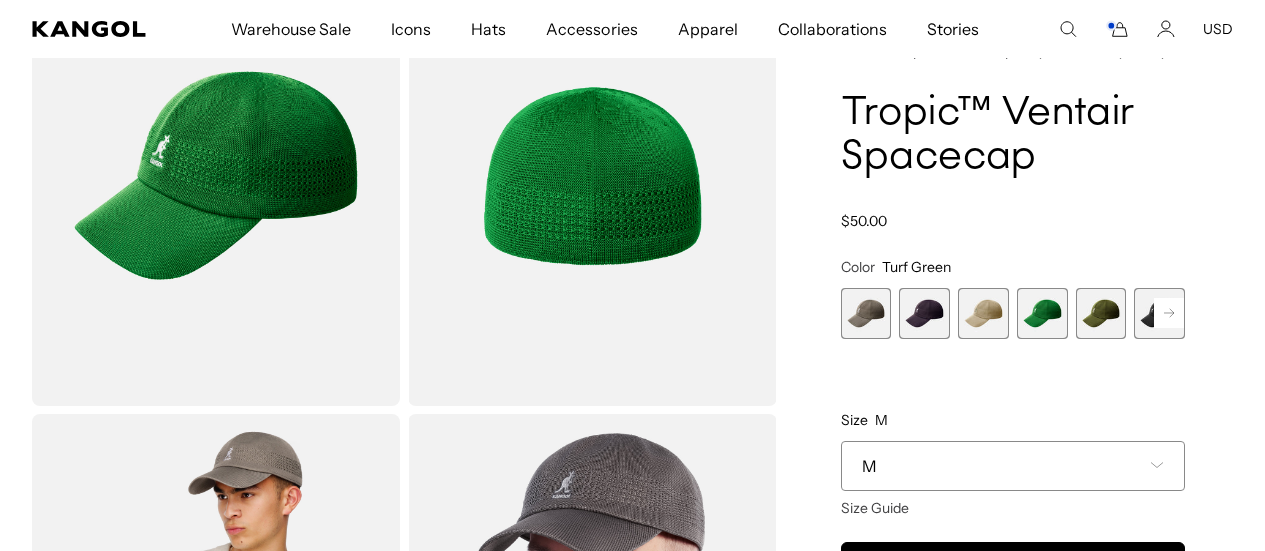 click on "Home
/
All Products
/
Tropic™ Ventair Spacecap
Tropic™ Ventair Spacecap
Regular price
$50.00
Regular price
Sale price
$50.00
Color
Turf Green
Previous
Next
WARM GREY
Variant sold out or unavailable
DEEP PLUM
Variant sold out or unavailable" at bounding box center (1013, 410) 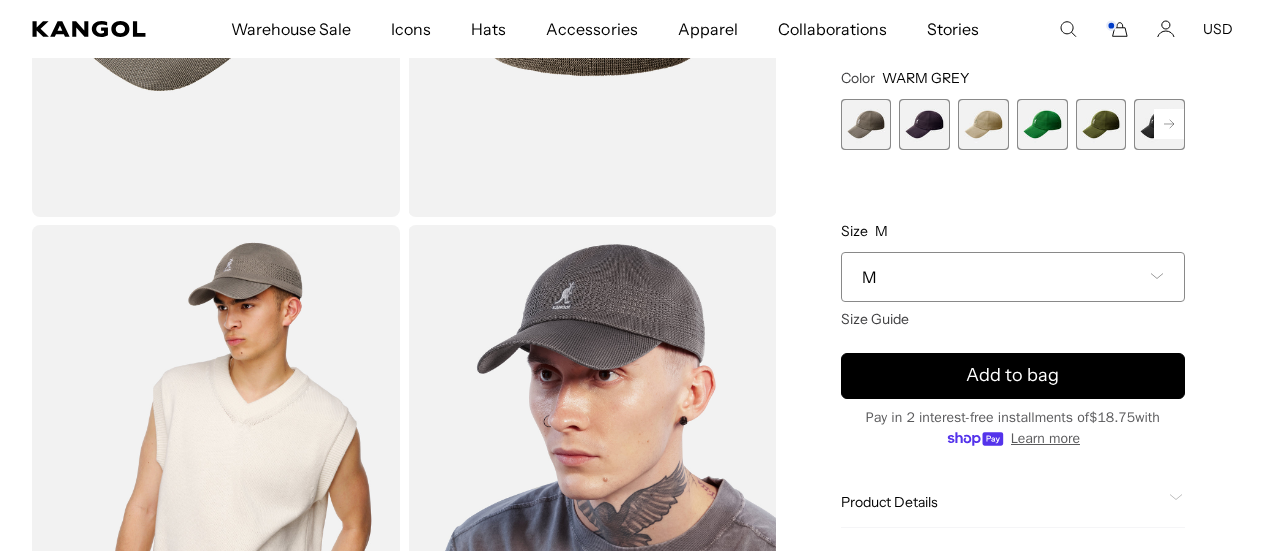 scroll, scrollTop: 400, scrollLeft: 0, axis: vertical 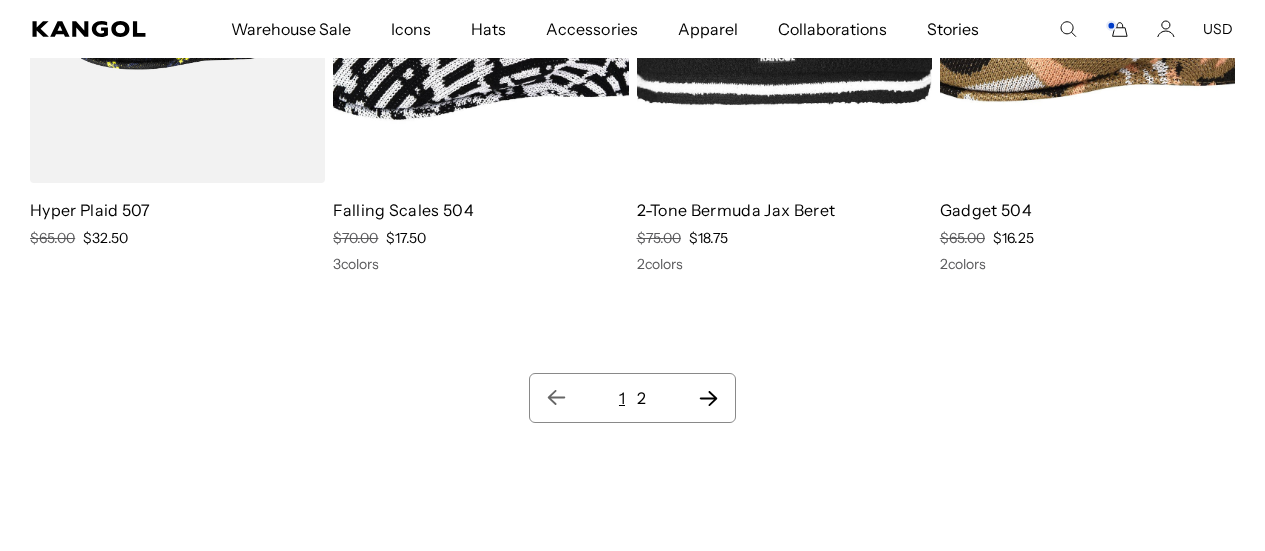 click 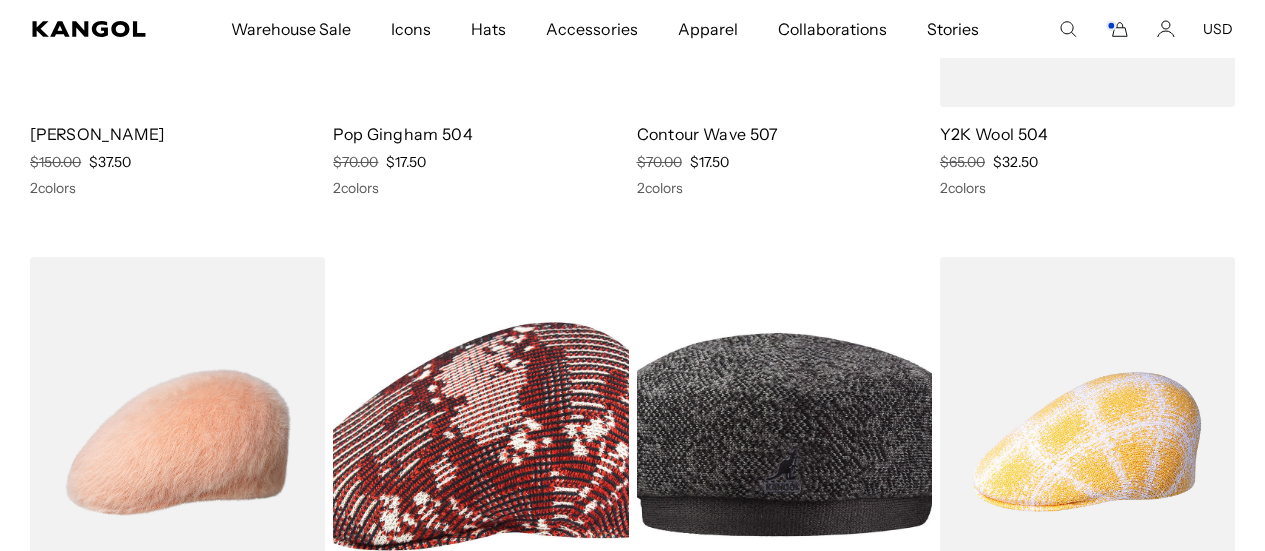 scroll, scrollTop: 0, scrollLeft: 0, axis: both 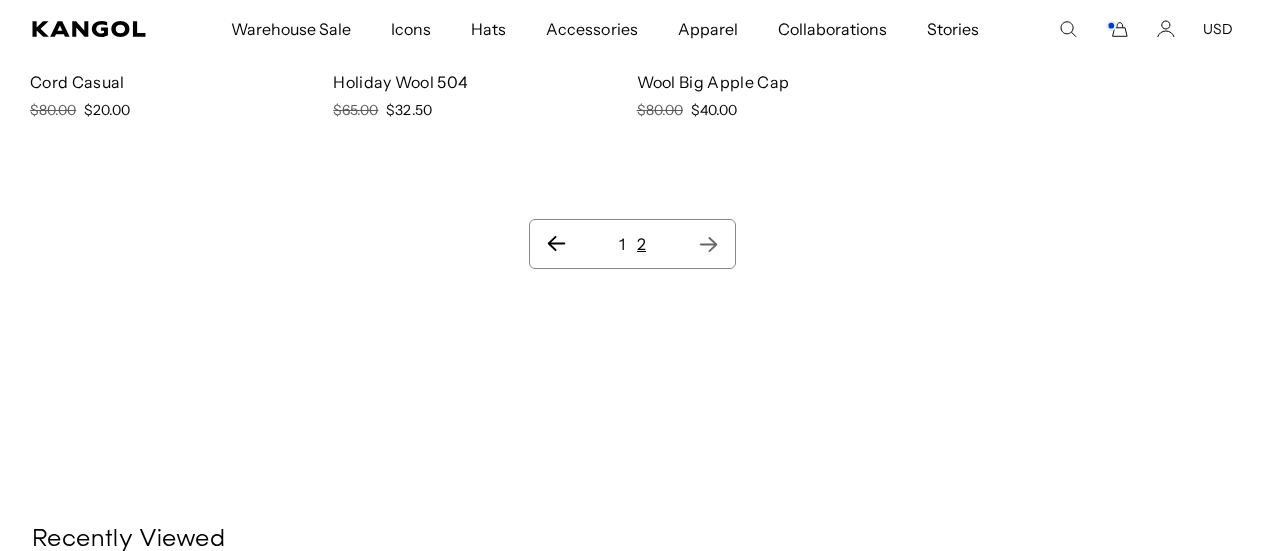 click on "1" at bounding box center [622, 244] 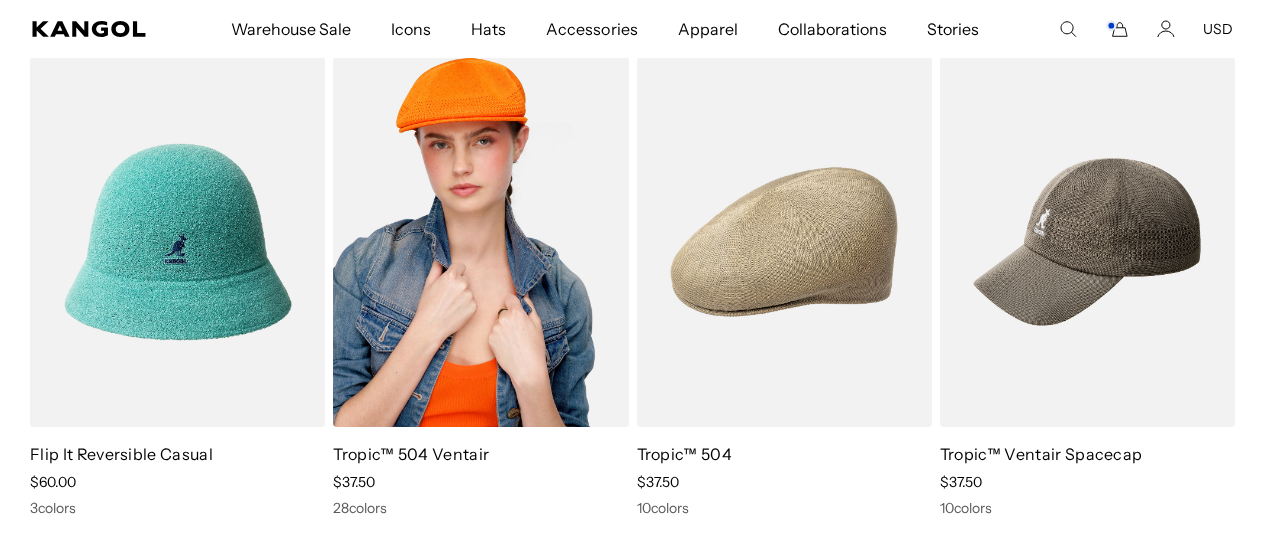 click at bounding box center (480, 242) 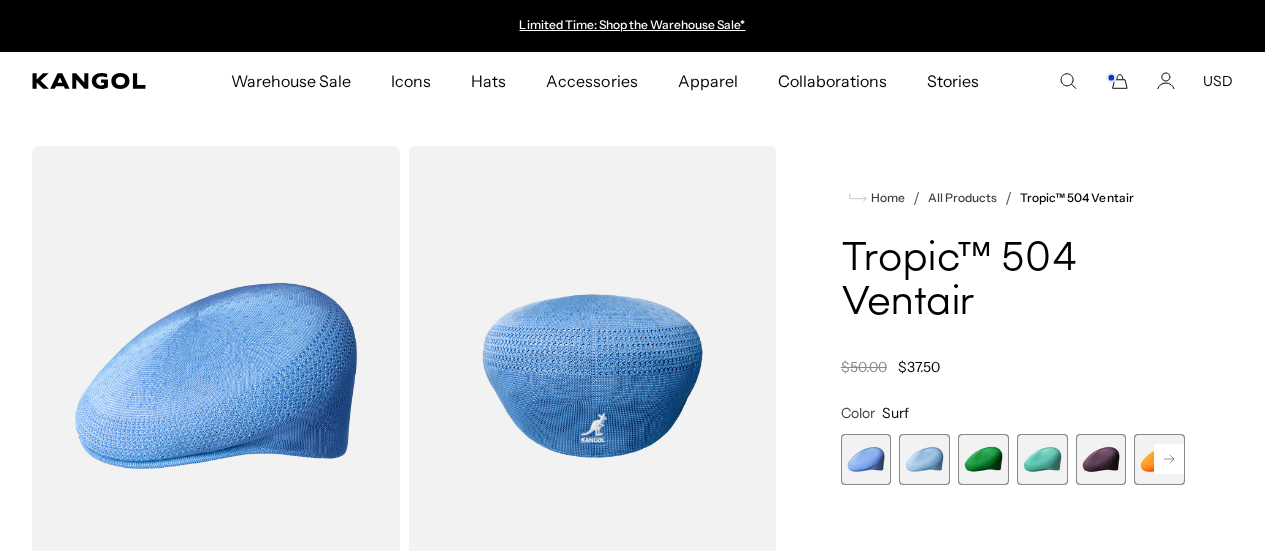 scroll, scrollTop: 0, scrollLeft: 0, axis: both 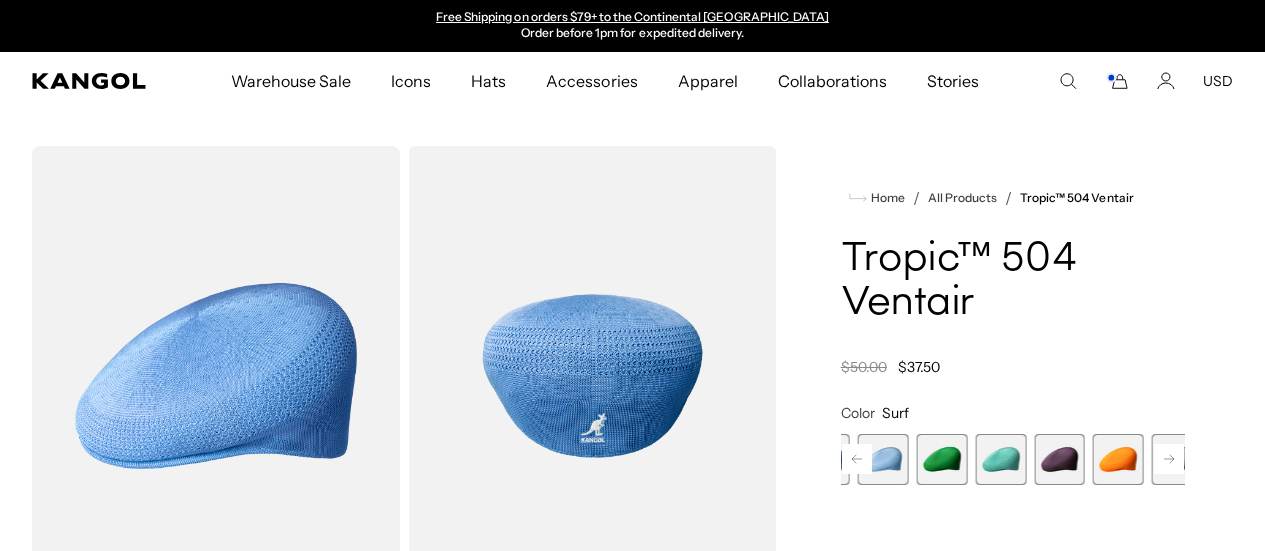 click at bounding box center [1059, 459] 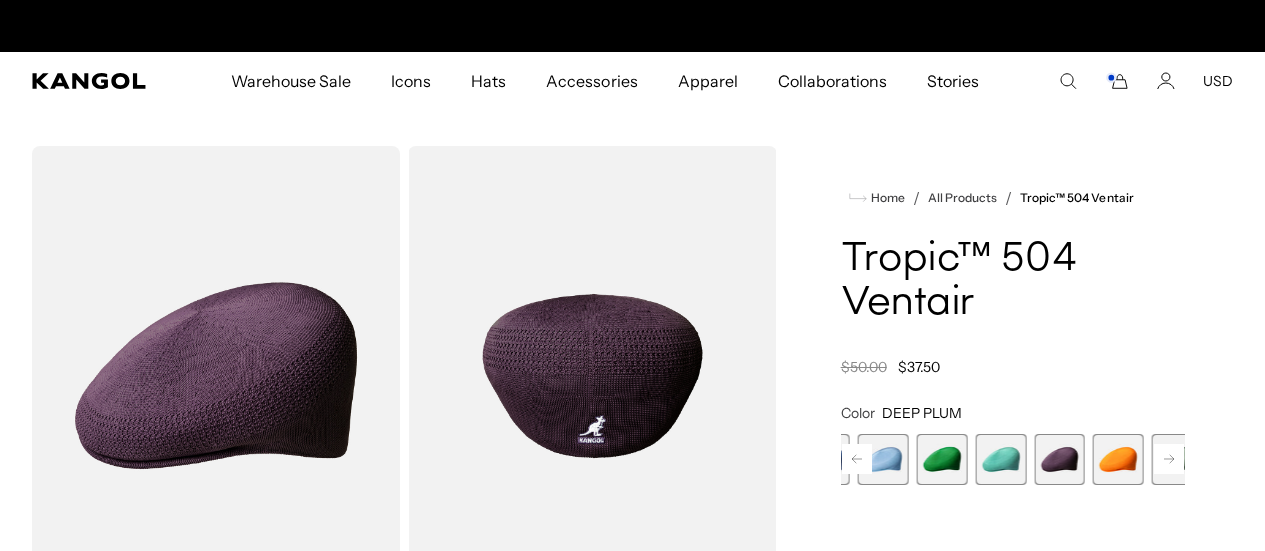 scroll, scrollTop: 0, scrollLeft: 0, axis: both 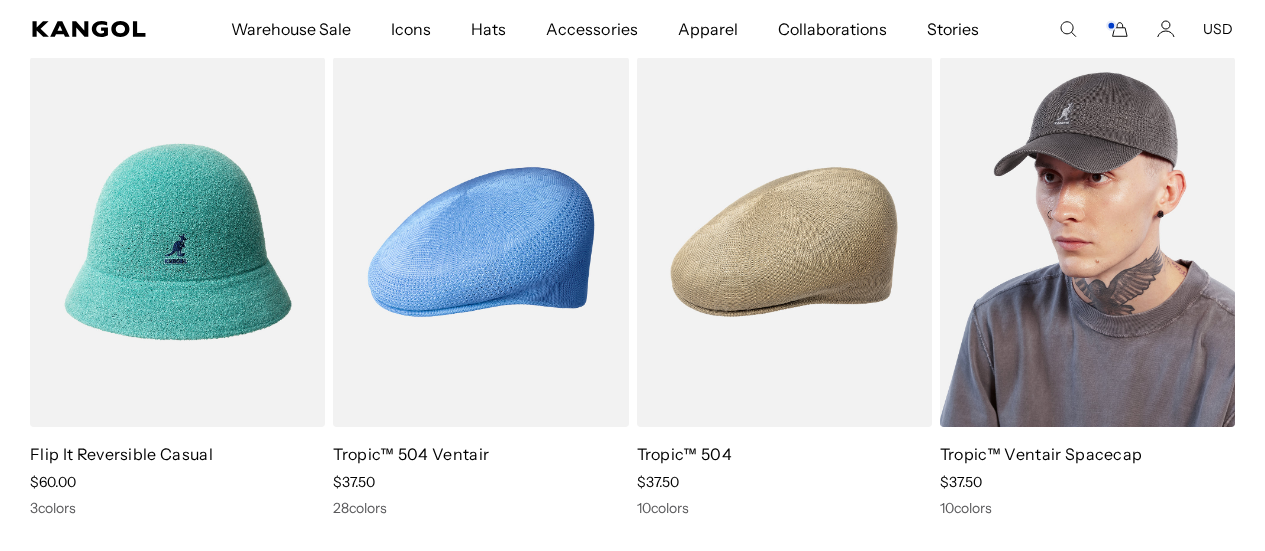 click at bounding box center [1087, 242] 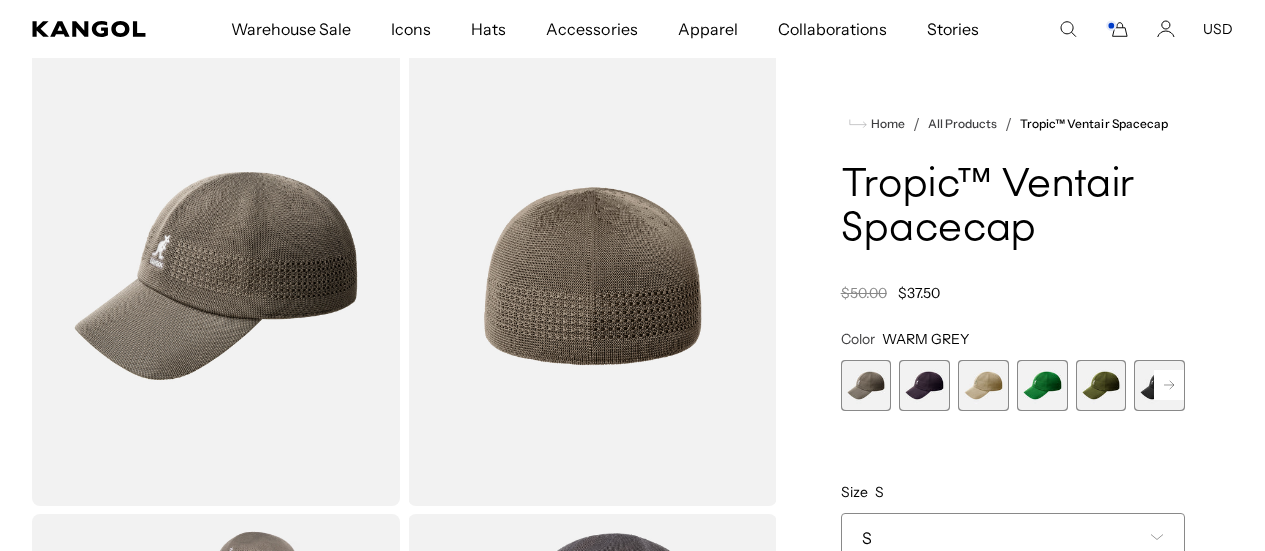 scroll, scrollTop: 0, scrollLeft: 0, axis: both 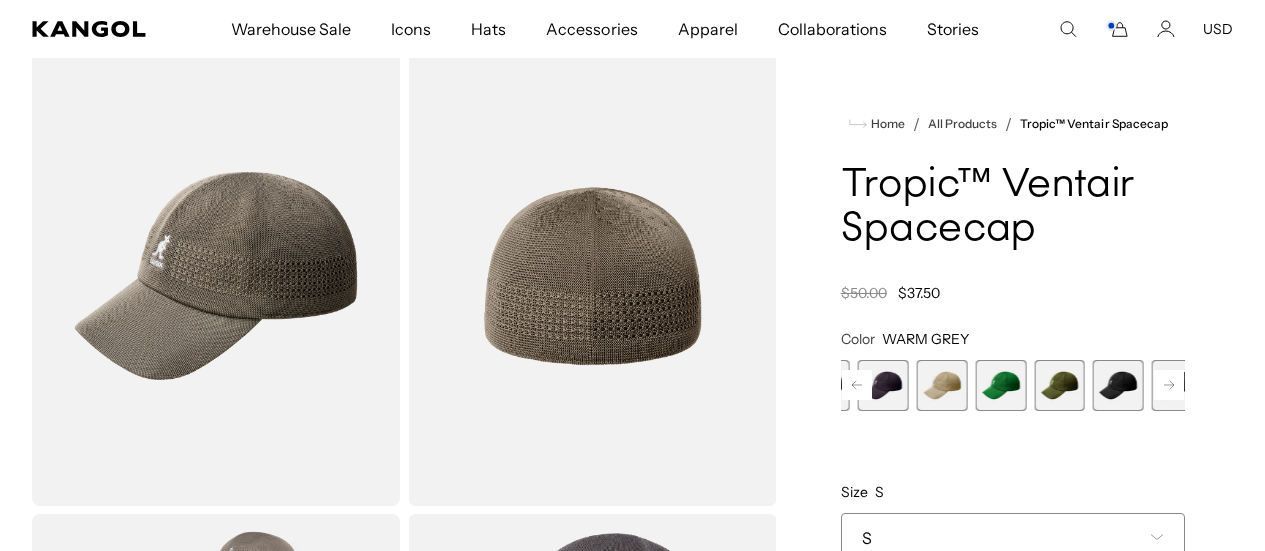 click at bounding box center [1059, 385] 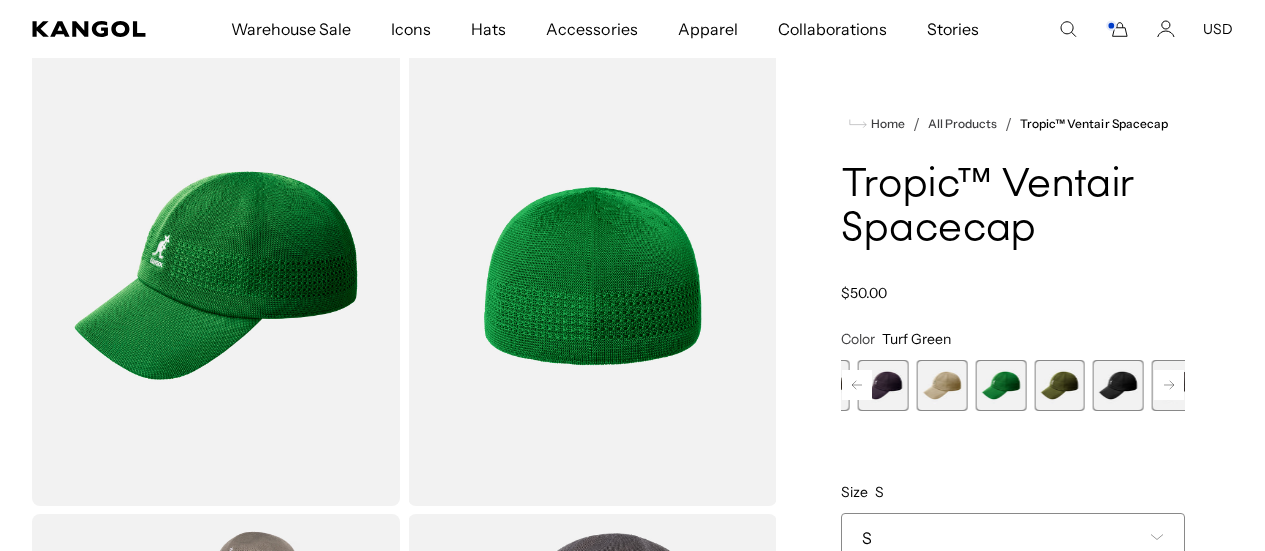 click at bounding box center (942, 385) 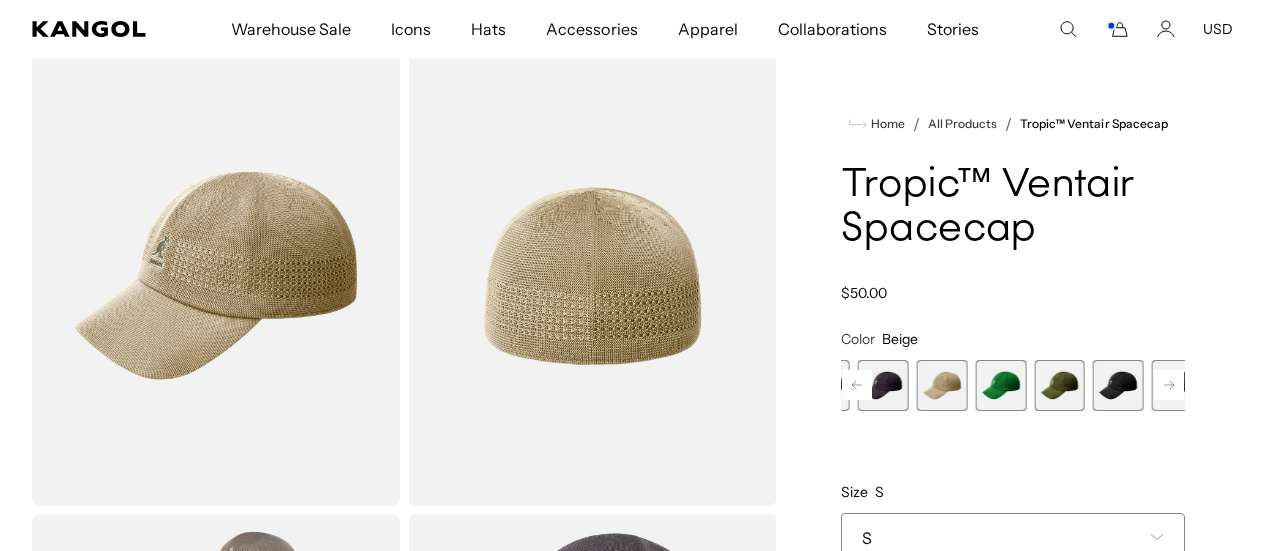 scroll, scrollTop: 0, scrollLeft: 0, axis: both 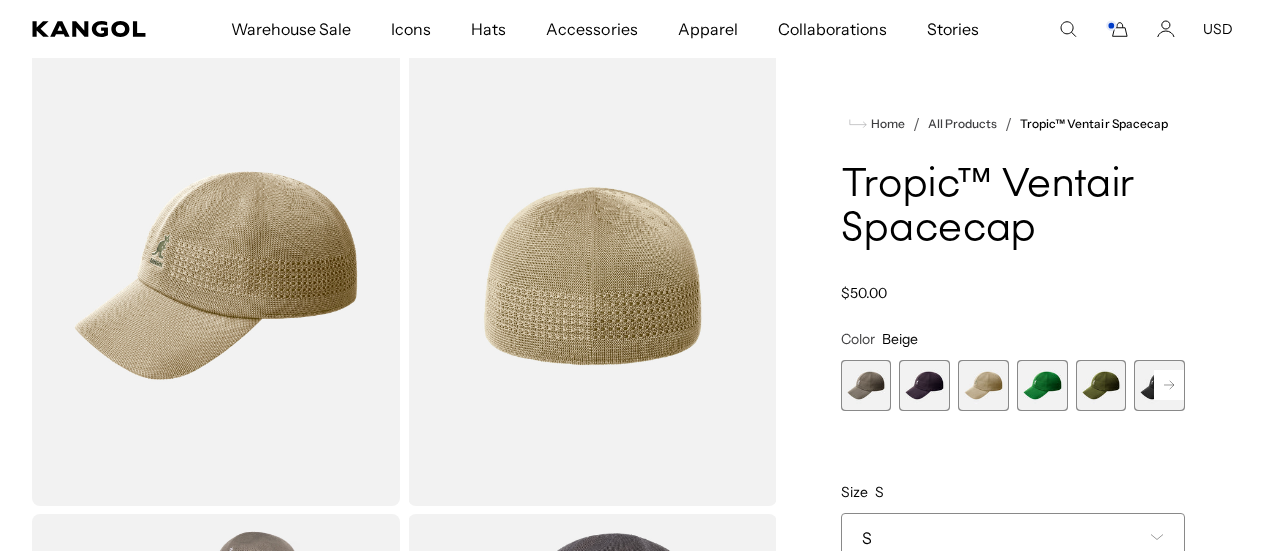 click at bounding box center (866, 385) 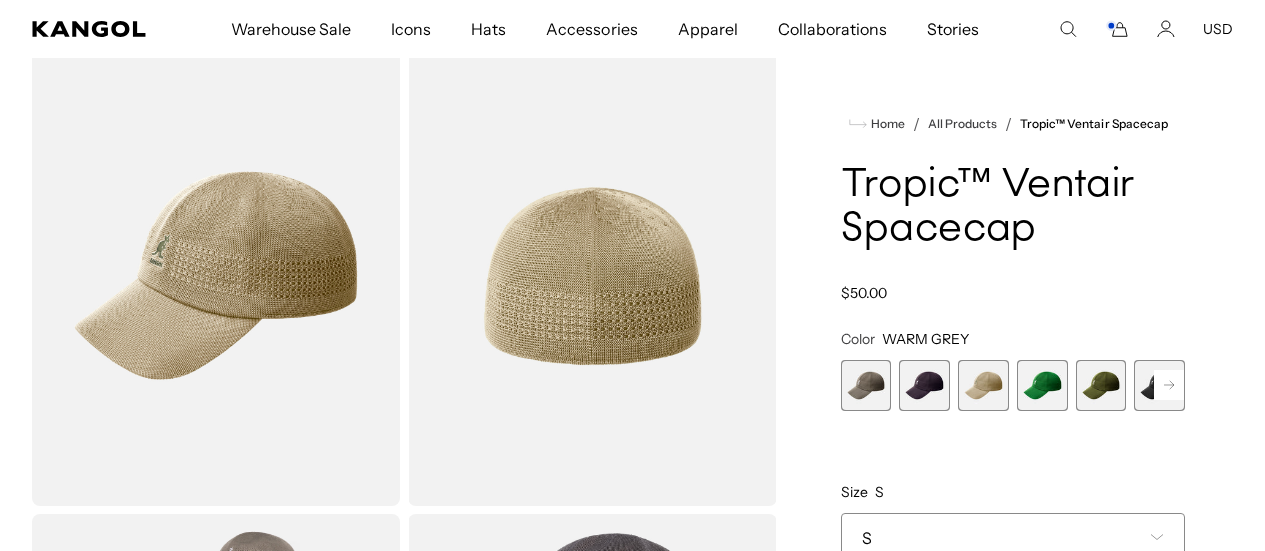 scroll, scrollTop: 0, scrollLeft: 412, axis: horizontal 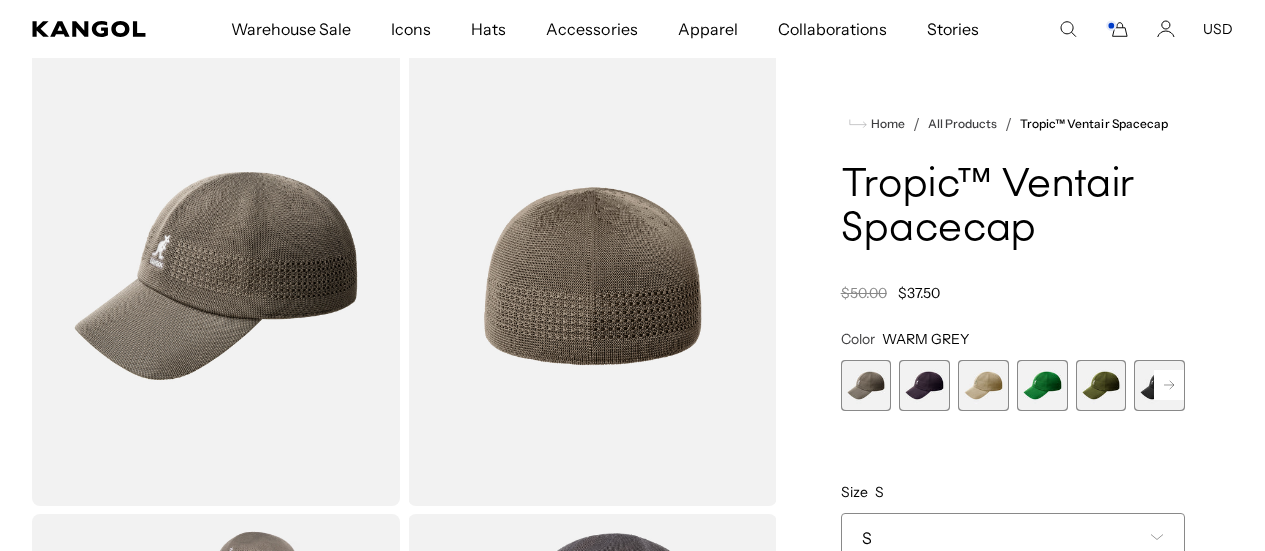click at bounding box center [924, 385] 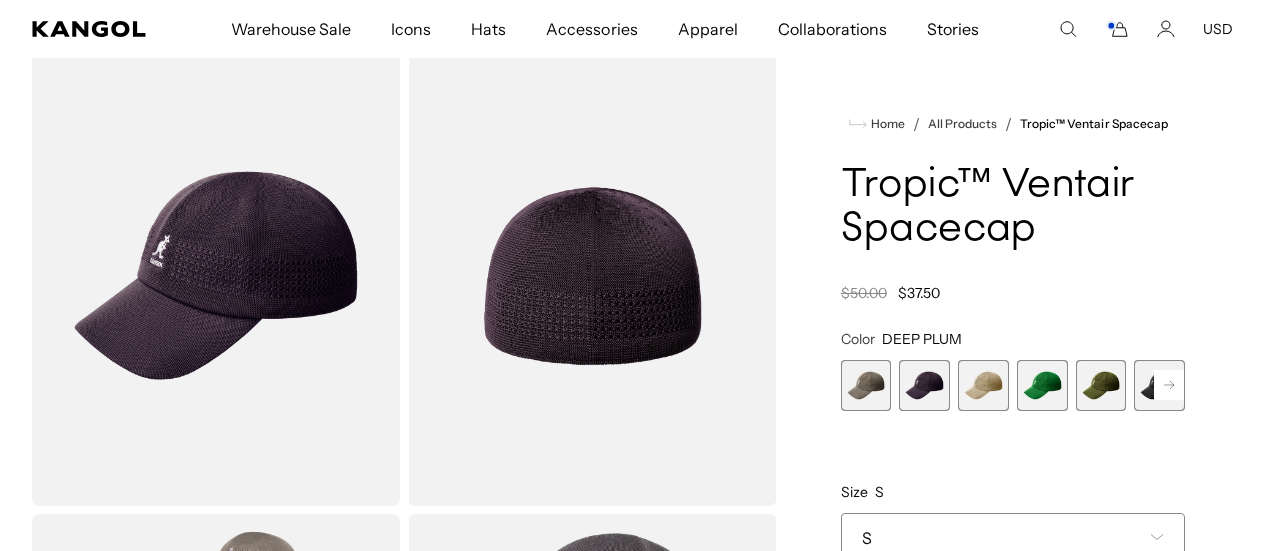 scroll, scrollTop: 0, scrollLeft: 412, axis: horizontal 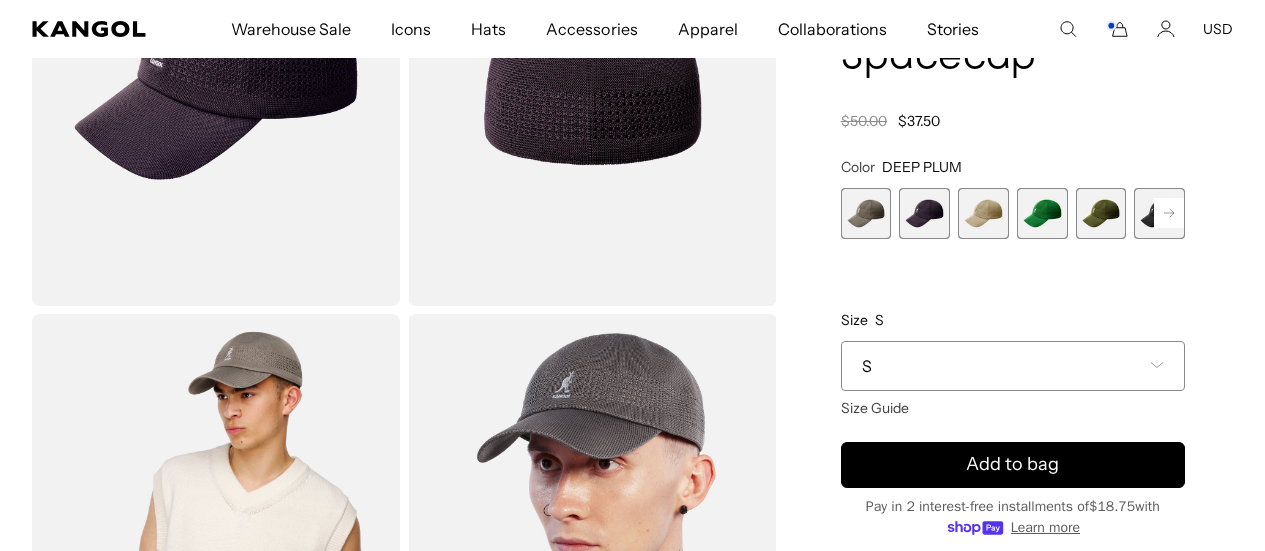 click on "S" at bounding box center (1013, 366) 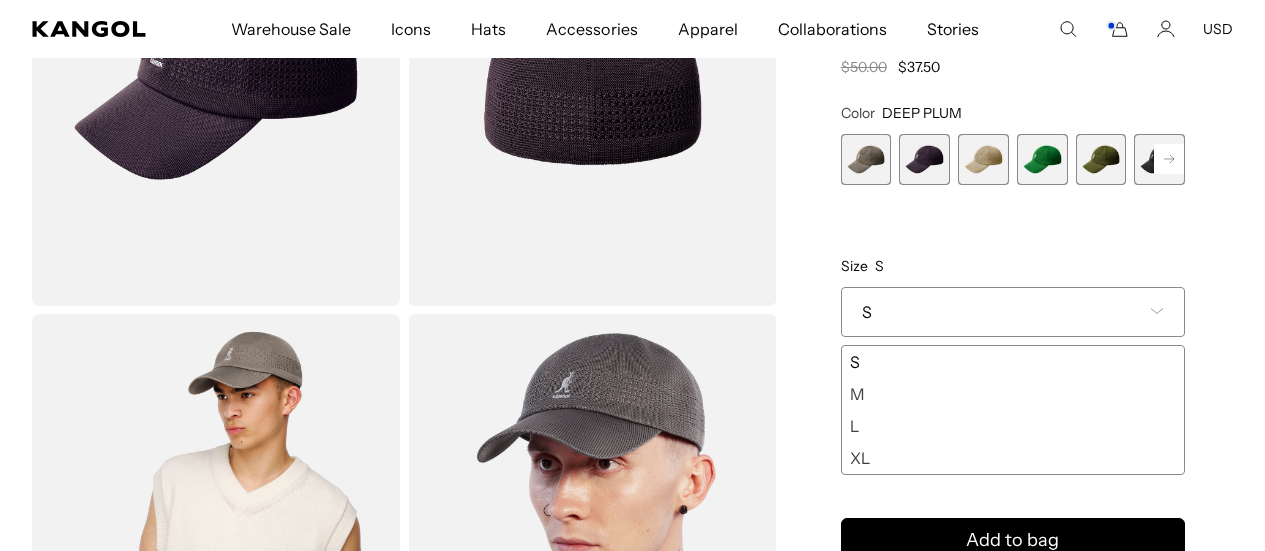 click on "M" at bounding box center (1013, 394) 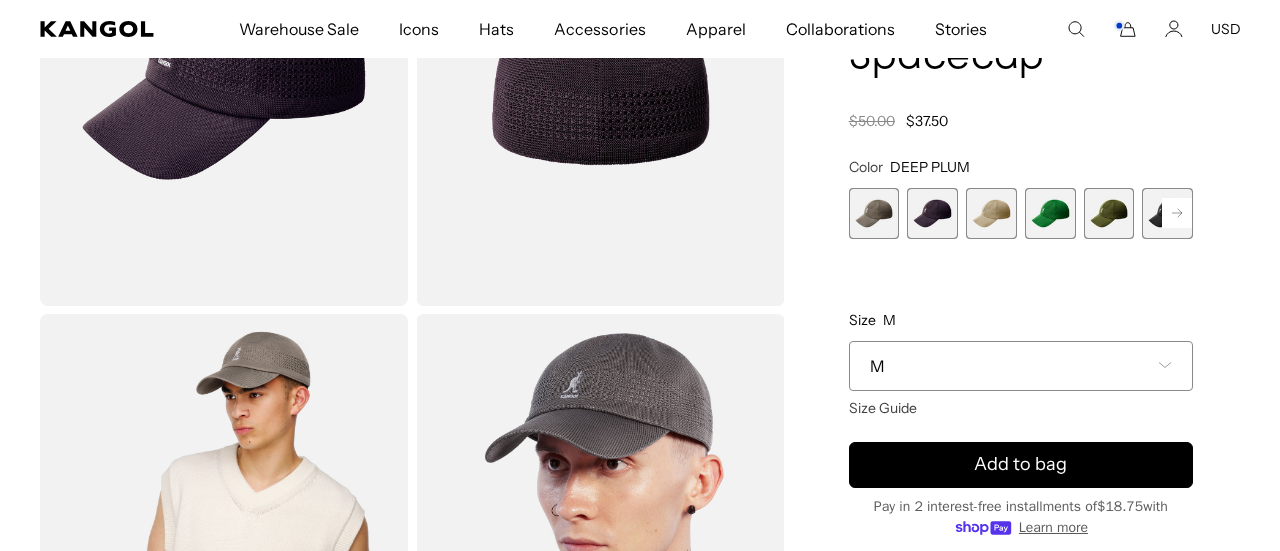 scroll, scrollTop: 0, scrollLeft: 412, axis: horizontal 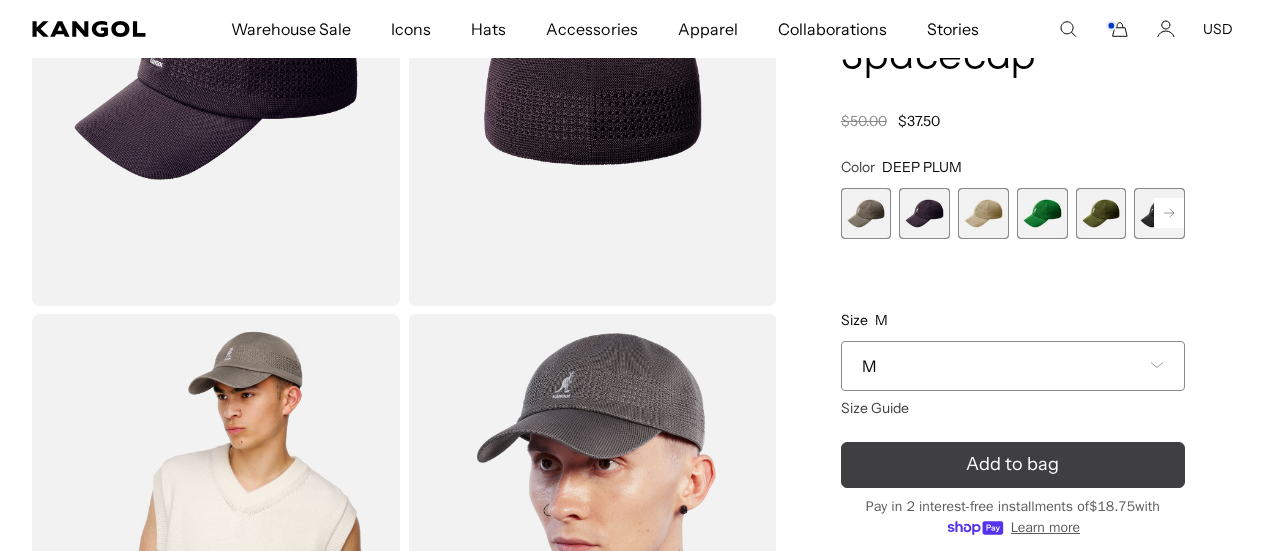 click on "Add to bag" at bounding box center [1013, 465] 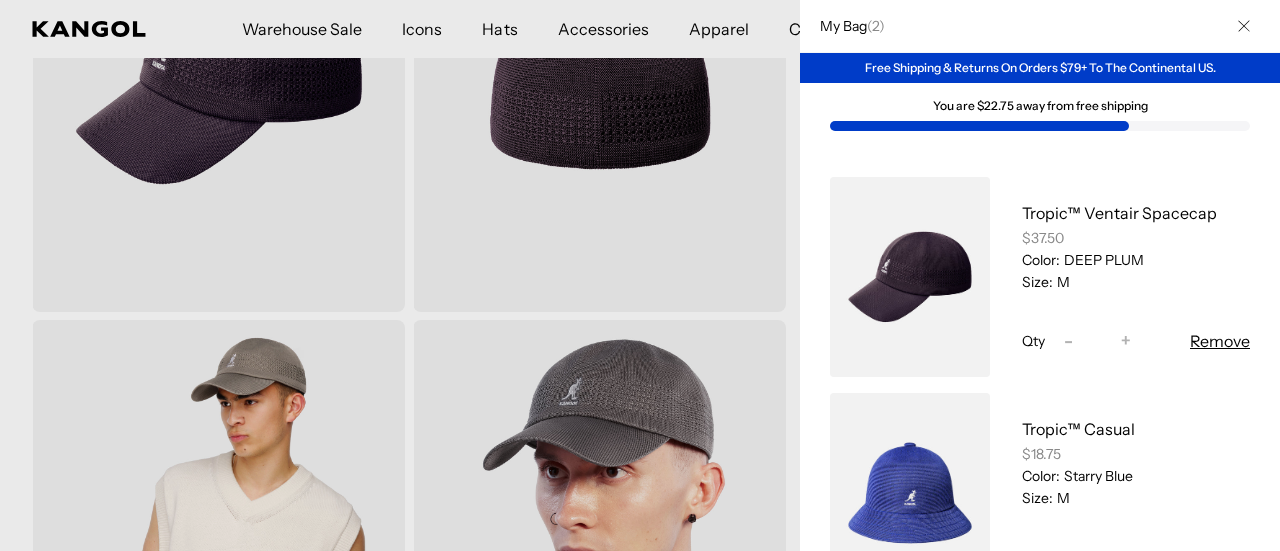 scroll, scrollTop: 0, scrollLeft: 0, axis: both 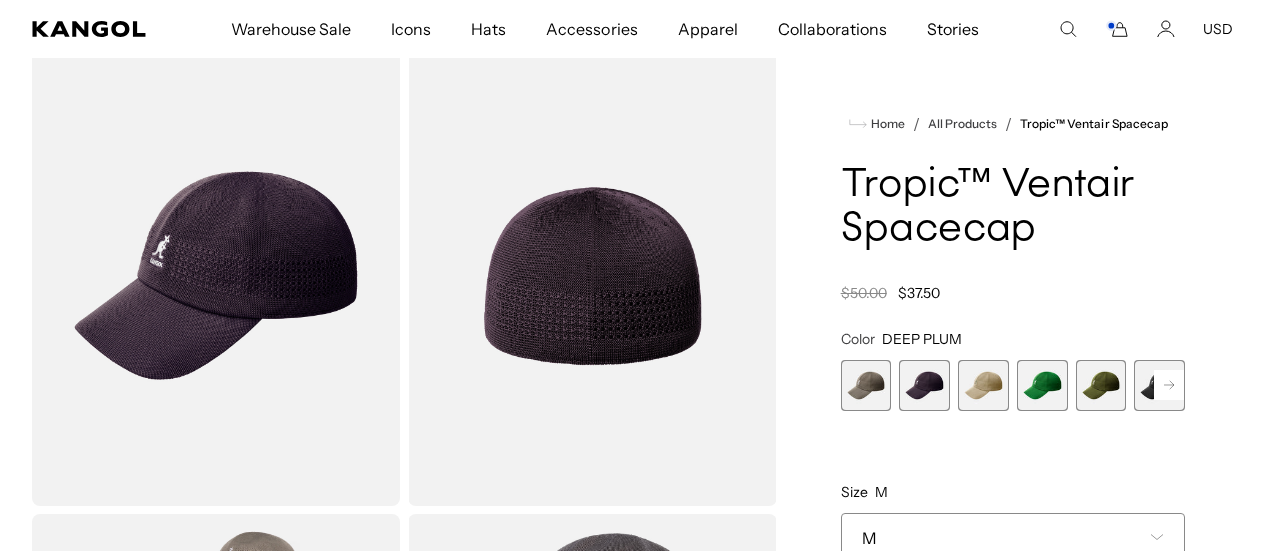 click at bounding box center (866, 385) 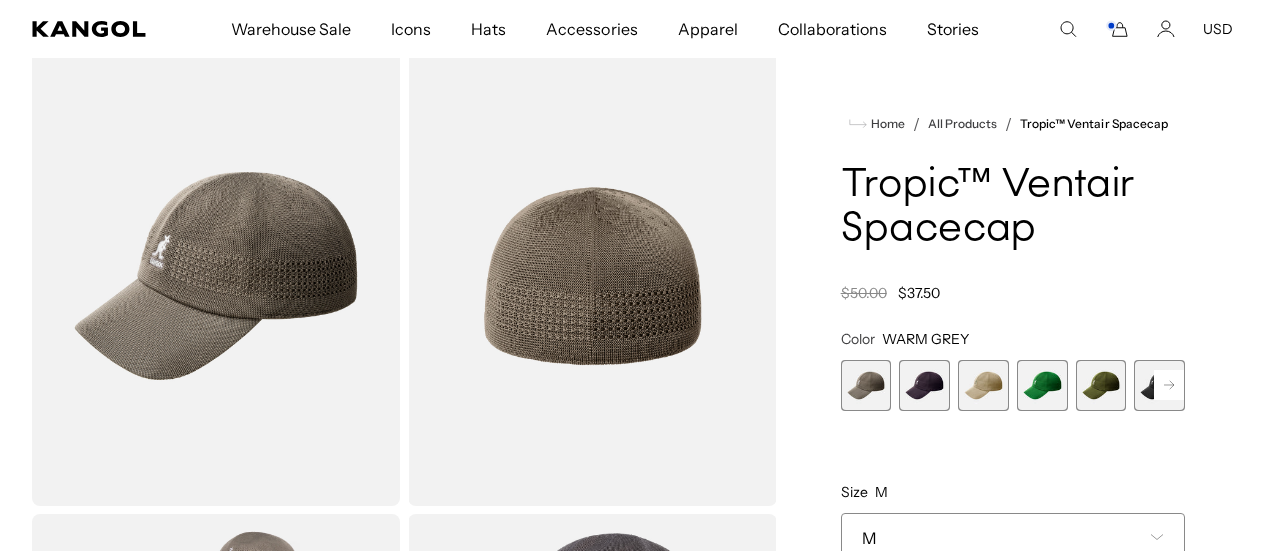 scroll, scrollTop: 0, scrollLeft: 0, axis: both 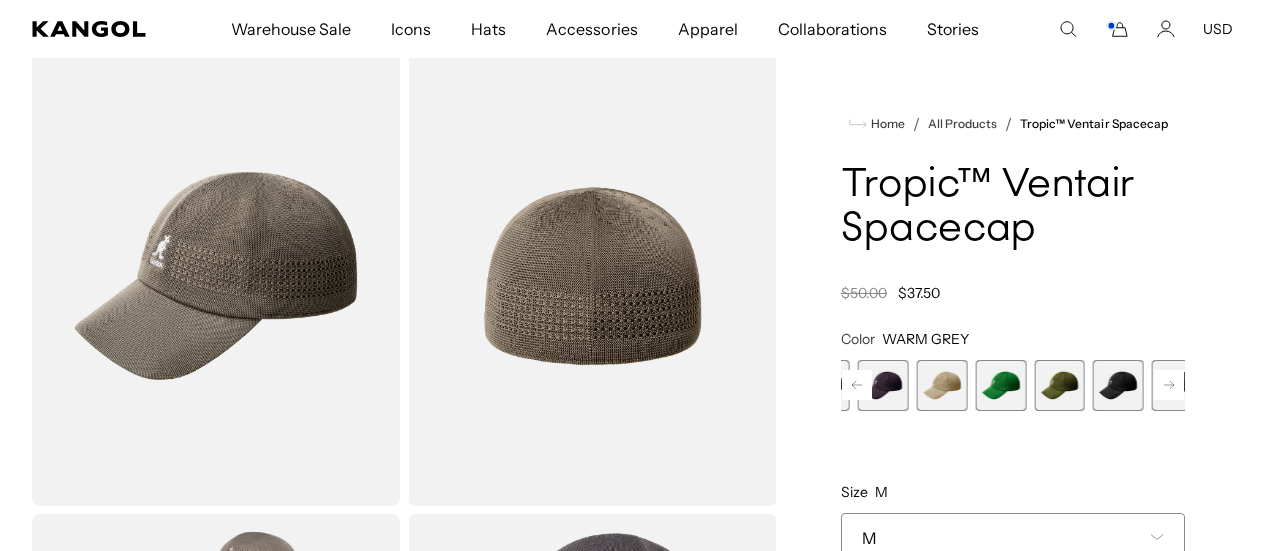 click at bounding box center [1059, 385] 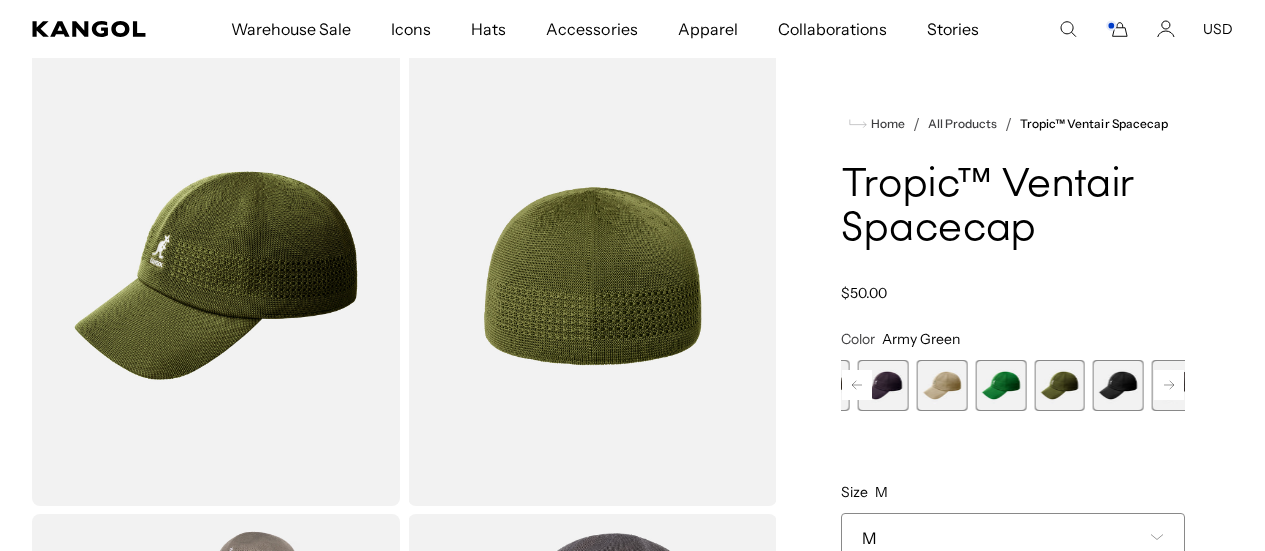 click at bounding box center [1118, 385] 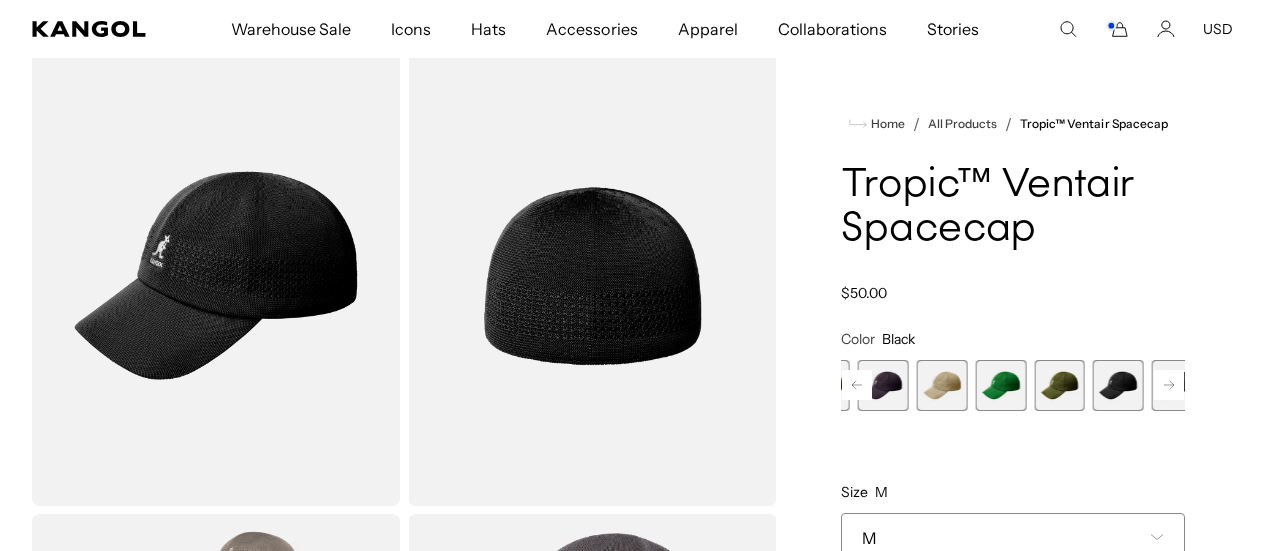 scroll, scrollTop: 0, scrollLeft: 412, axis: horizontal 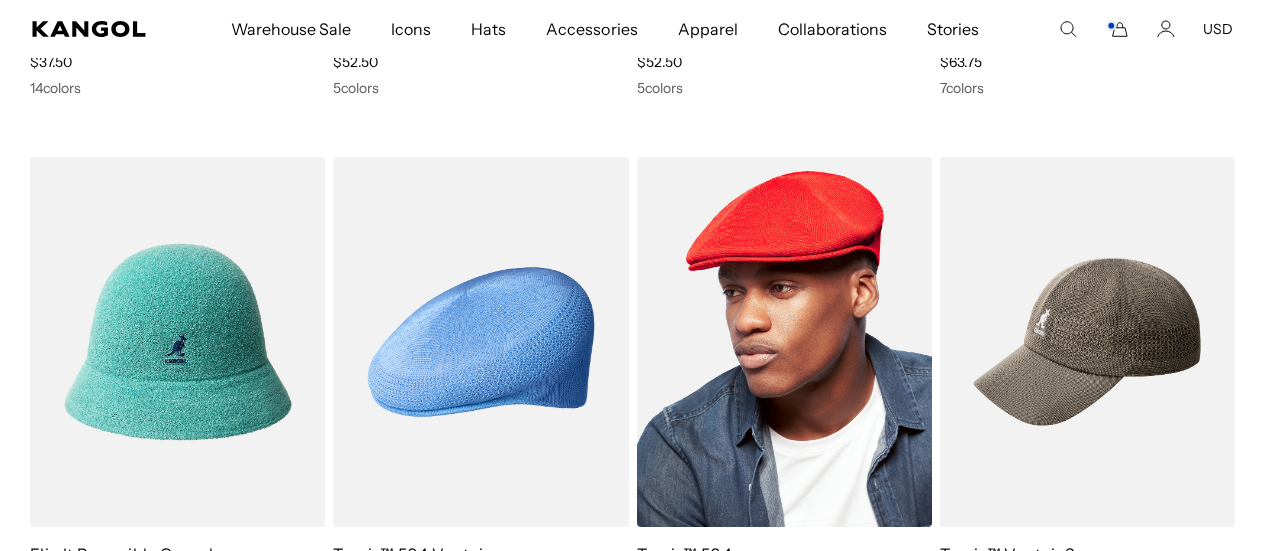 click at bounding box center (784, 342) 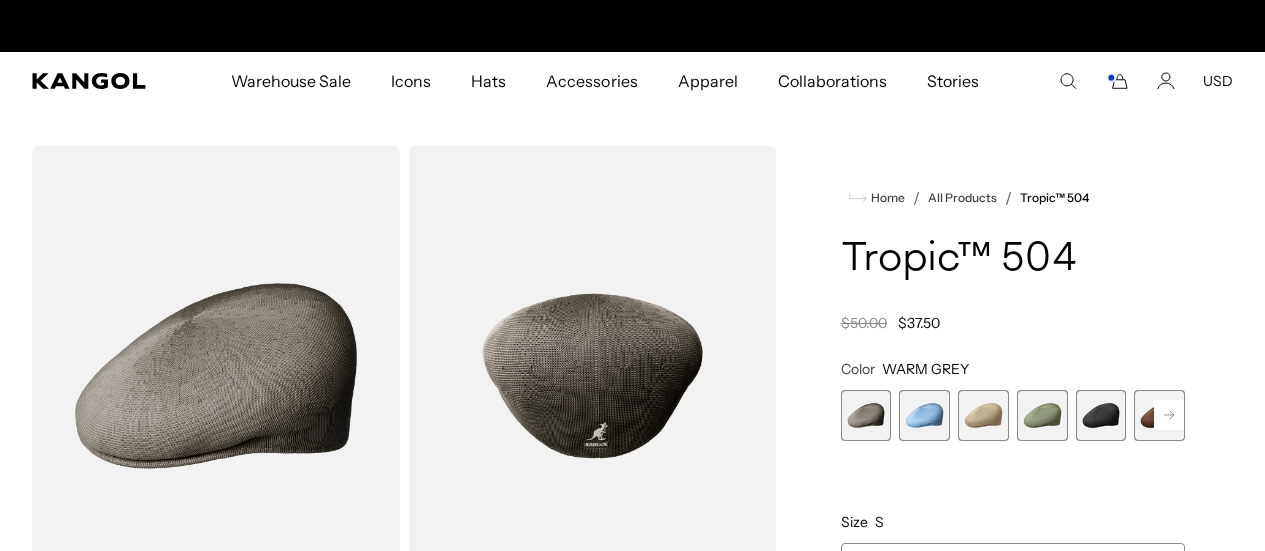 scroll, scrollTop: 0, scrollLeft: 0, axis: both 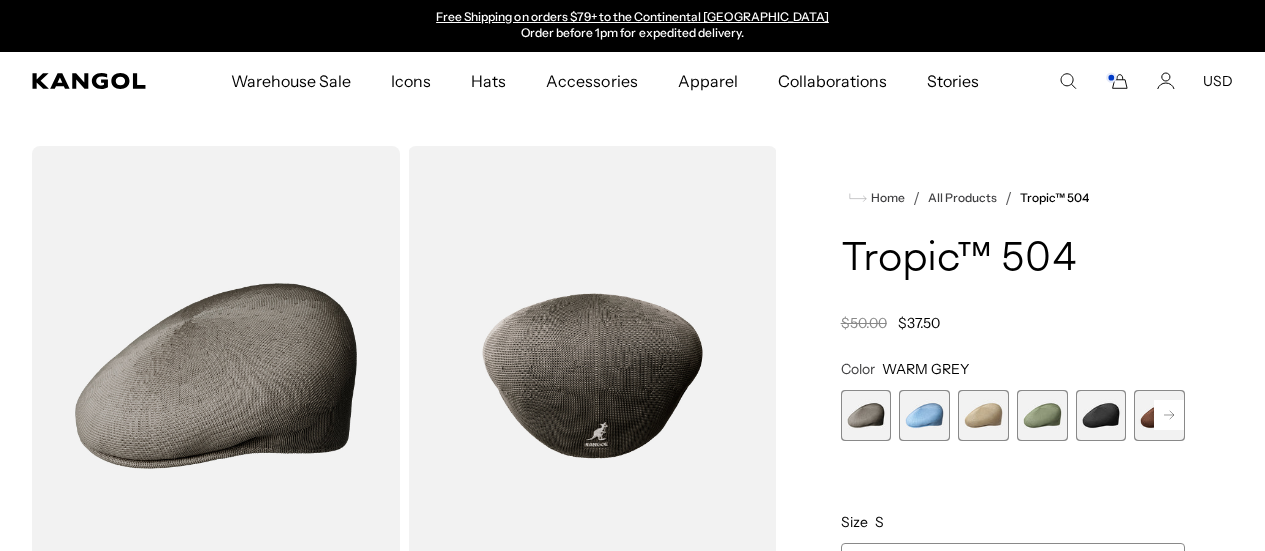 click at bounding box center (1042, 415) 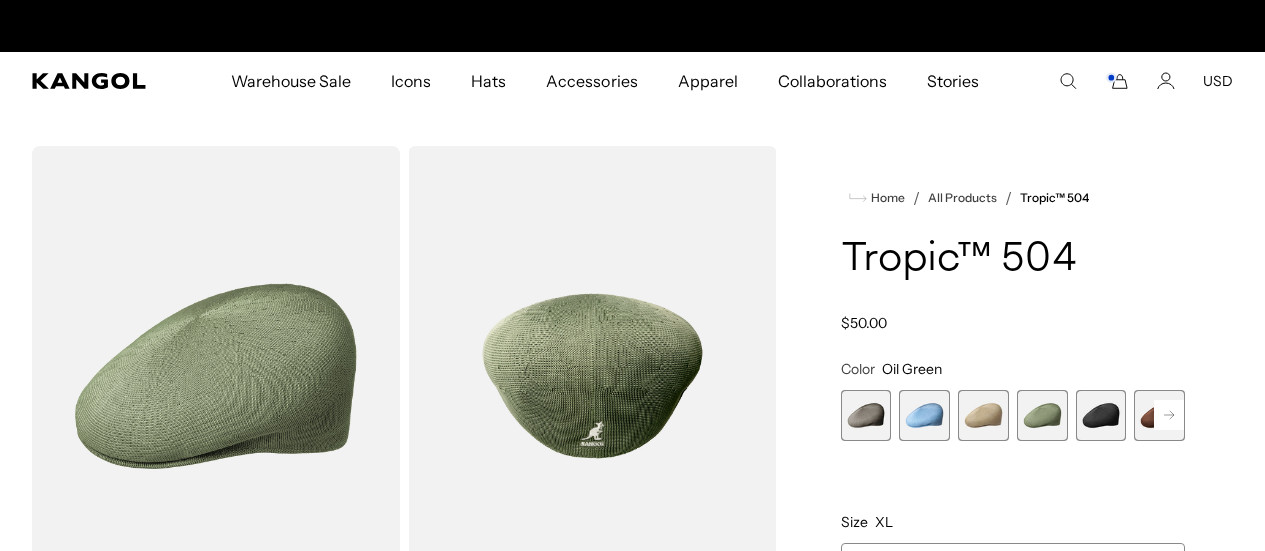 scroll, scrollTop: 0, scrollLeft: 0, axis: both 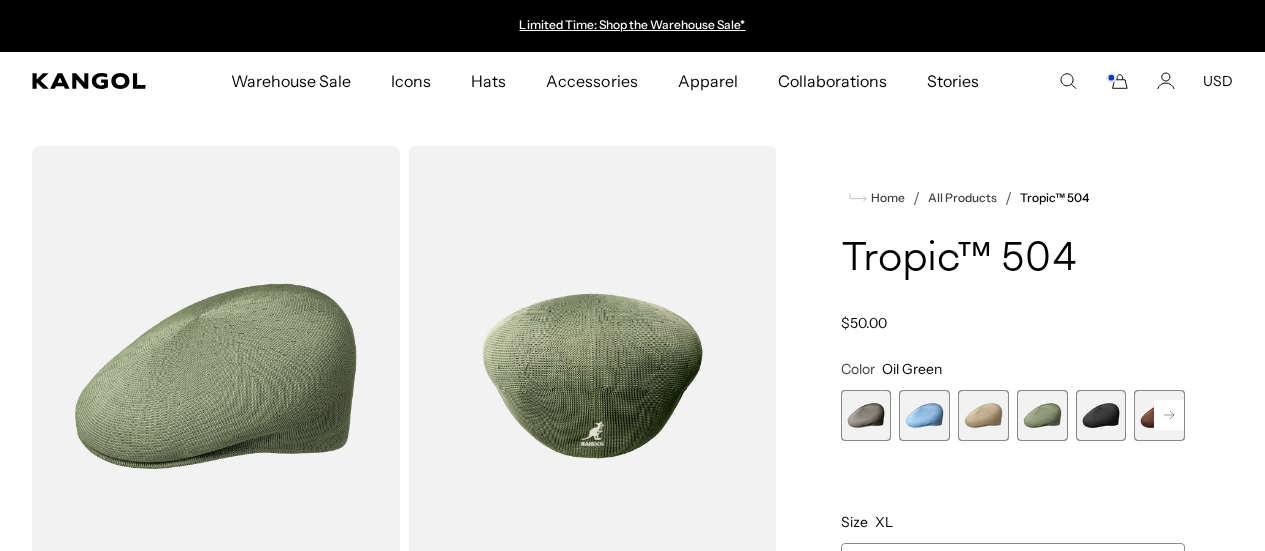 click 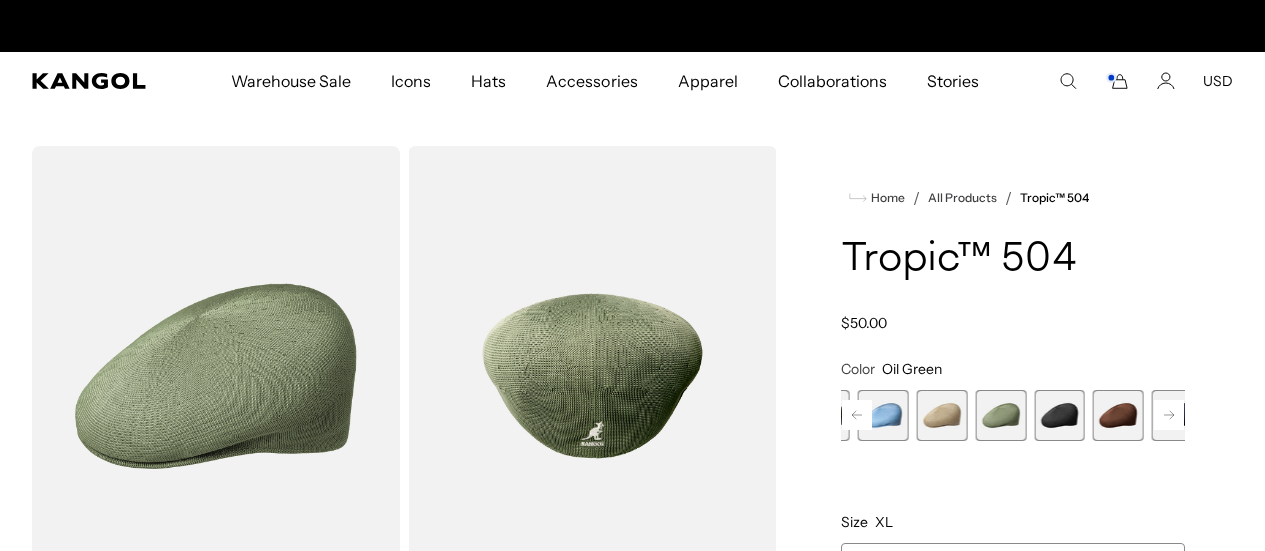 scroll, scrollTop: 0, scrollLeft: 412, axis: horizontal 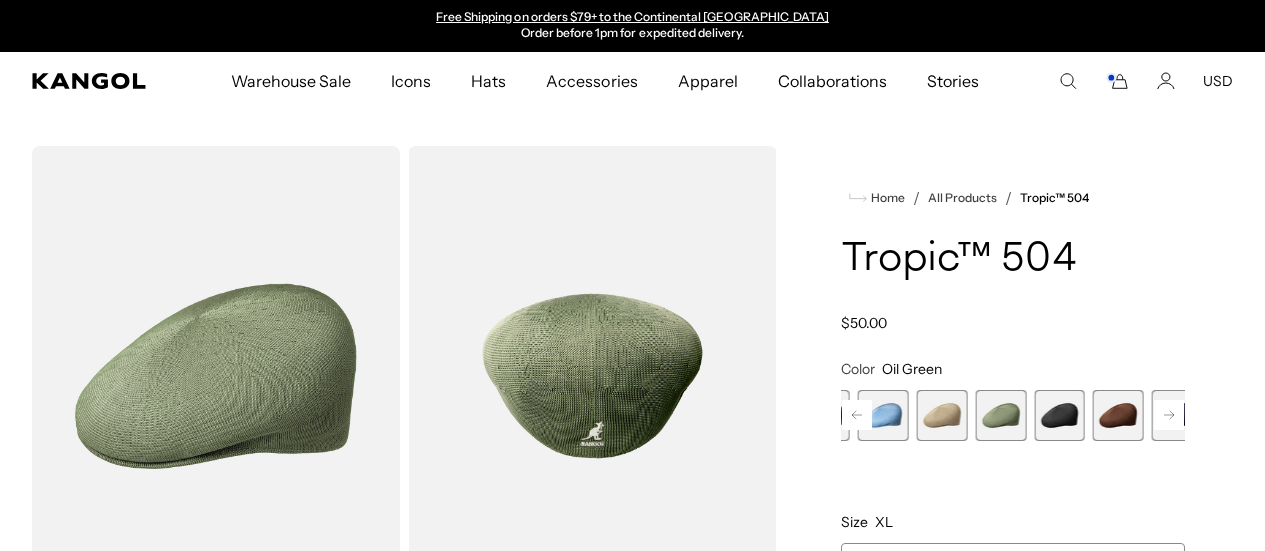 click 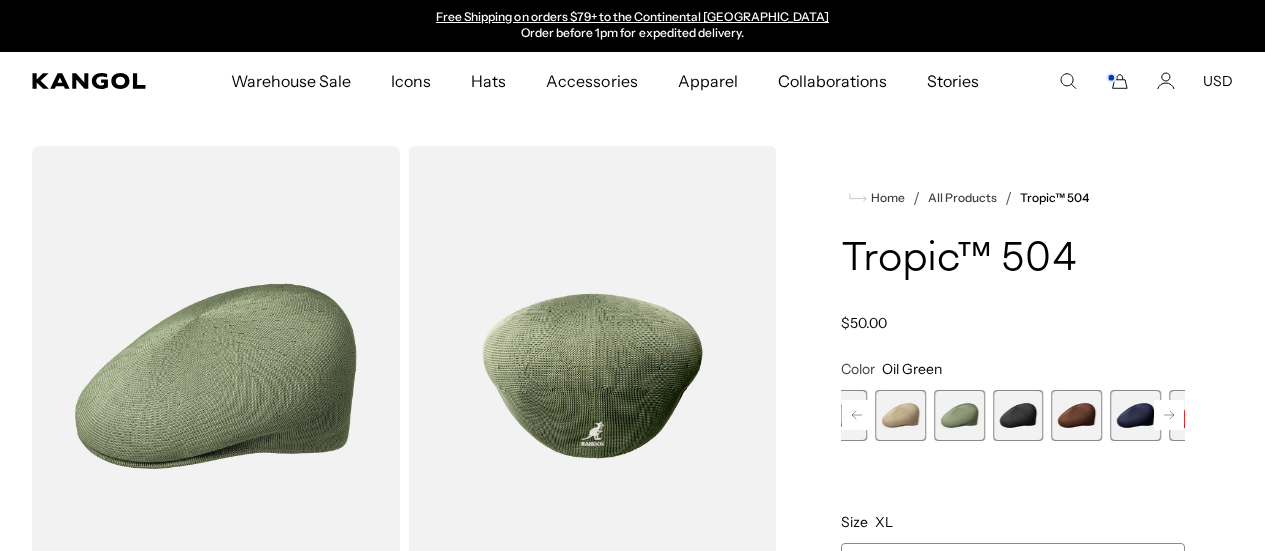 click 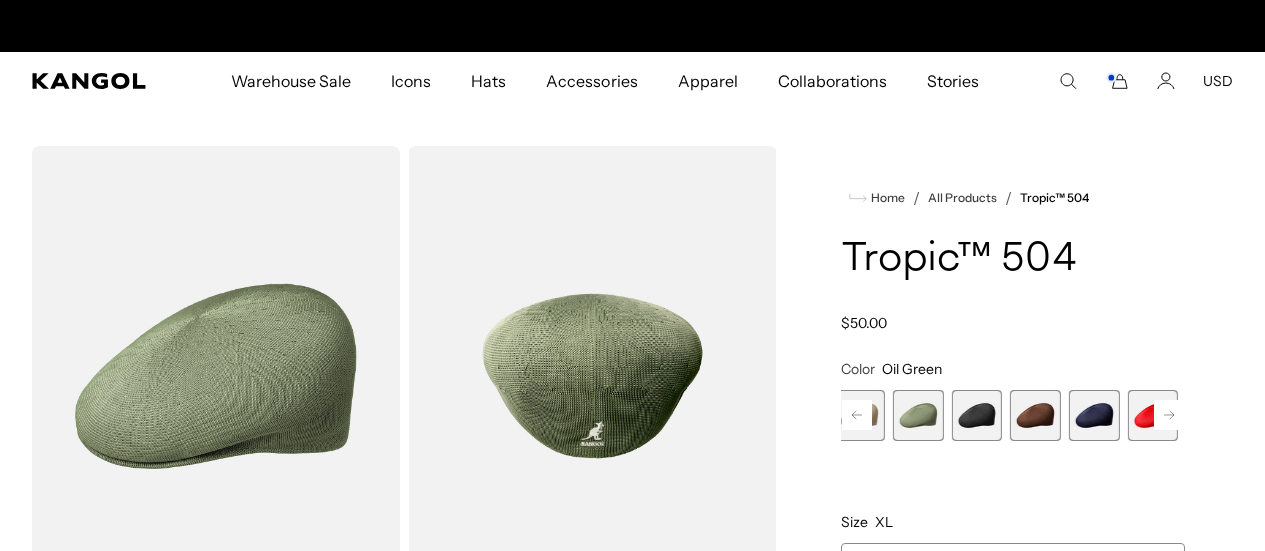 click 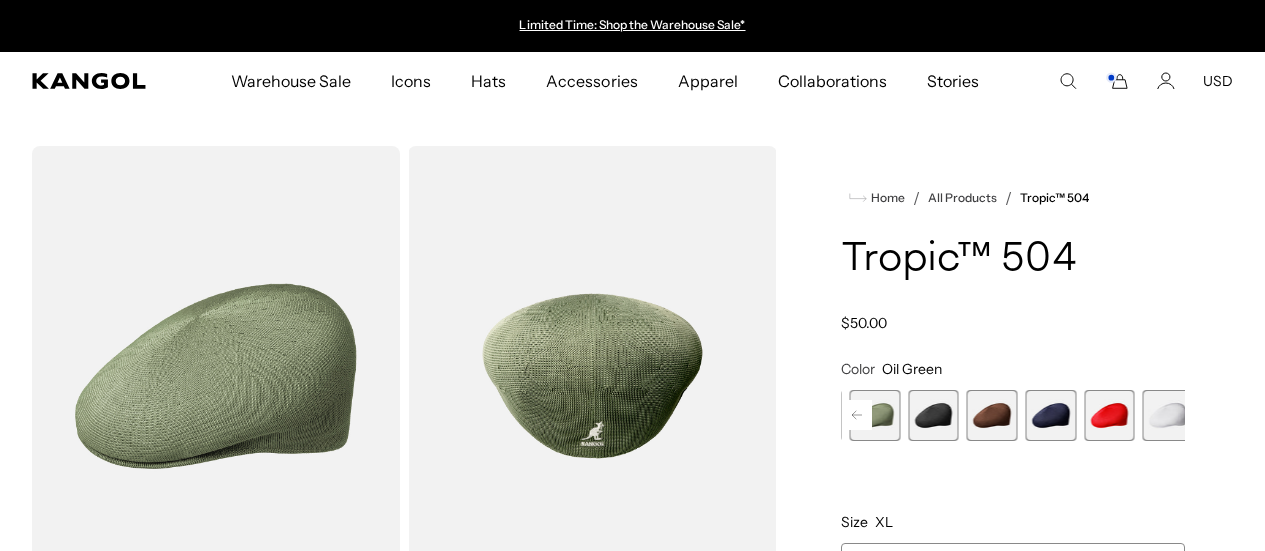 click at bounding box center [1168, 415] 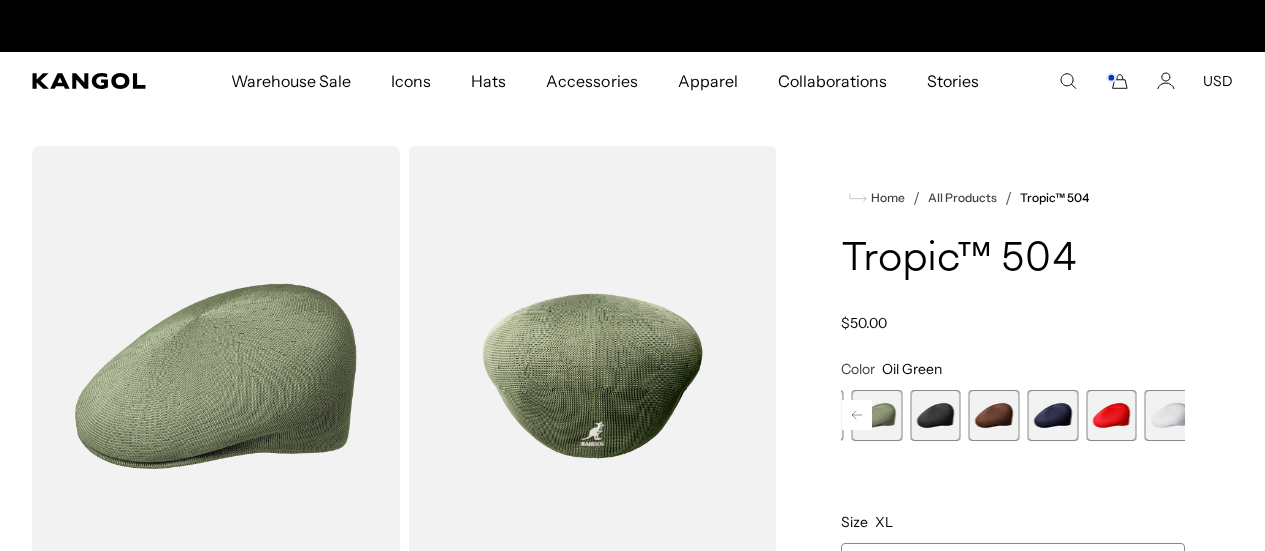 scroll, scrollTop: 0, scrollLeft: 412, axis: horizontal 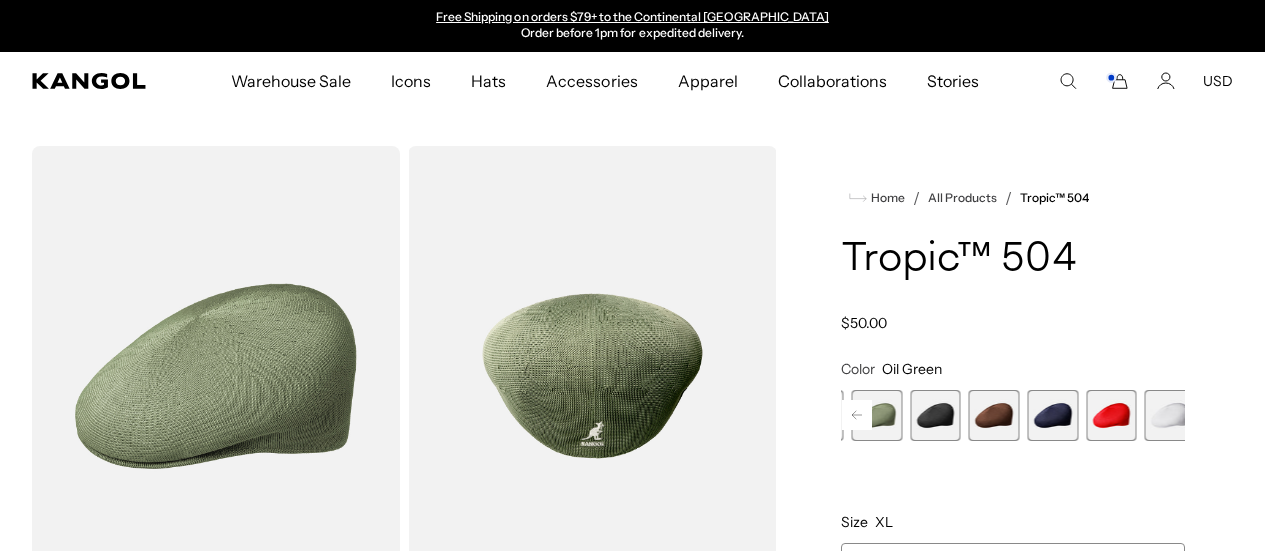 click at bounding box center (1170, 415) 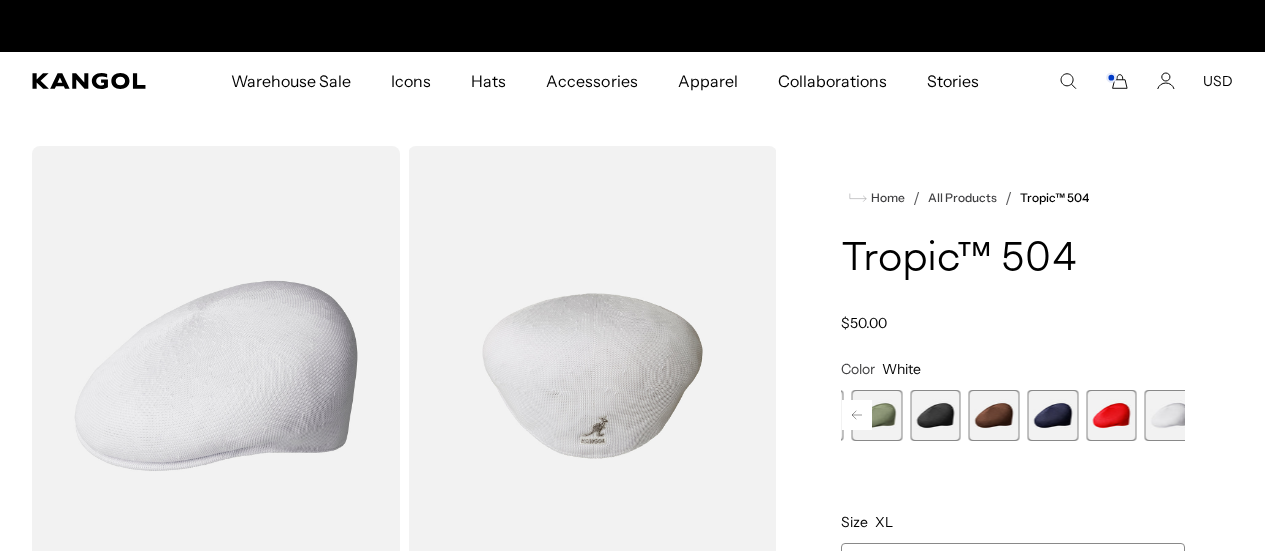 scroll, scrollTop: 0, scrollLeft: 0, axis: both 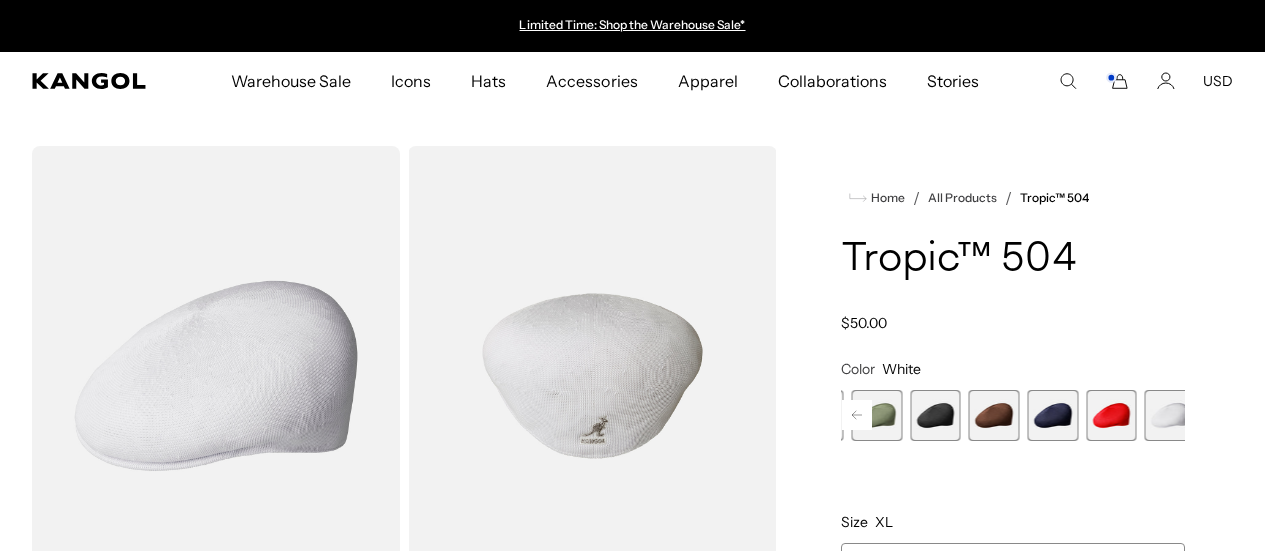 click at bounding box center [1229, 415] 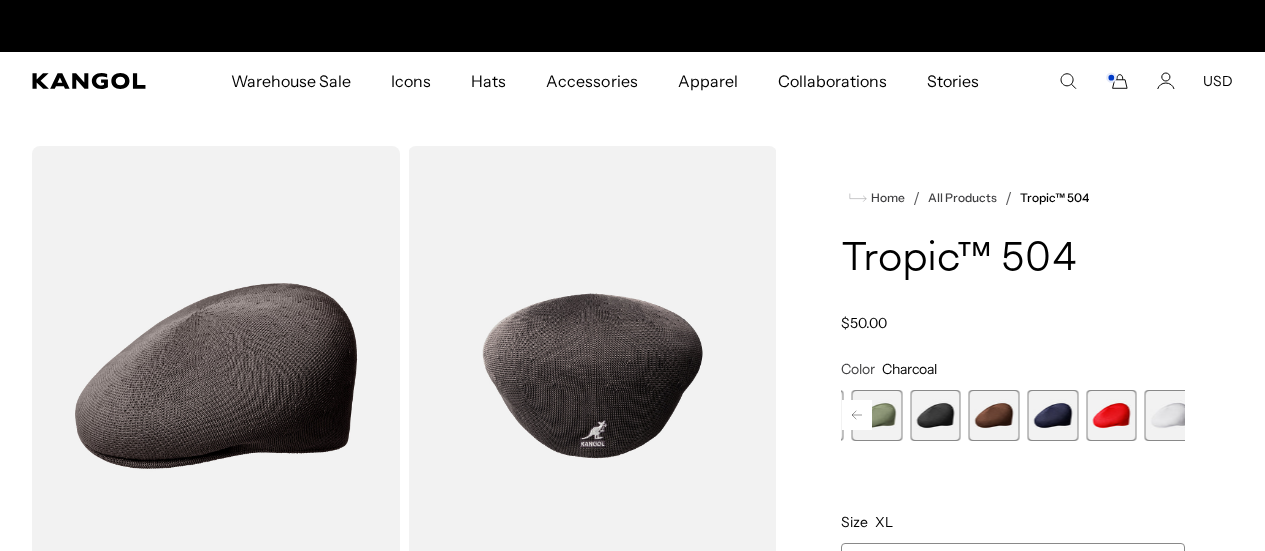 scroll, scrollTop: 0, scrollLeft: 412, axis: horizontal 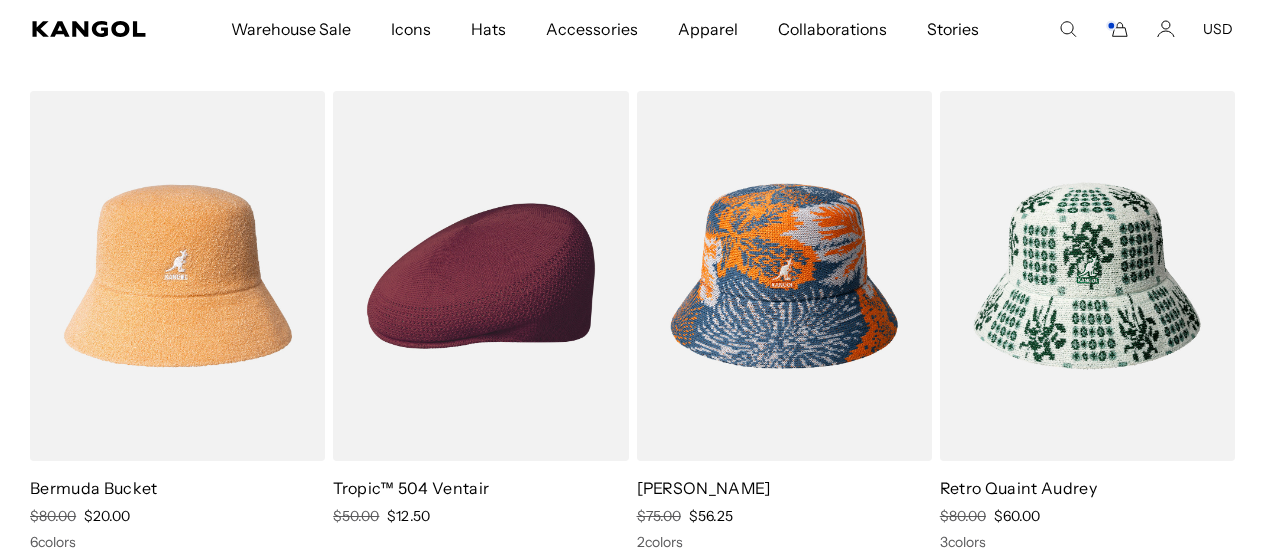 click at bounding box center (480, 276) 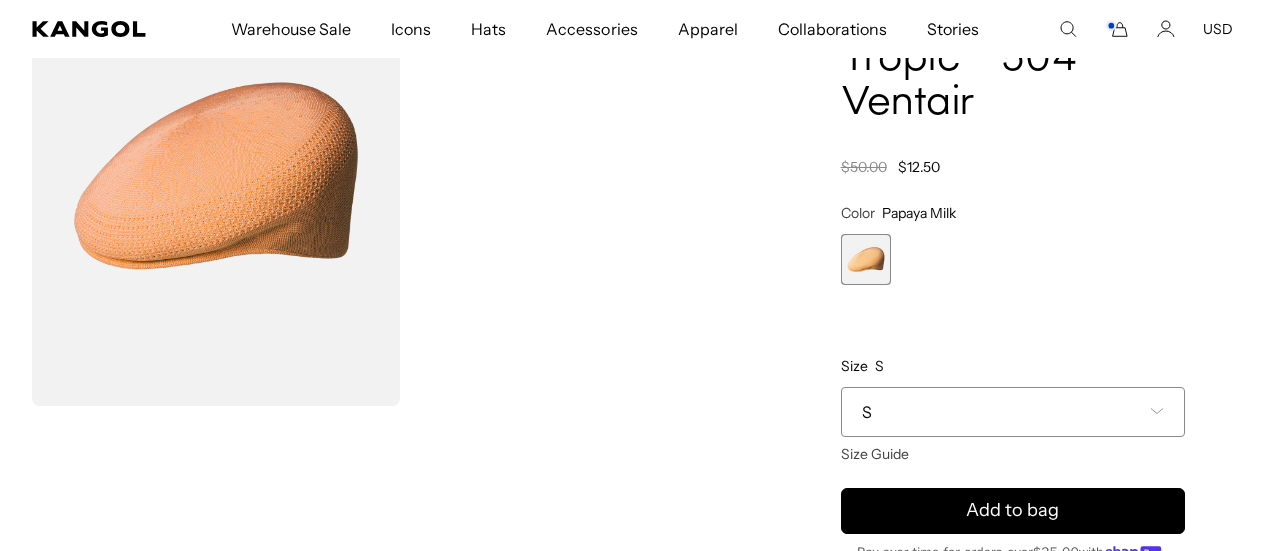 scroll, scrollTop: 0, scrollLeft: 0, axis: both 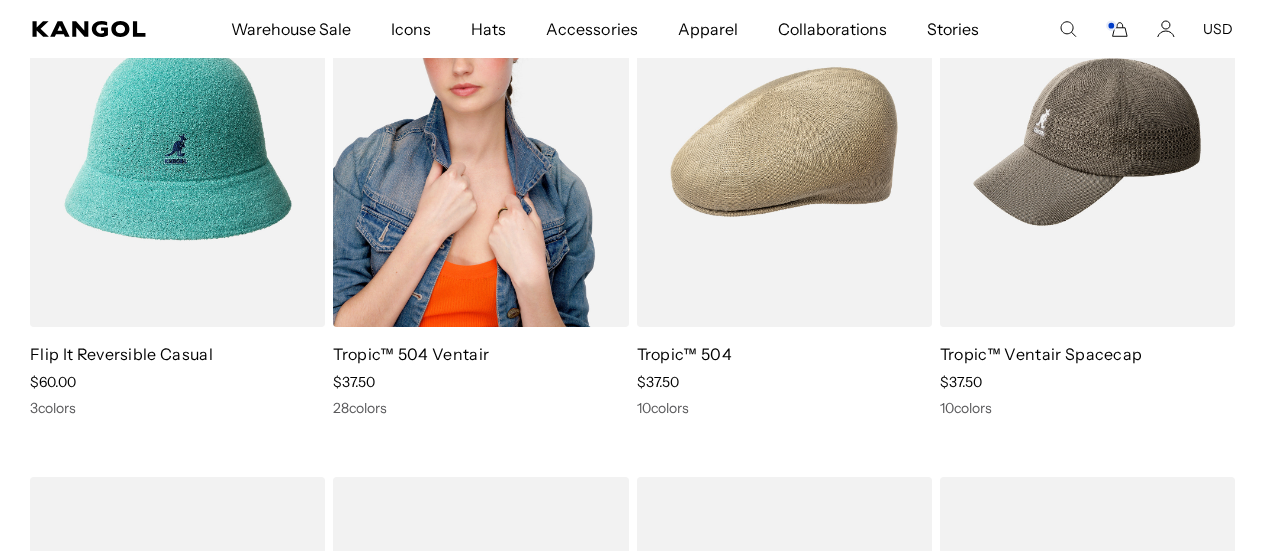 click at bounding box center [480, 142] 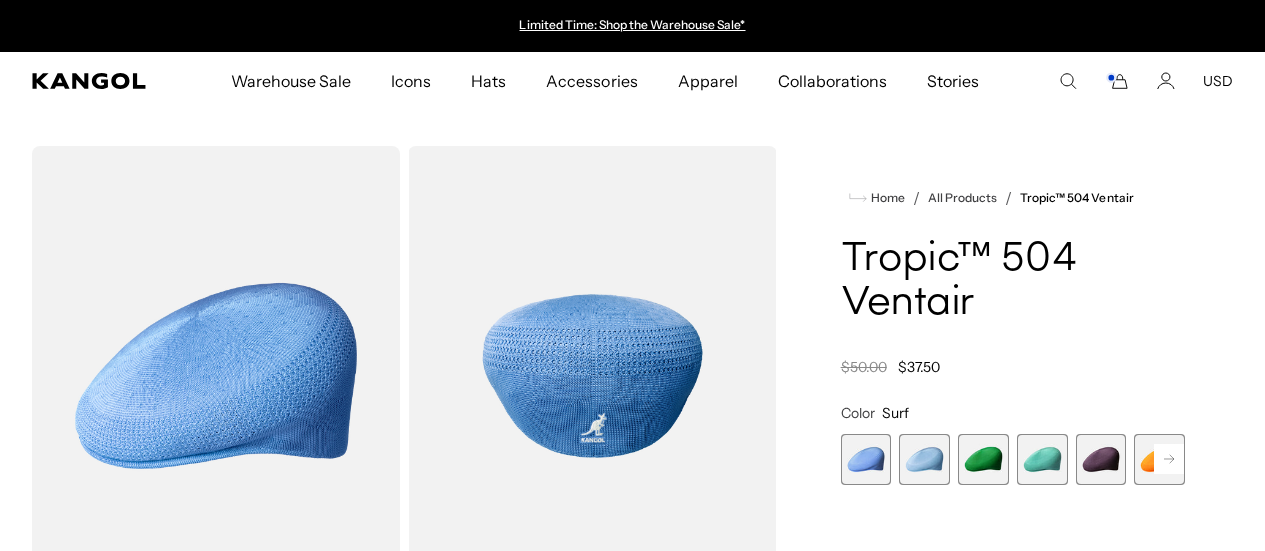 scroll, scrollTop: 0, scrollLeft: 0, axis: both 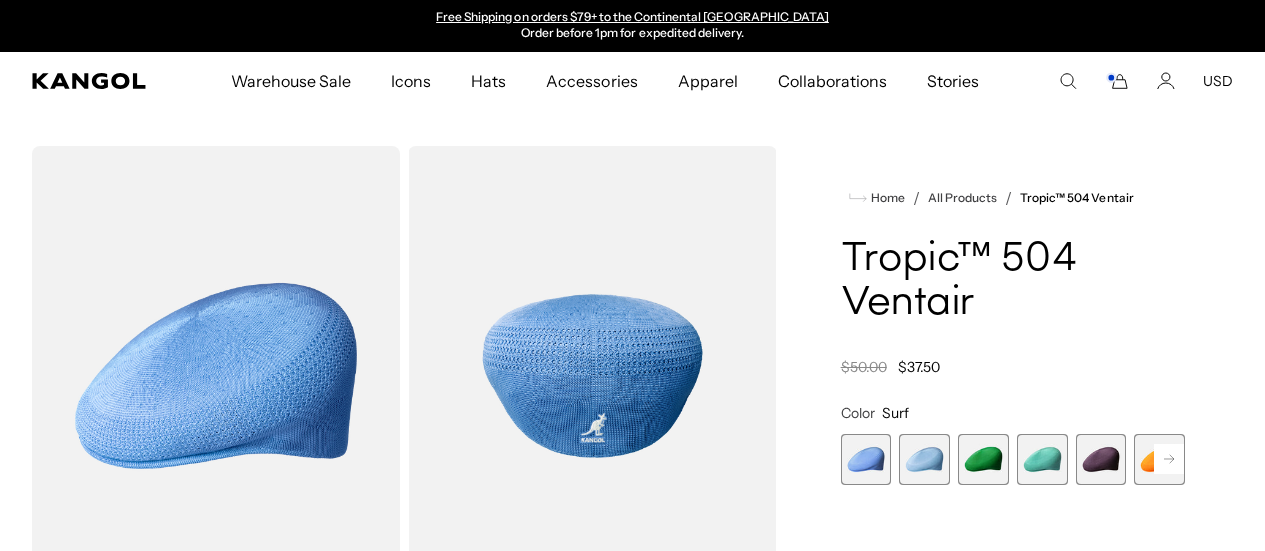 click 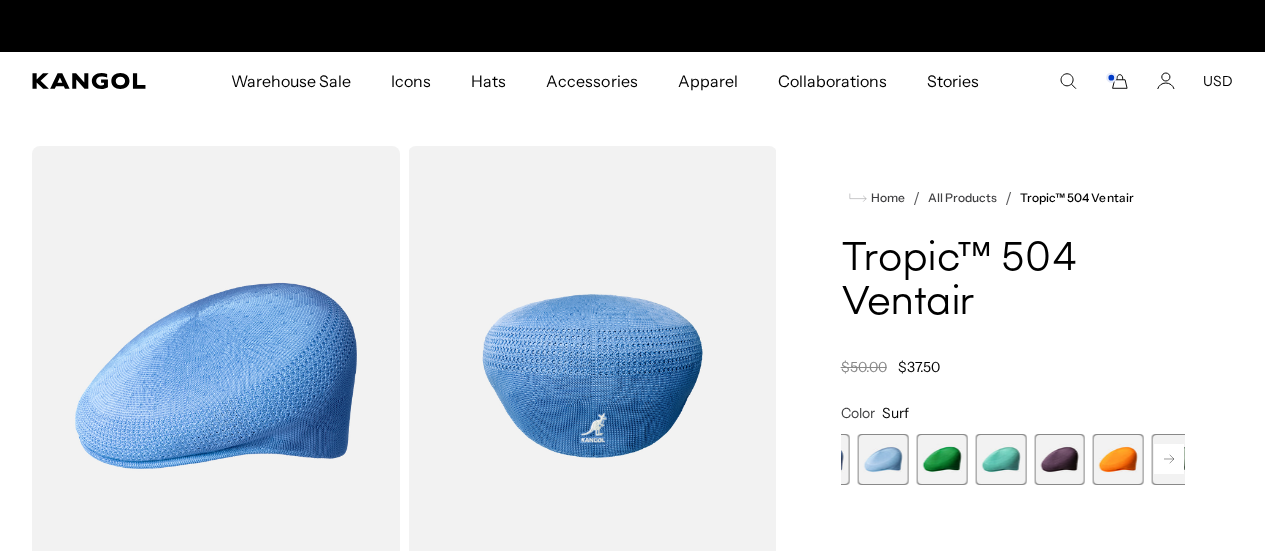 scroll, scrollTop: 0, scrollLeft: 0, axis: both 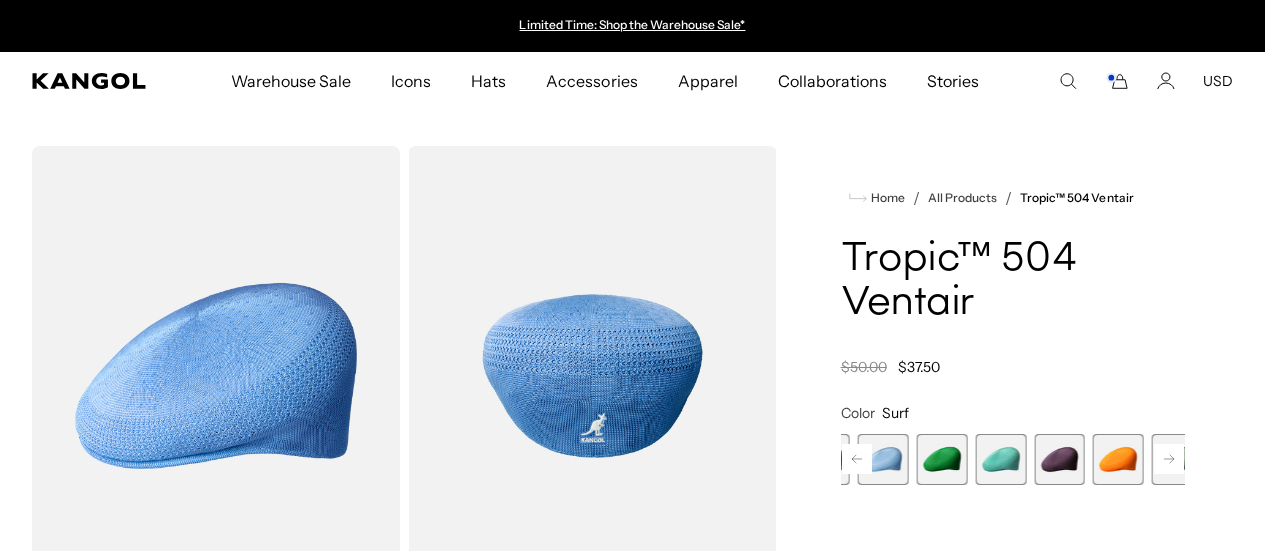 click 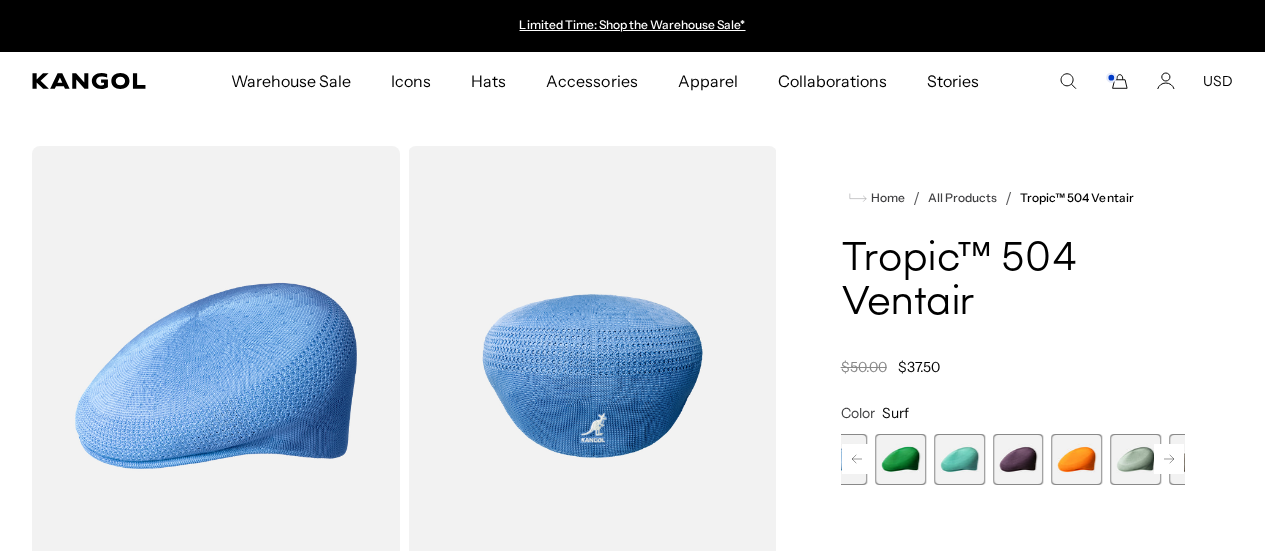 click 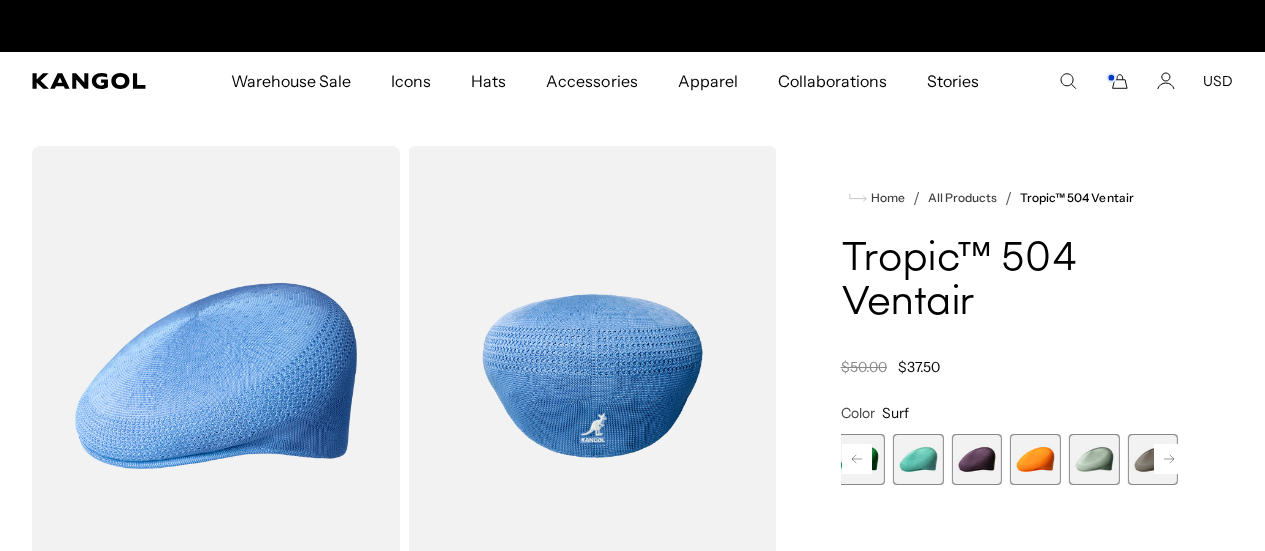 scroll, scrollTop: 0, scrollLeft: 412, axis: horizontal 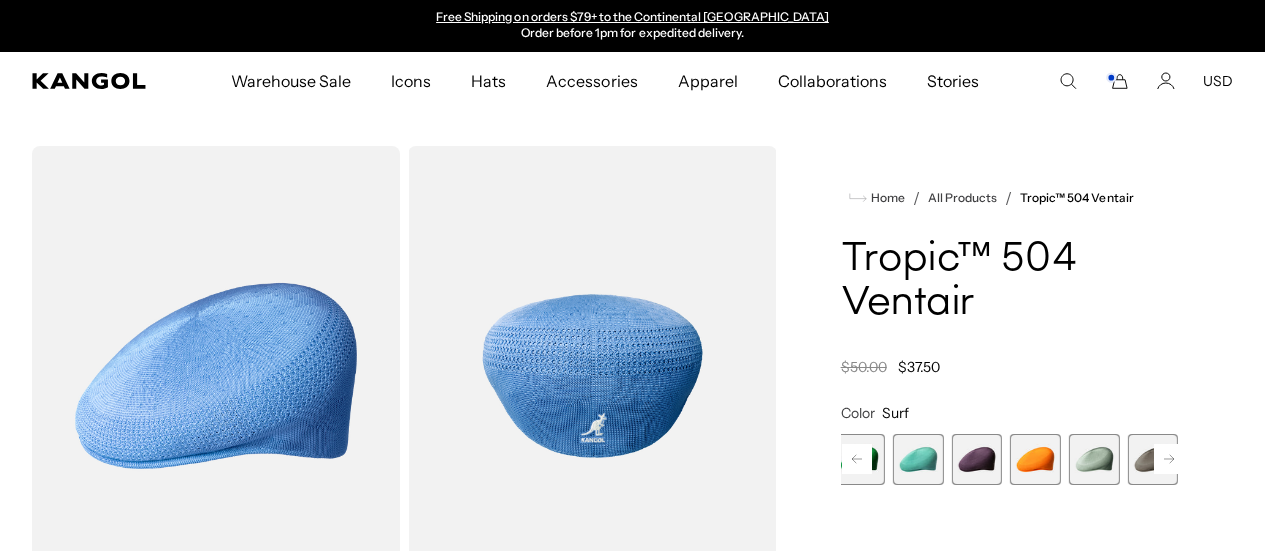 click at bounding box center (1094, 459) 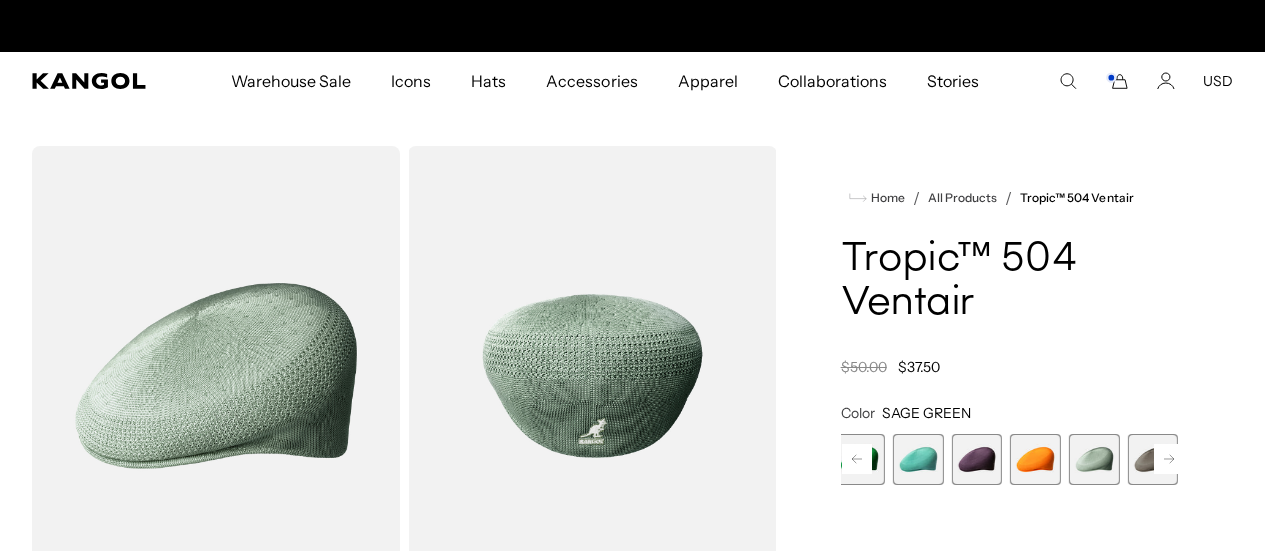 scroll, scrollTop: 0, scrollLeft: 0, axis: both 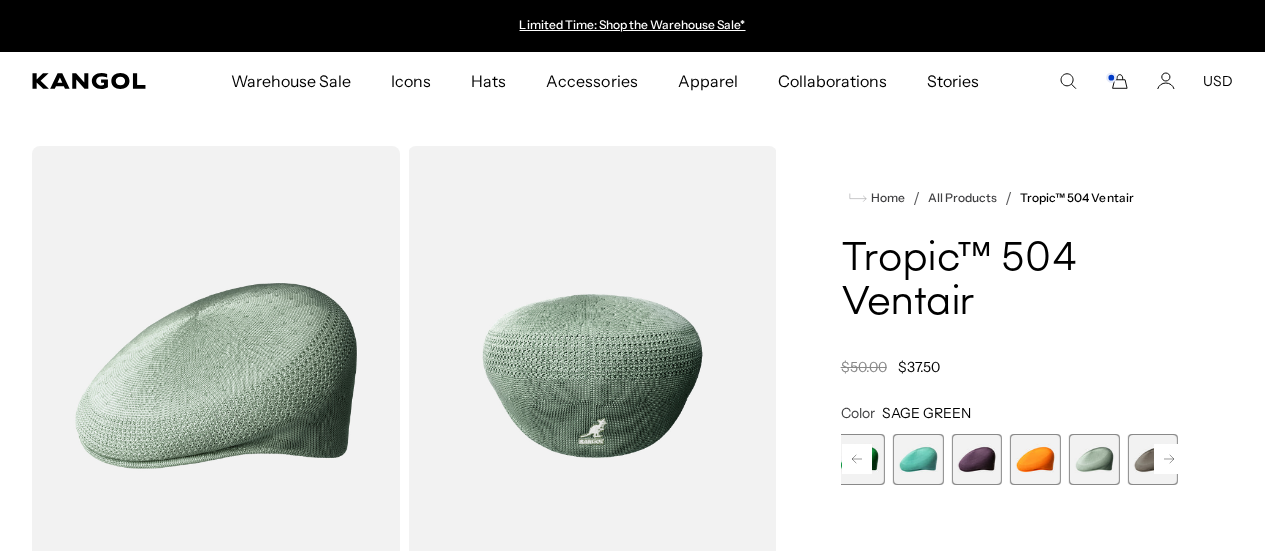 click at bounding box center [1152, 459] 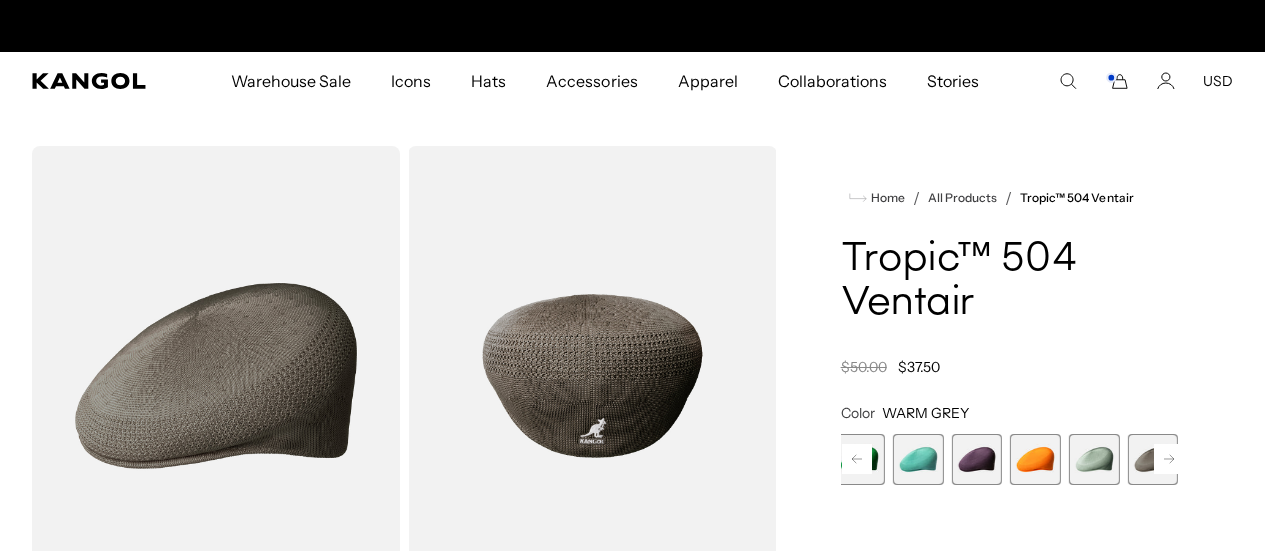 scroll, scrollTop: 0, scrollLeft: 412, axis: horizontal 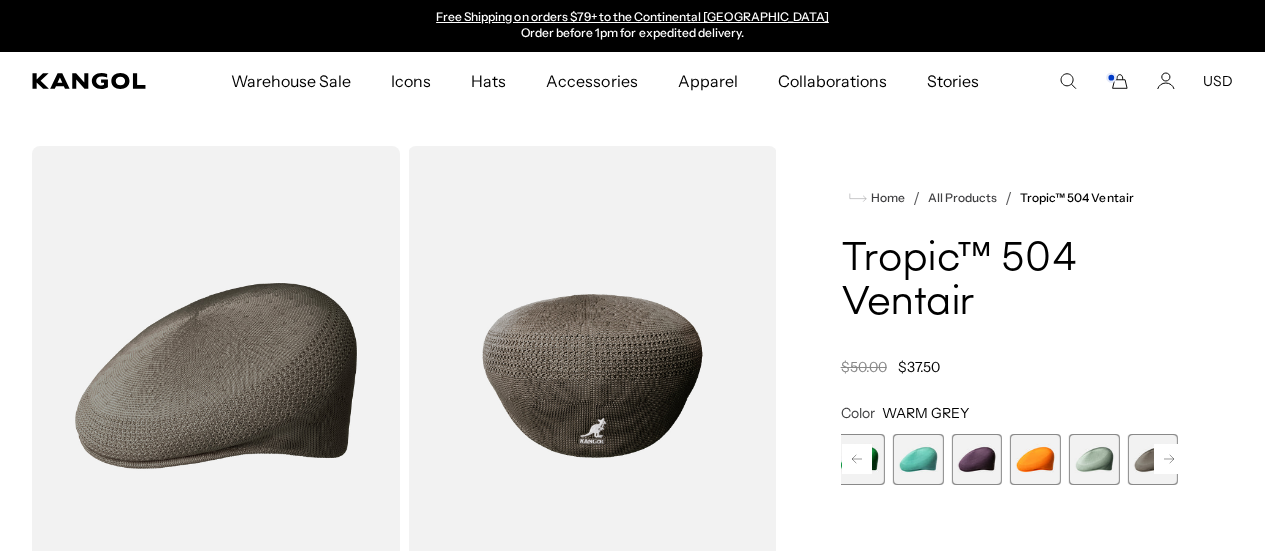 click 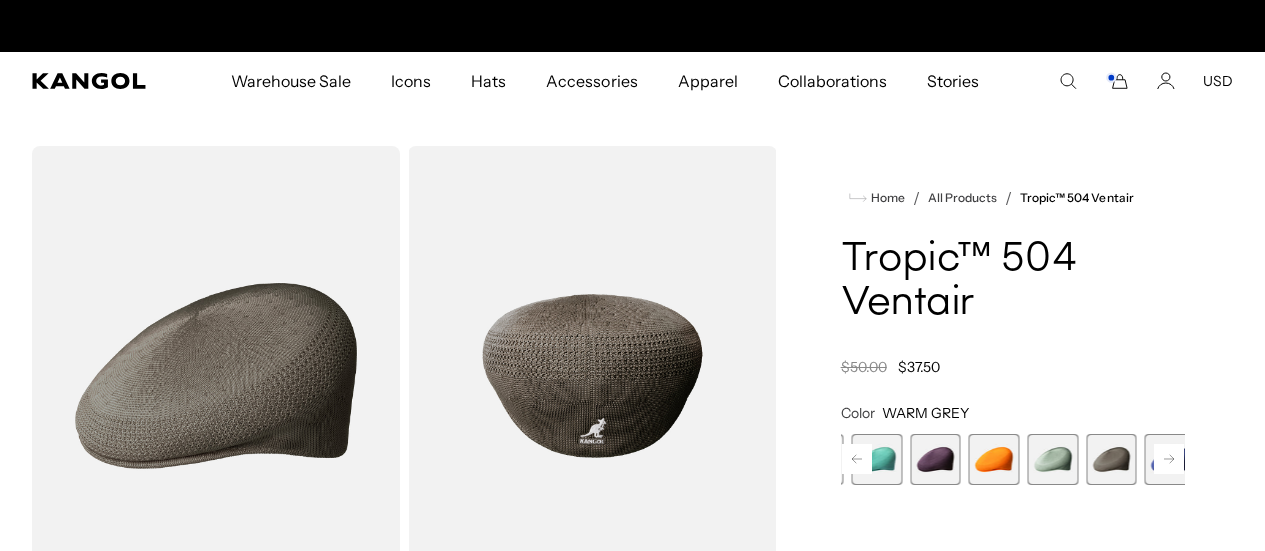 scroll, scrollTop: 0, scrollLeft: 0, axis: both 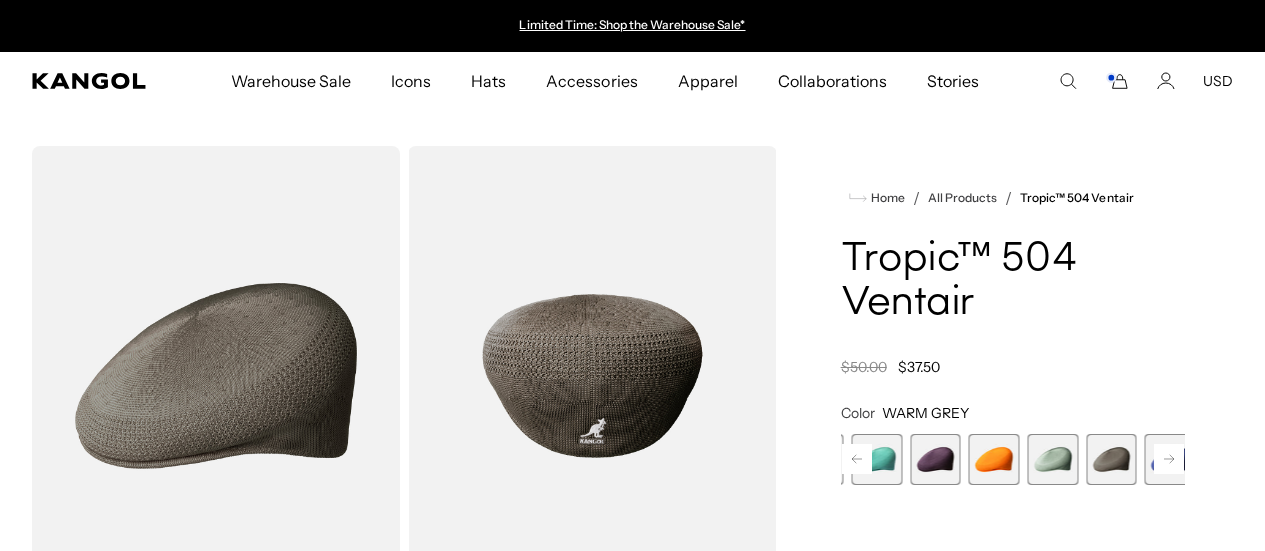 click 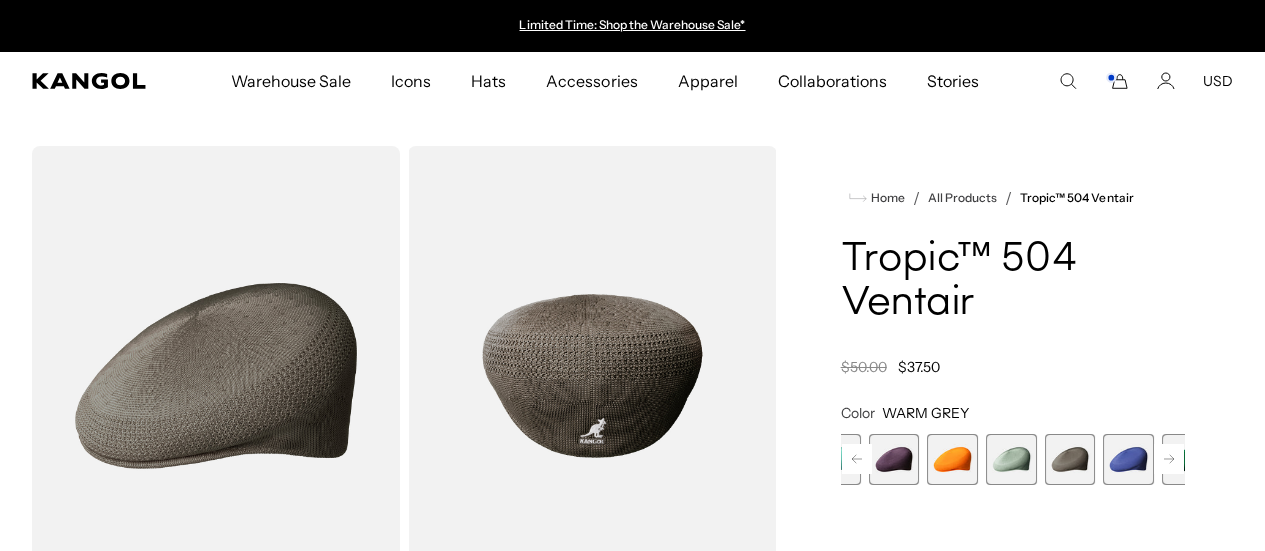 click 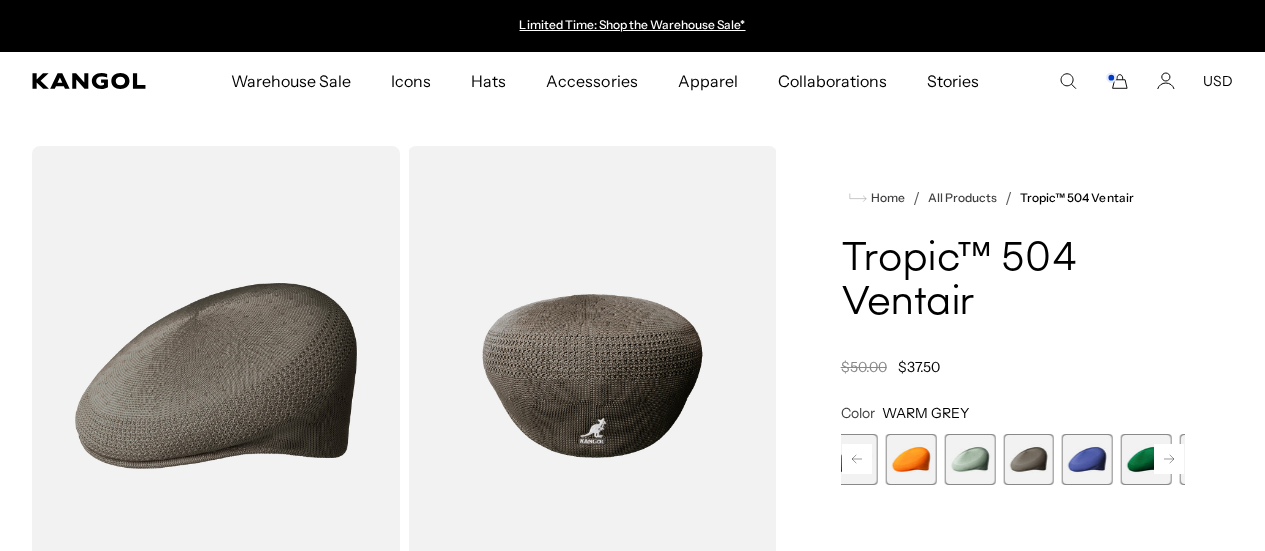 click 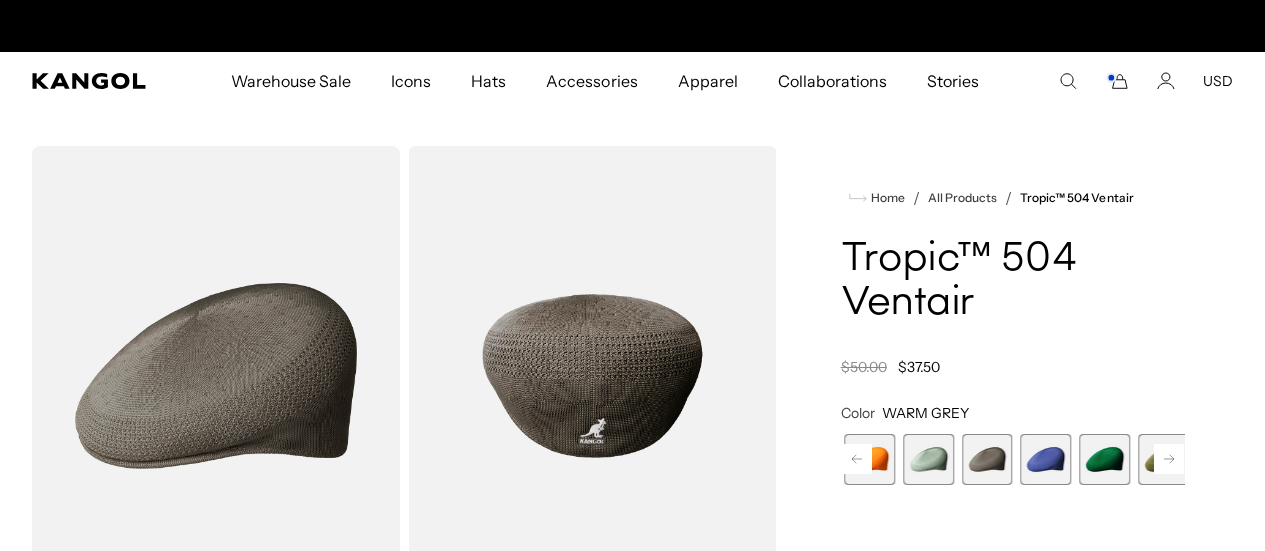 click at bounding box center (1163, 459) 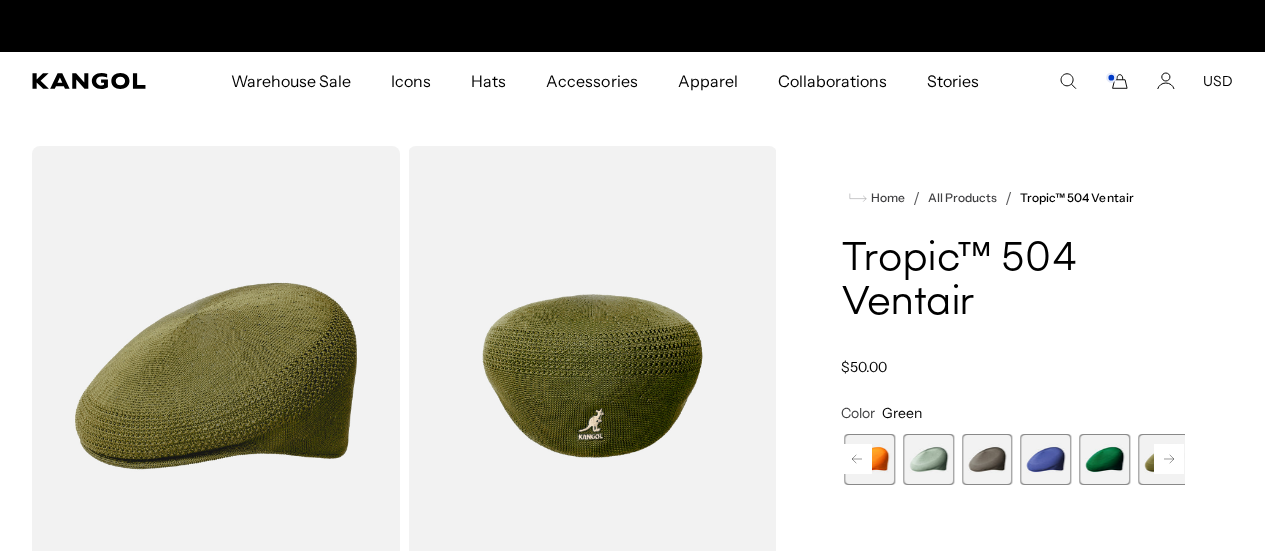 scroll, scrollTop: 0, scrollLeft: 0, axis: both 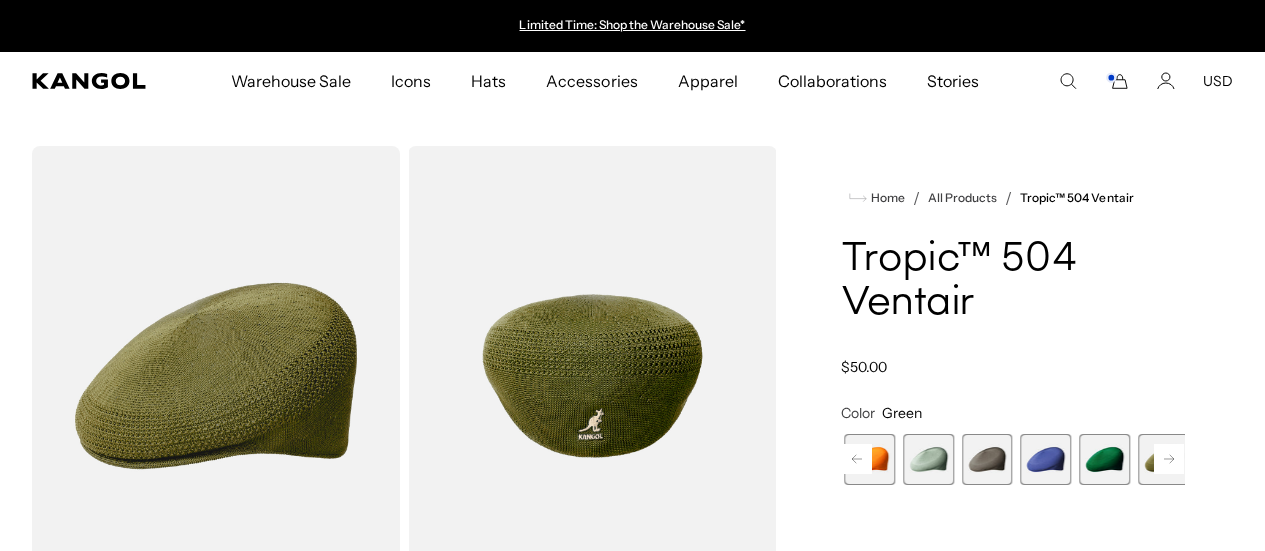 click 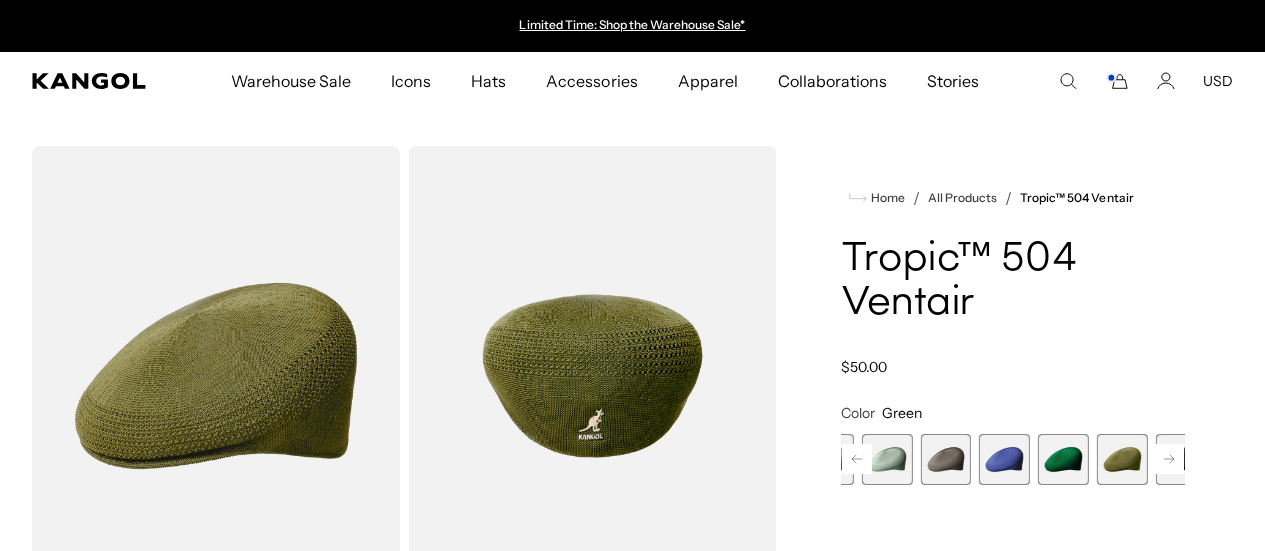 click 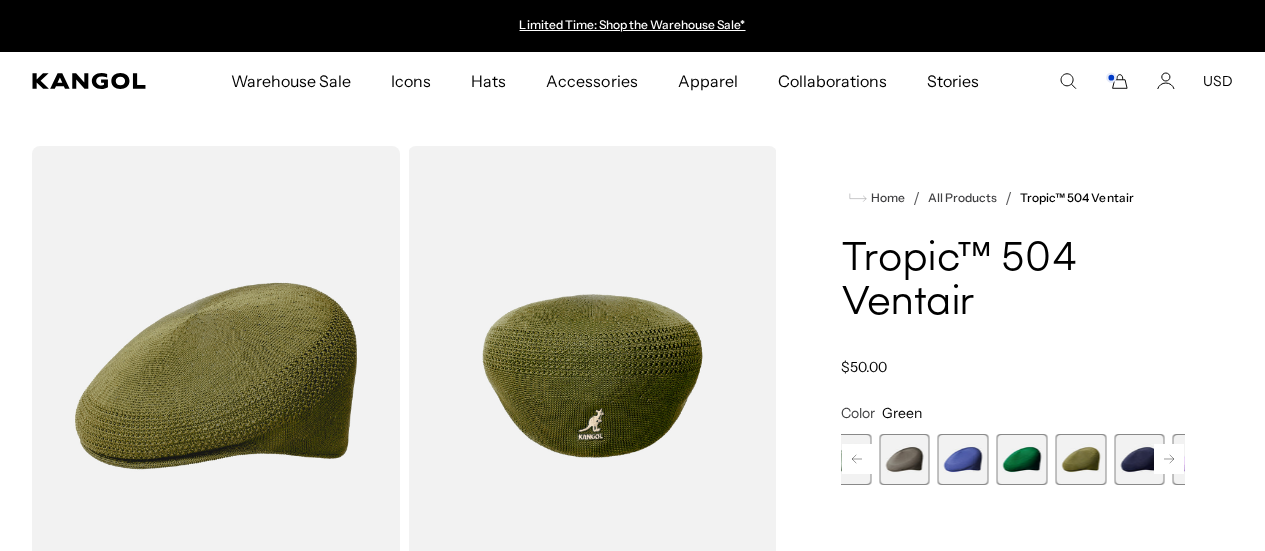 click 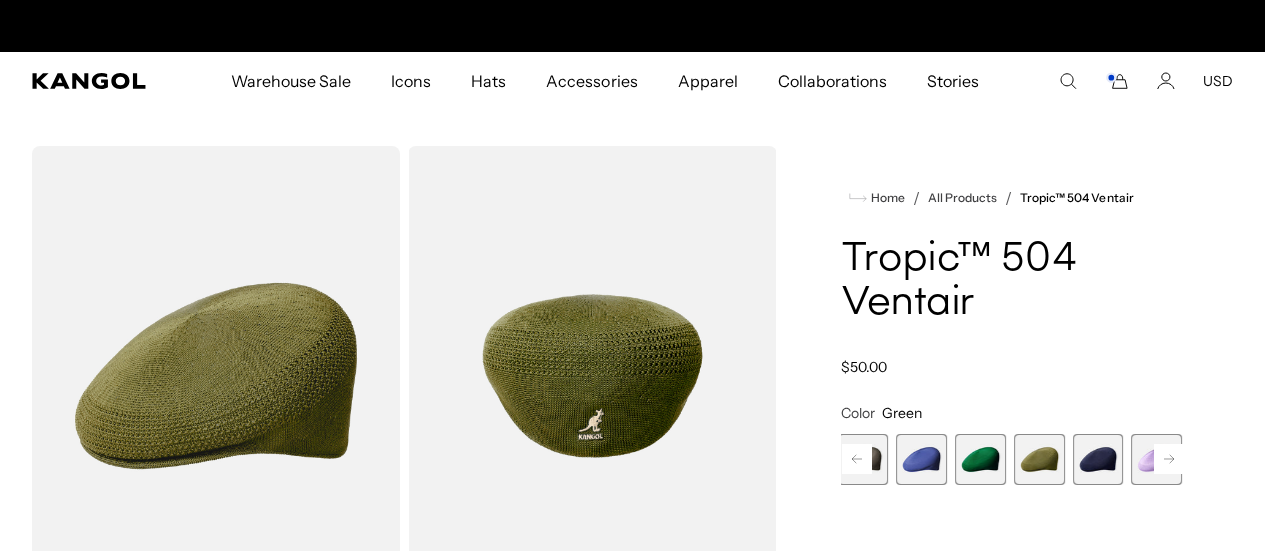 scroll, scrollTop: 0, scrollLeft: 412, axis: horizontal 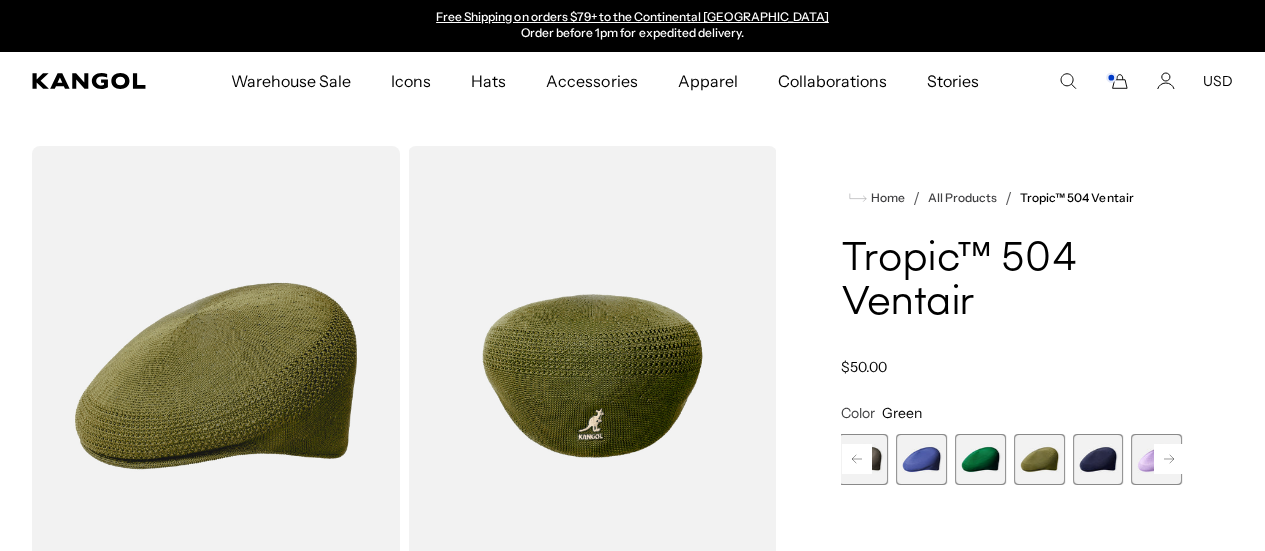 click at bounding box center [1215, 459] 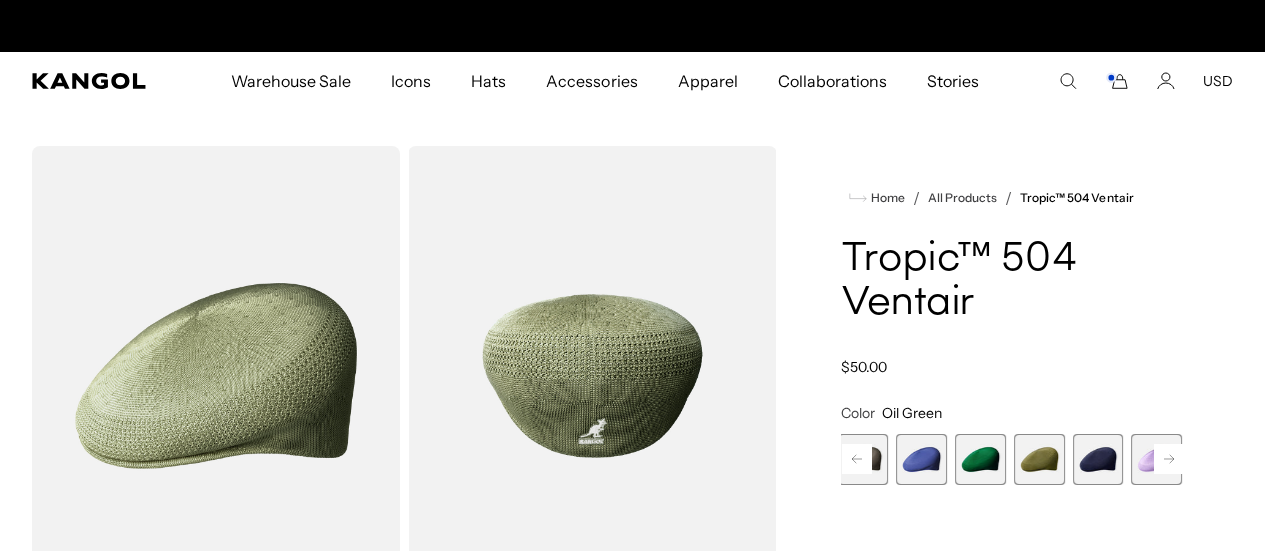 scroll, scrollTop: 0, scrollLeft: 0, axis: both 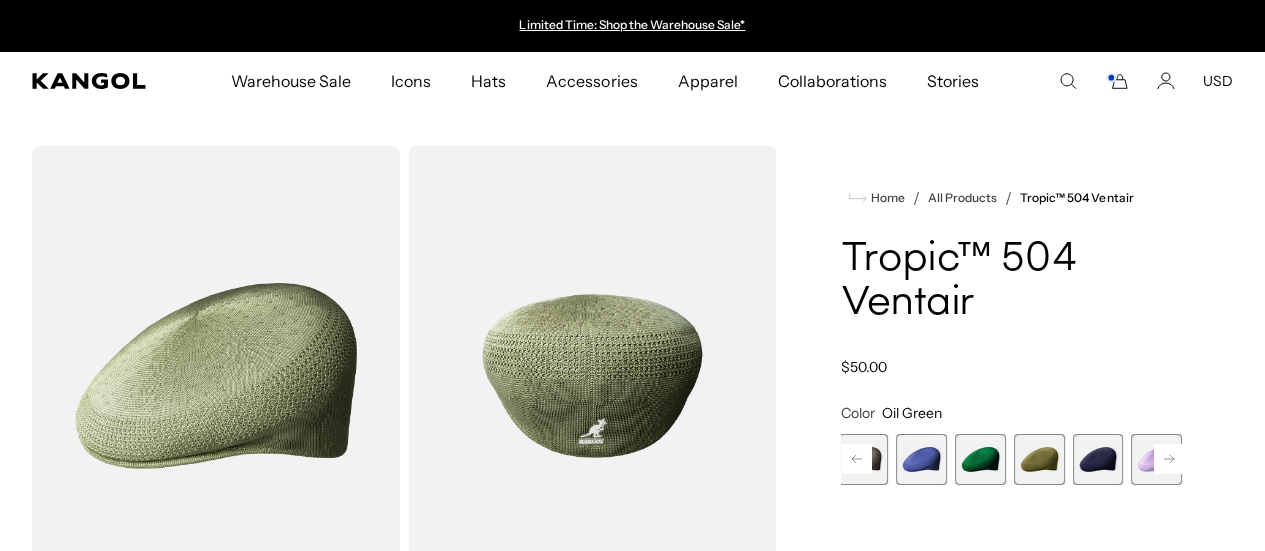 click 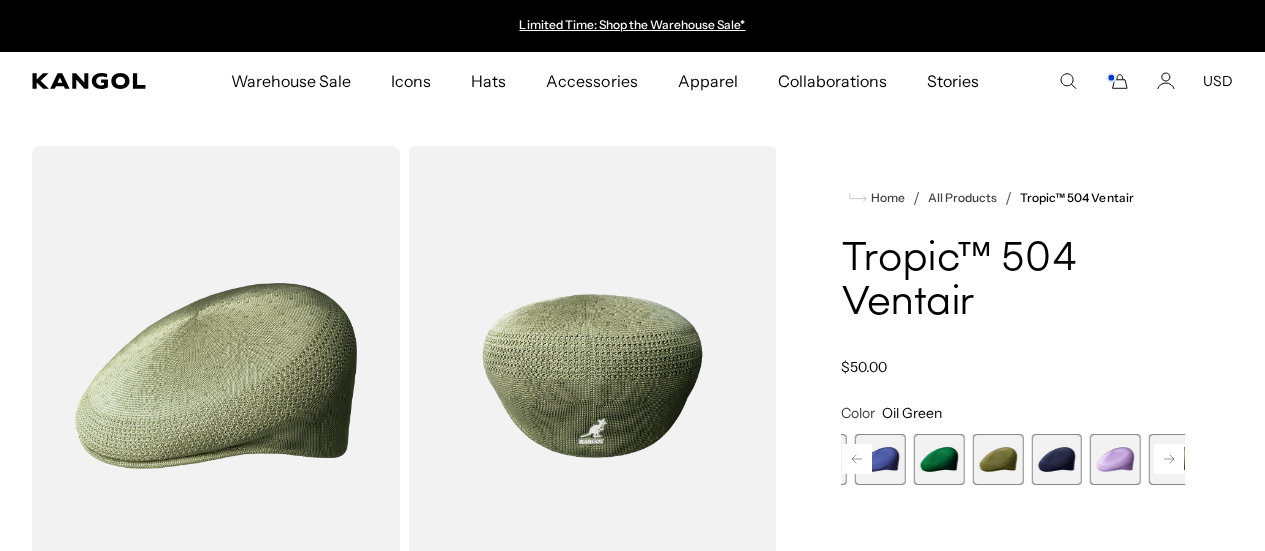 click 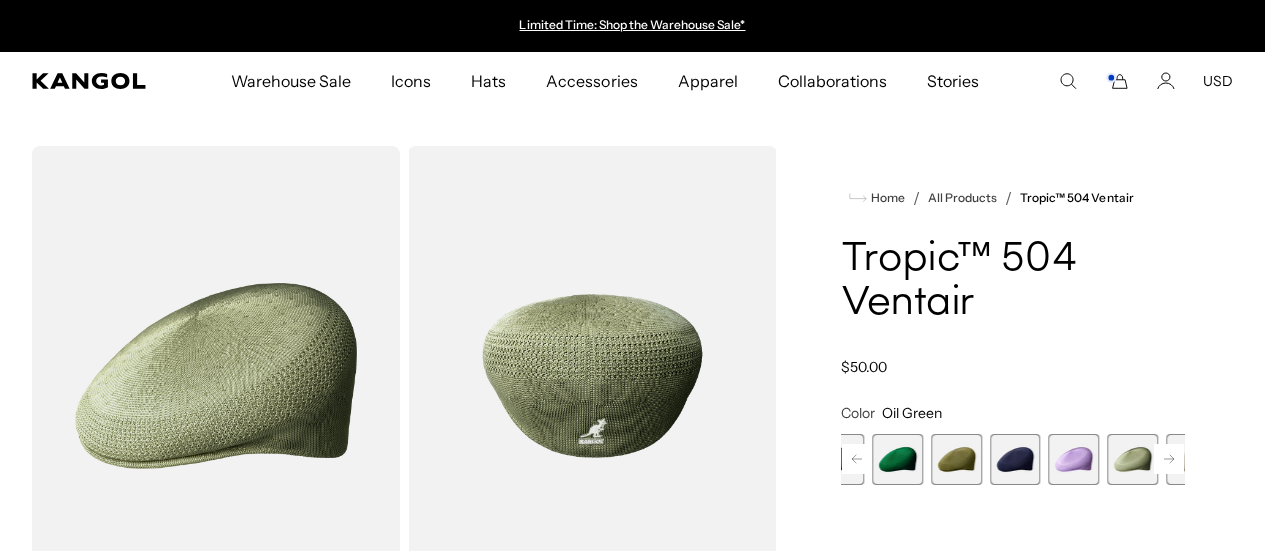 click 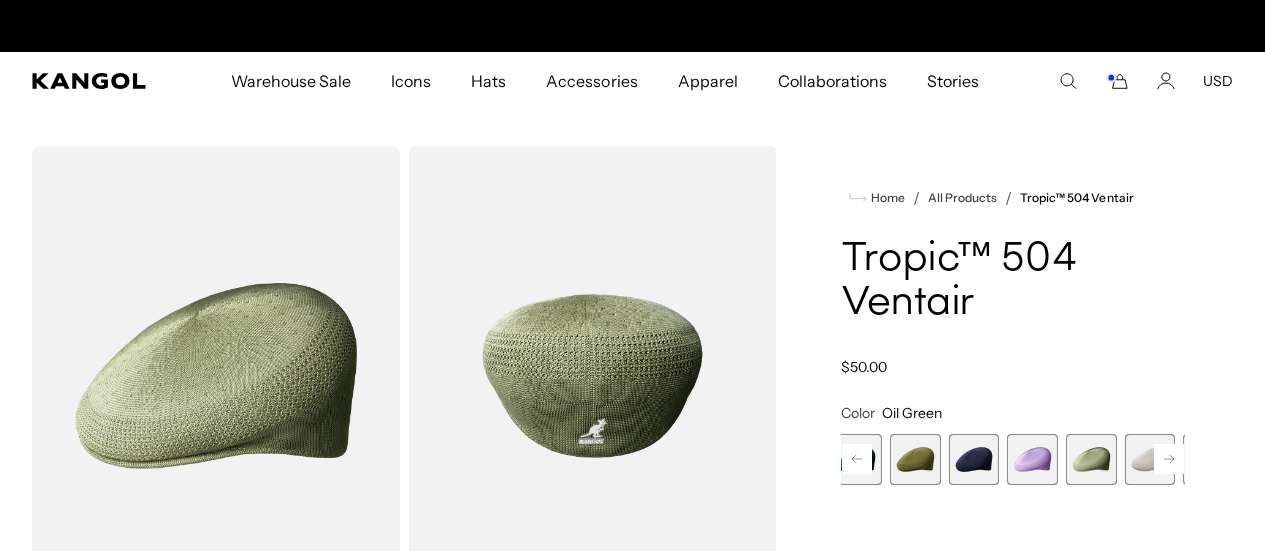 scroll, scrollTop: 0, scrollLeft: 412, axis: horizontal 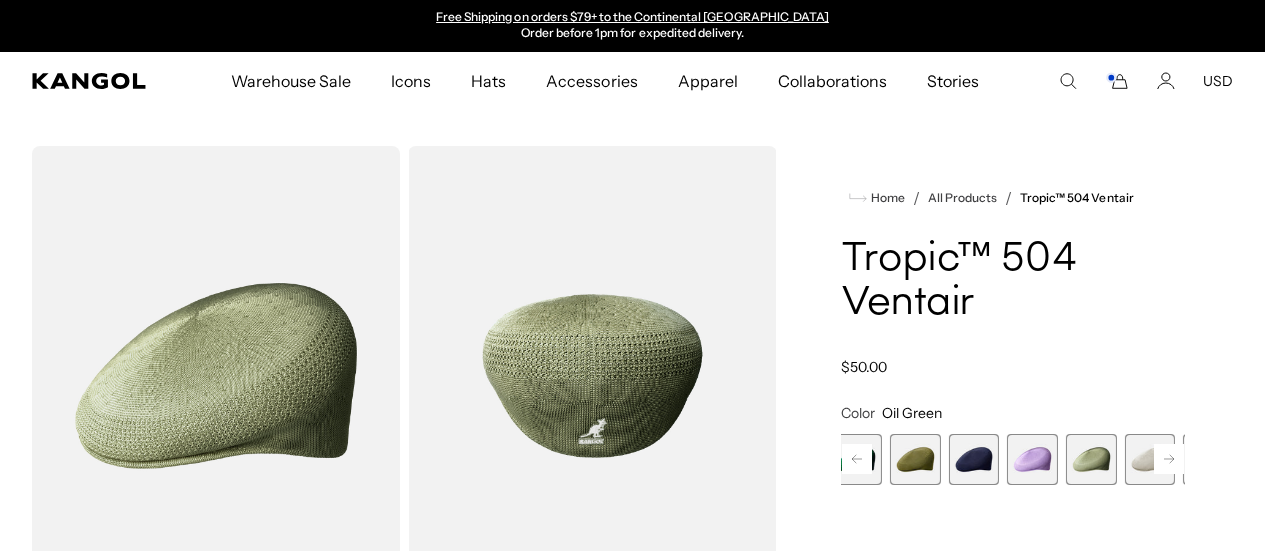 click at bounding box center [1208, 459] 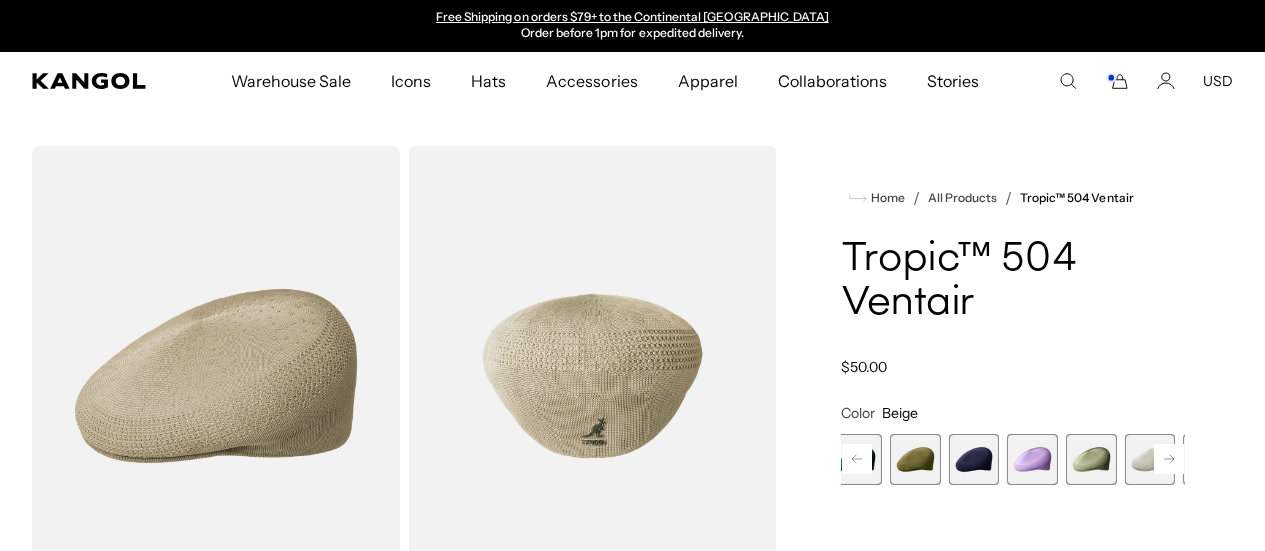 click at bounding box center (1267, 459) 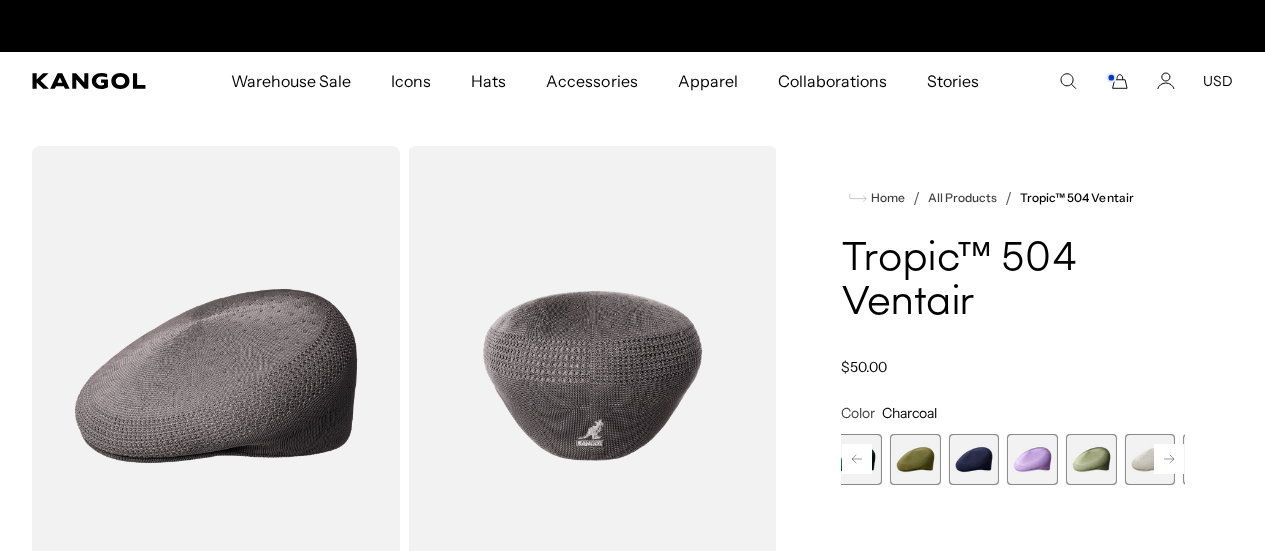 scroll, scrollTop: 0, scrollLeft: 0, axis: both 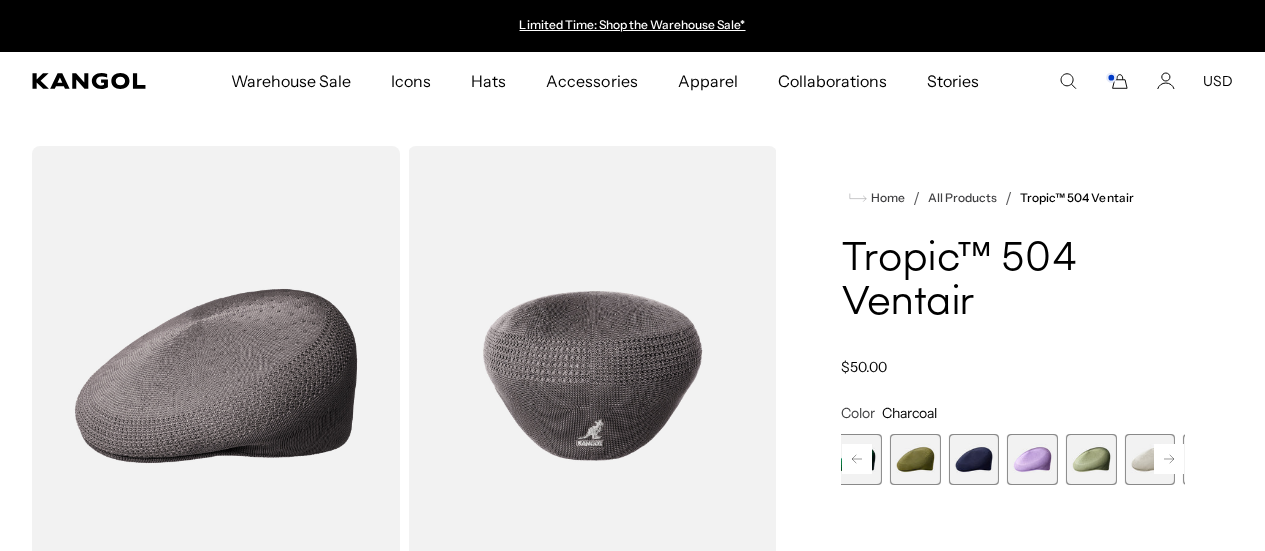 click at bounding box center [1326, 459] 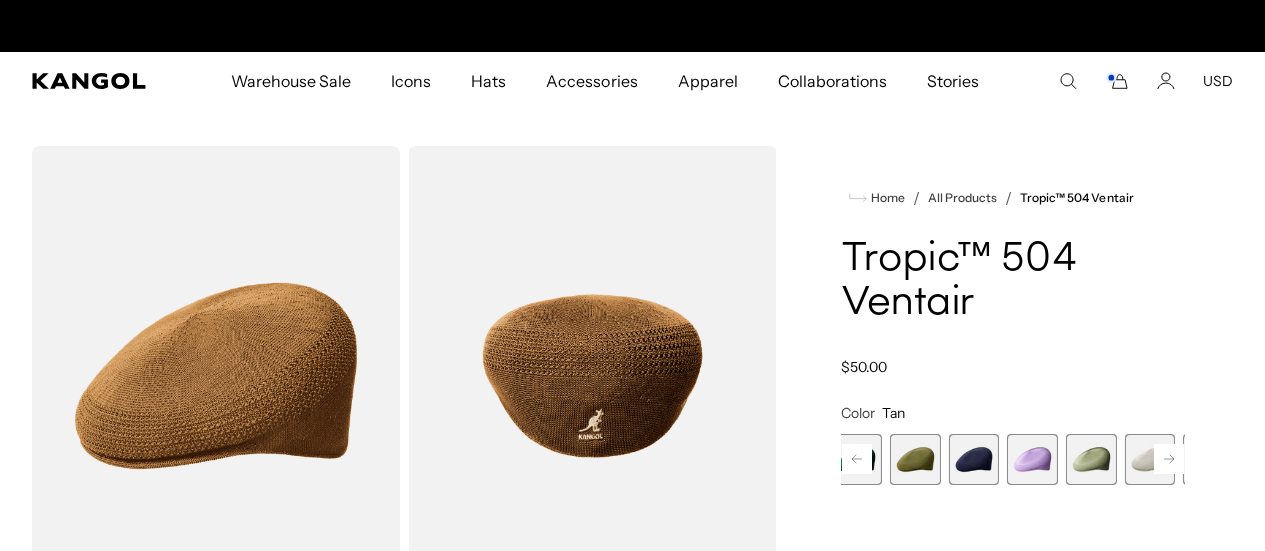 scroll, scrollTop: 0, scrollLeft: 412, axis: horizontal 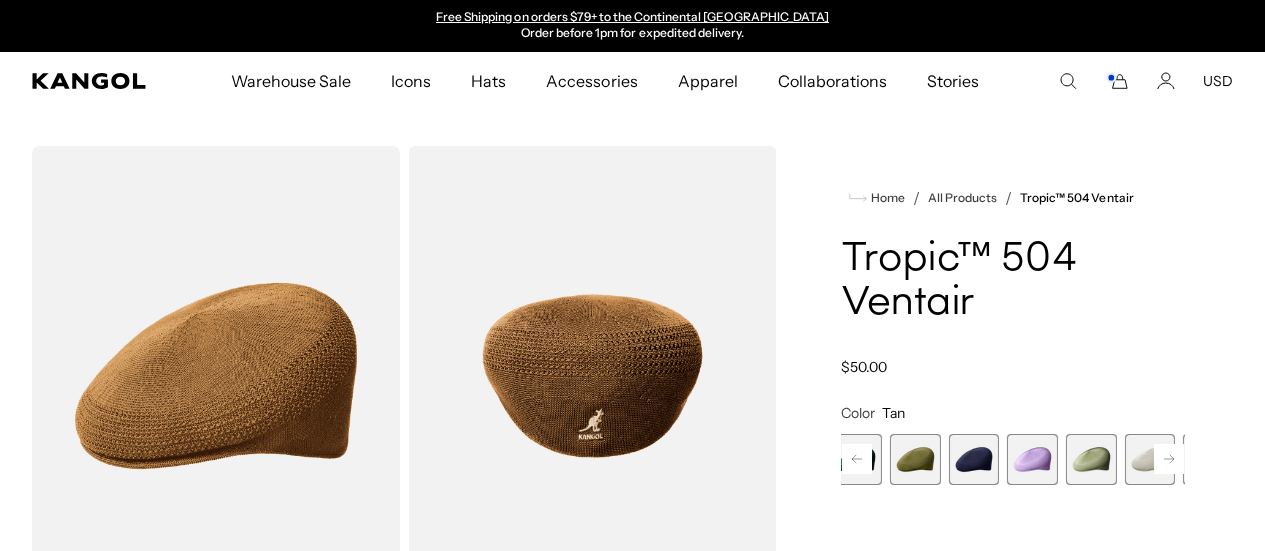 click 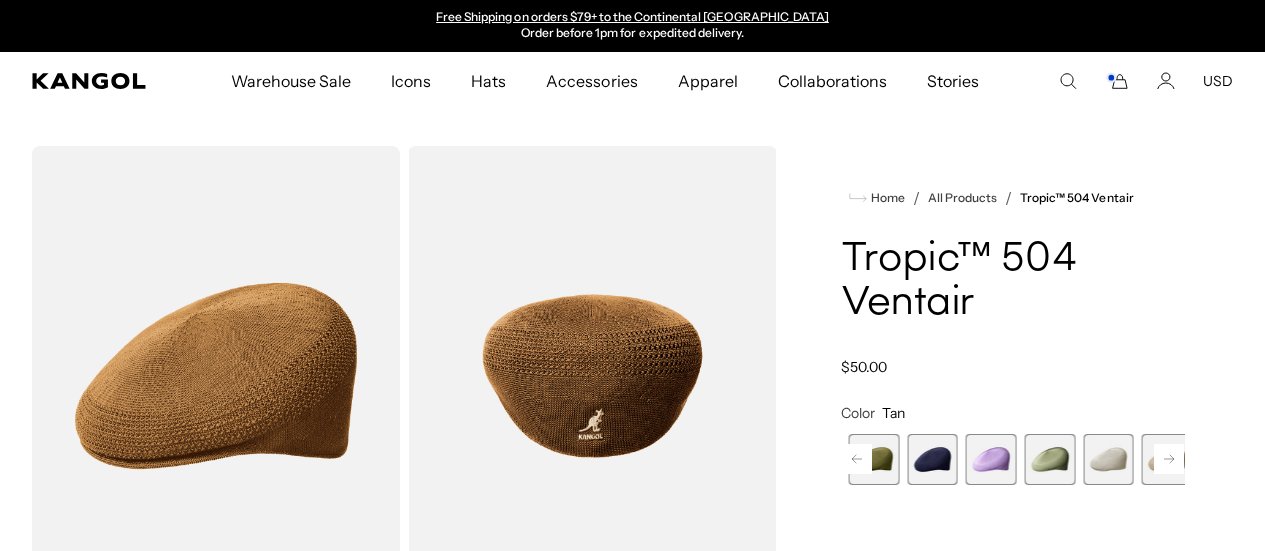 click 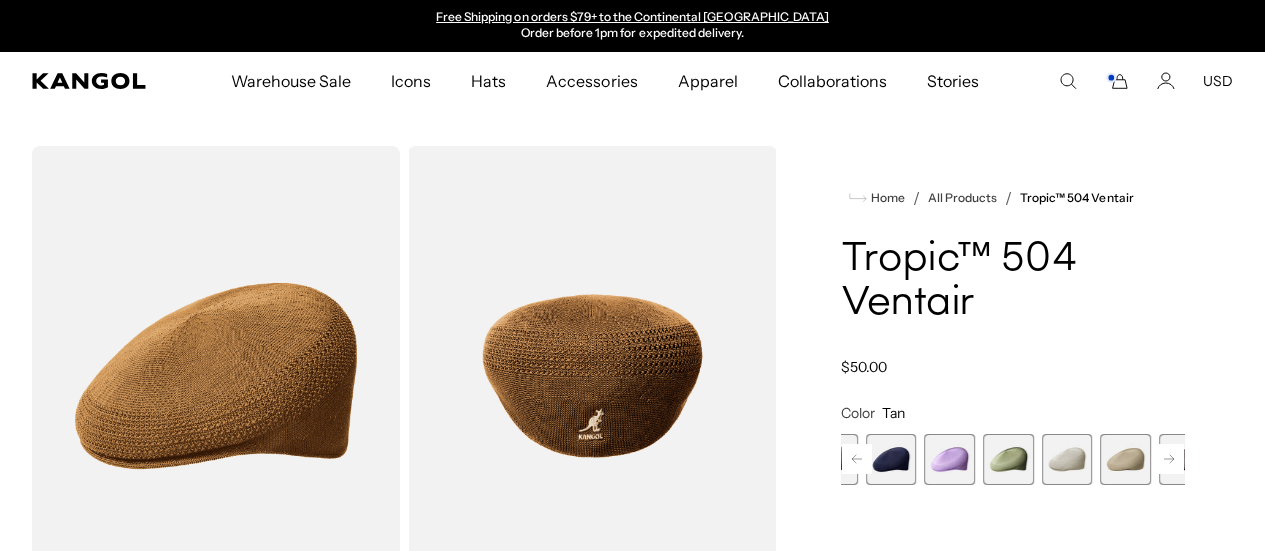 click 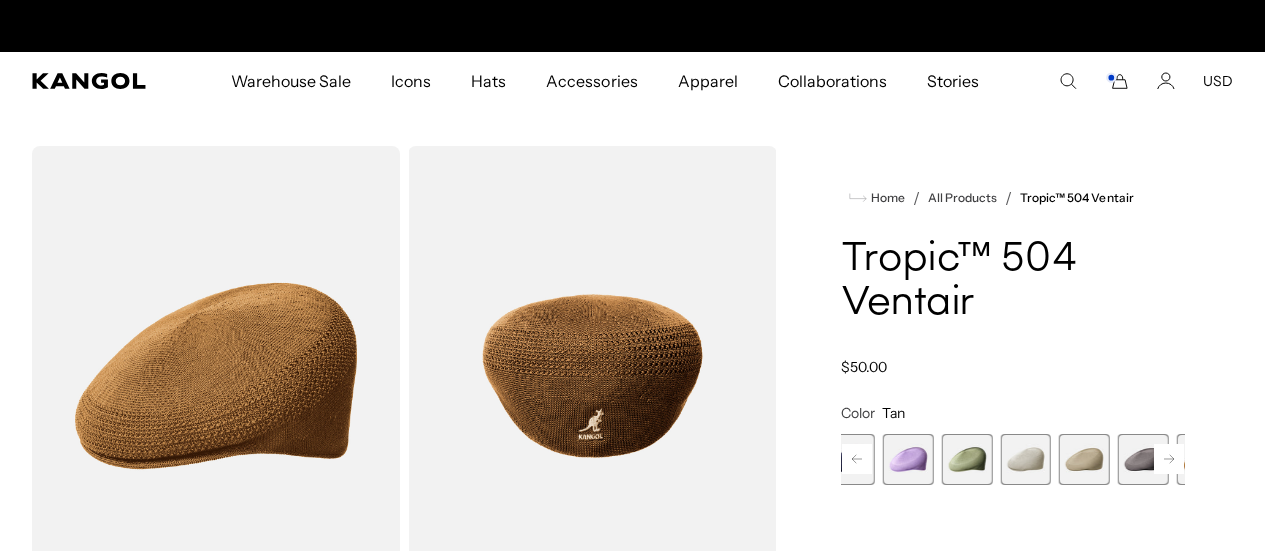 scroll, scrollTop: 0, scrollLeft: 0, axis: both 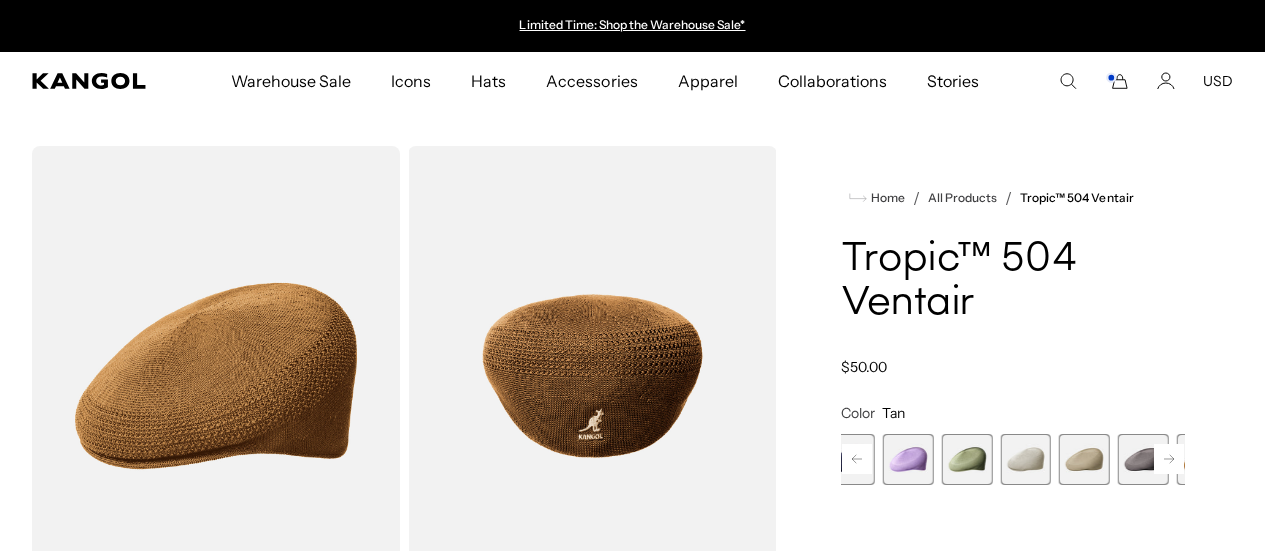 click at bounding box center [1378, 459] 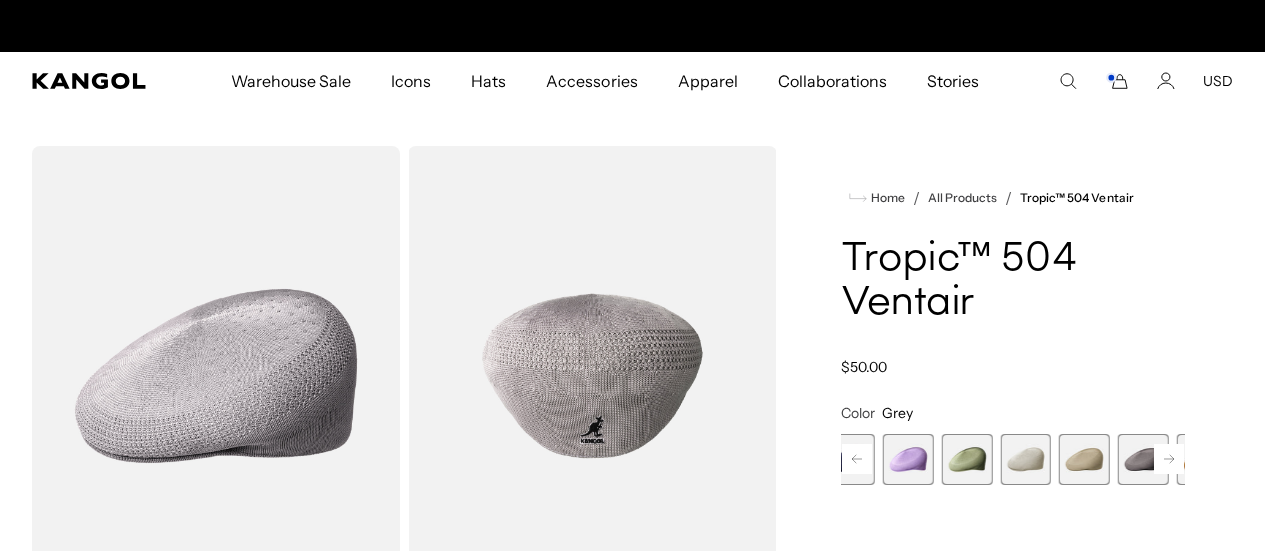 scroll, scrollTop: 0, scrollLeft: 412, axis: horizontal 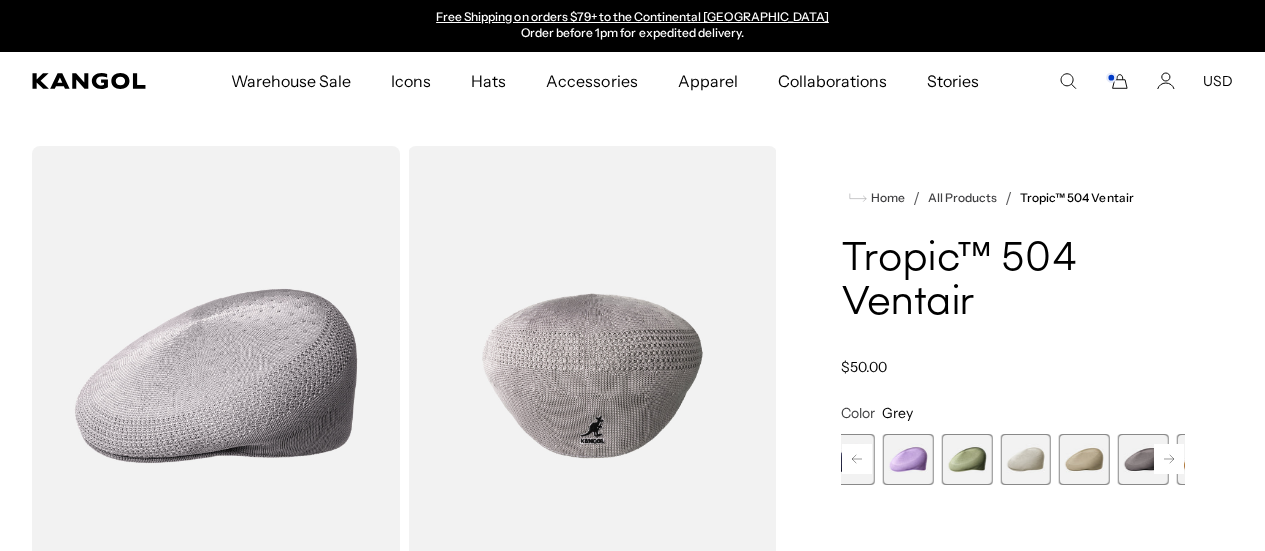 click 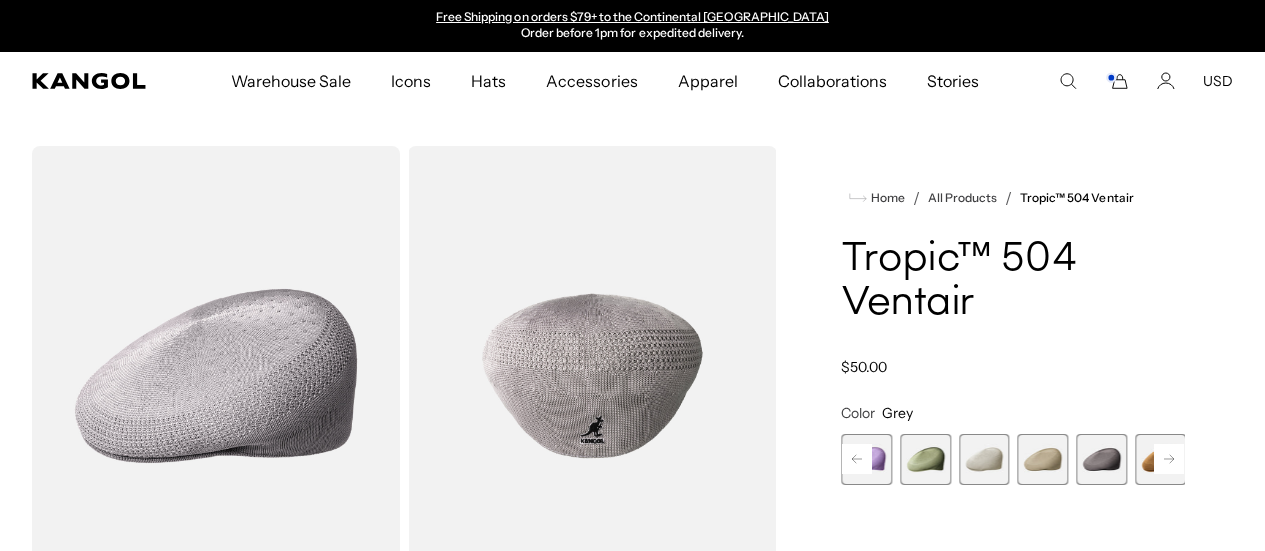 click 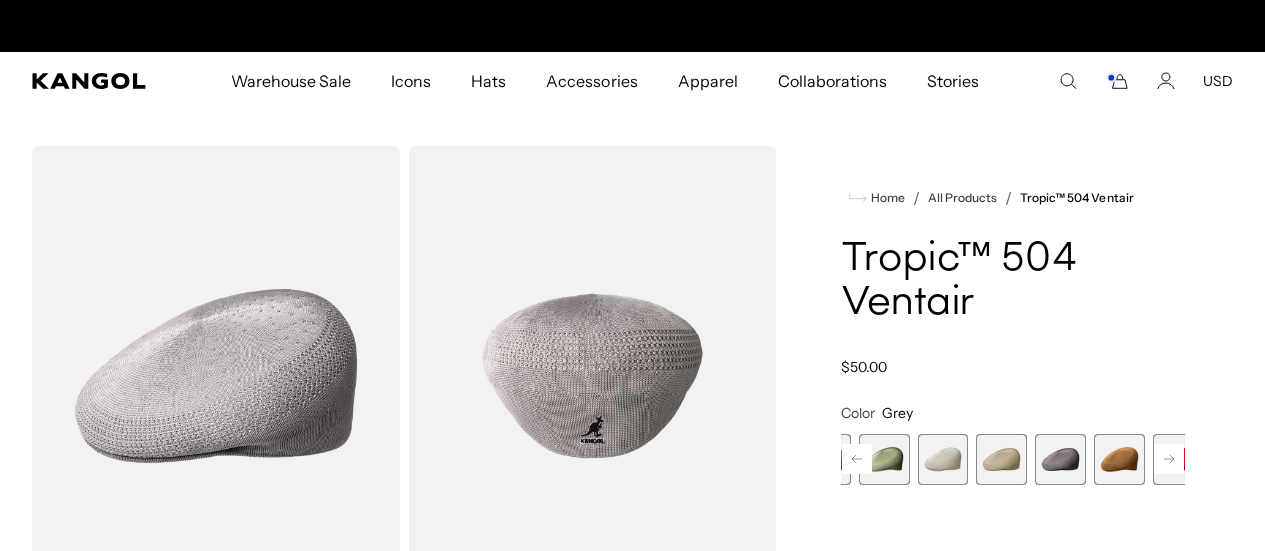 scroll, scrollTop: 0, scrollLeft: 0, axis: both 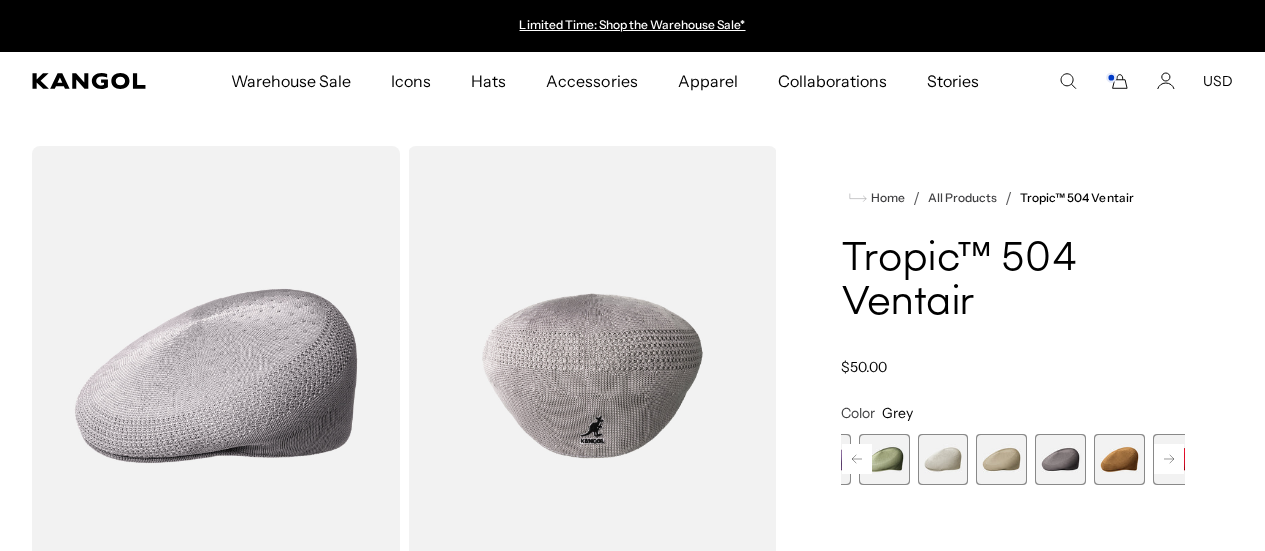 click 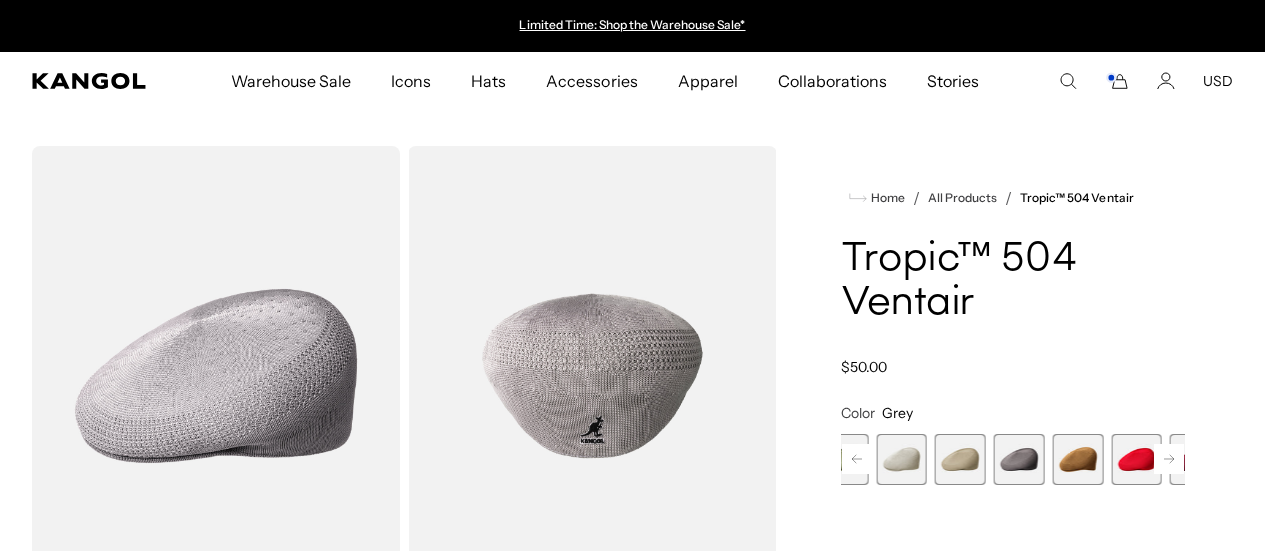 click 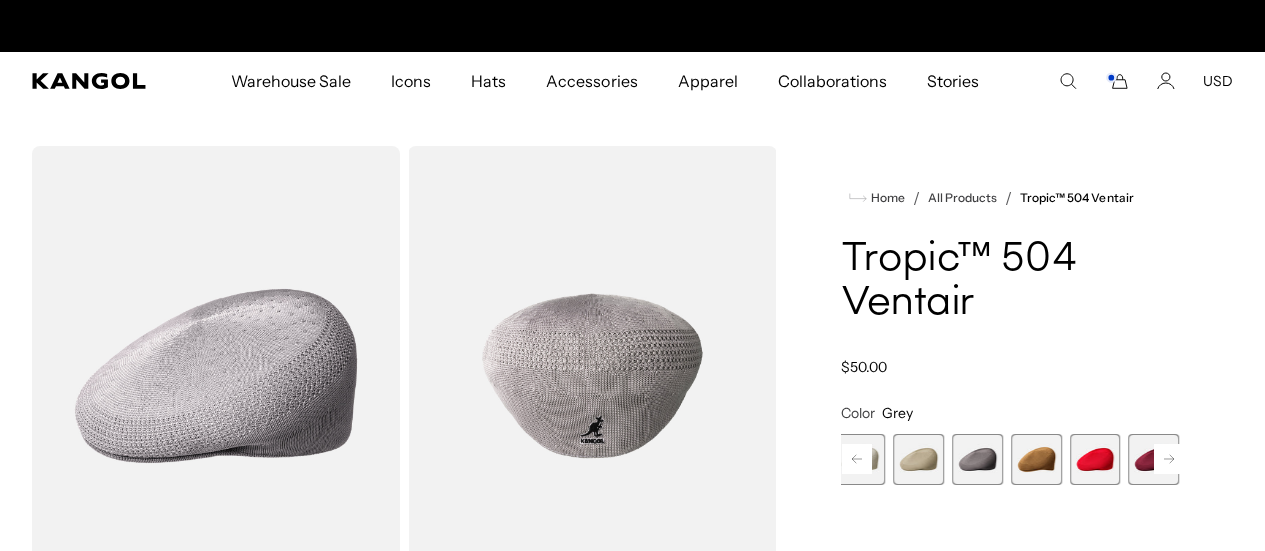 scroll, scrollTop: 0, scrollLeft: 412, axis: horizontal 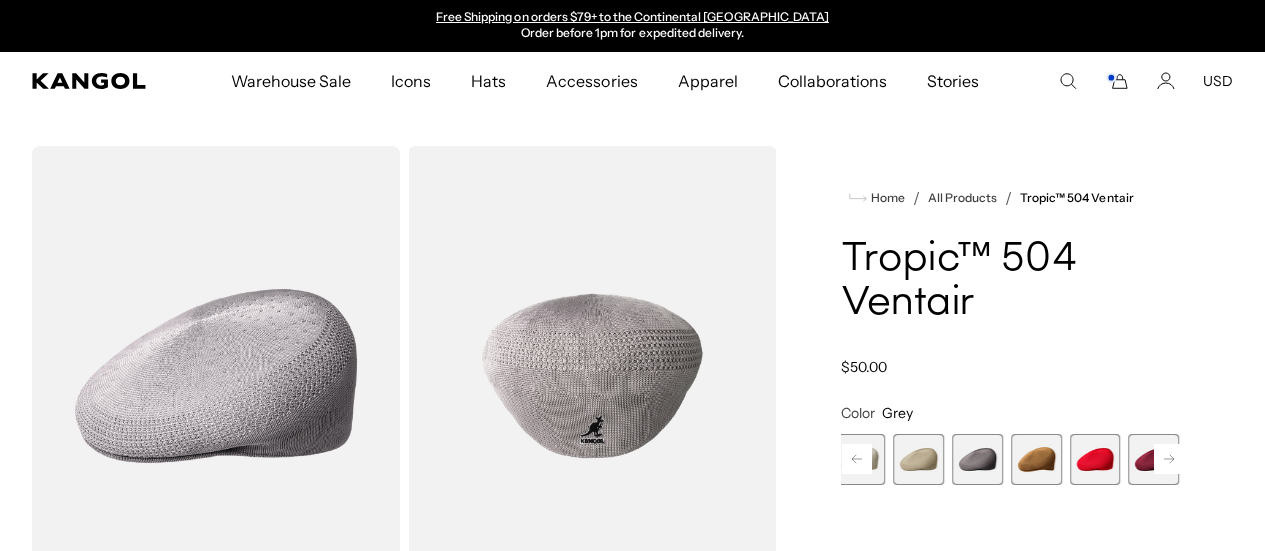 click 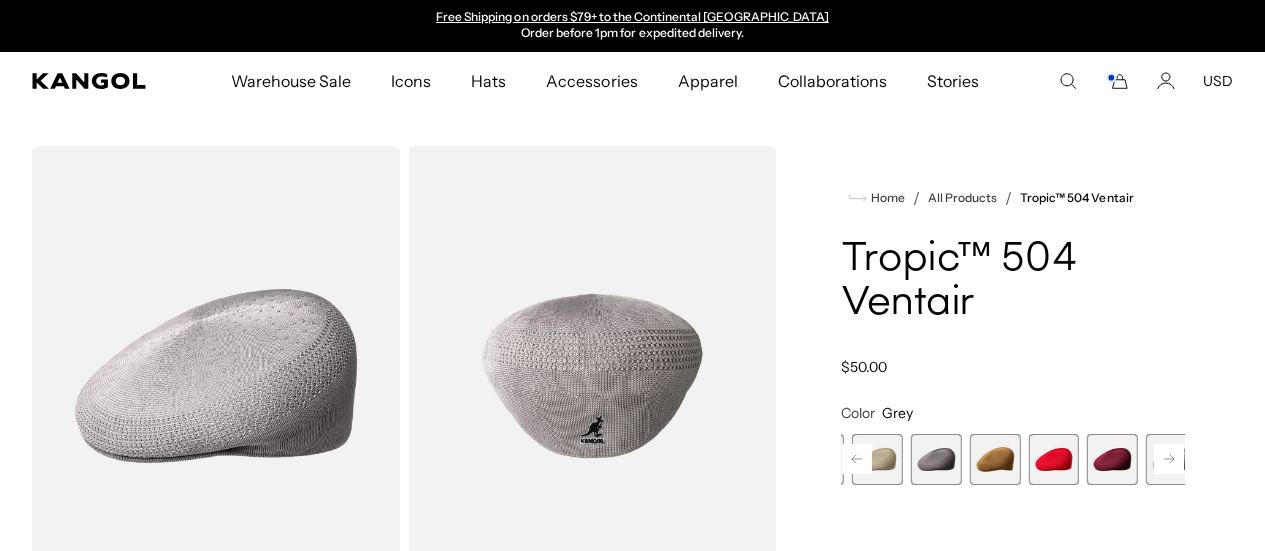 click 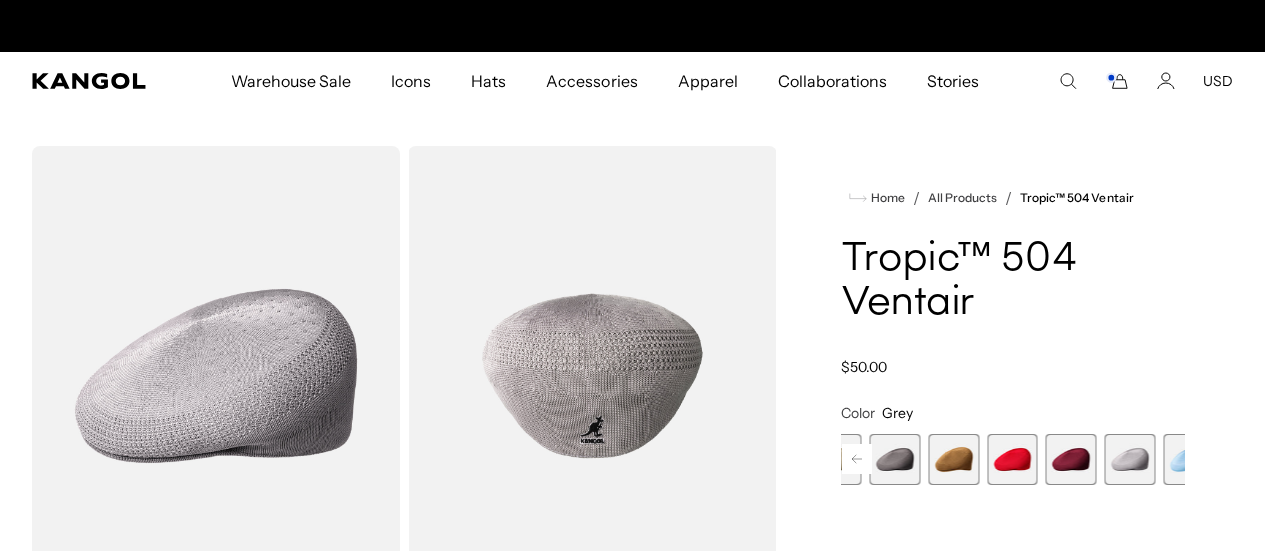 click at bounding box center (1306, 459) 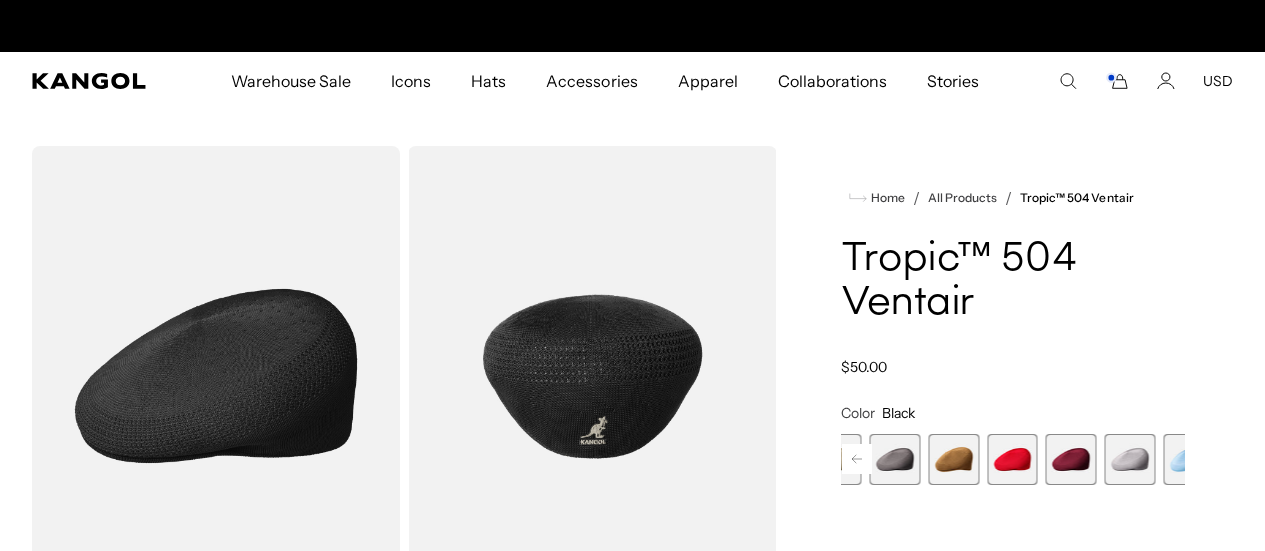 scroll, scrollTop: 0, scrollLeft: 412, axis: horizontal 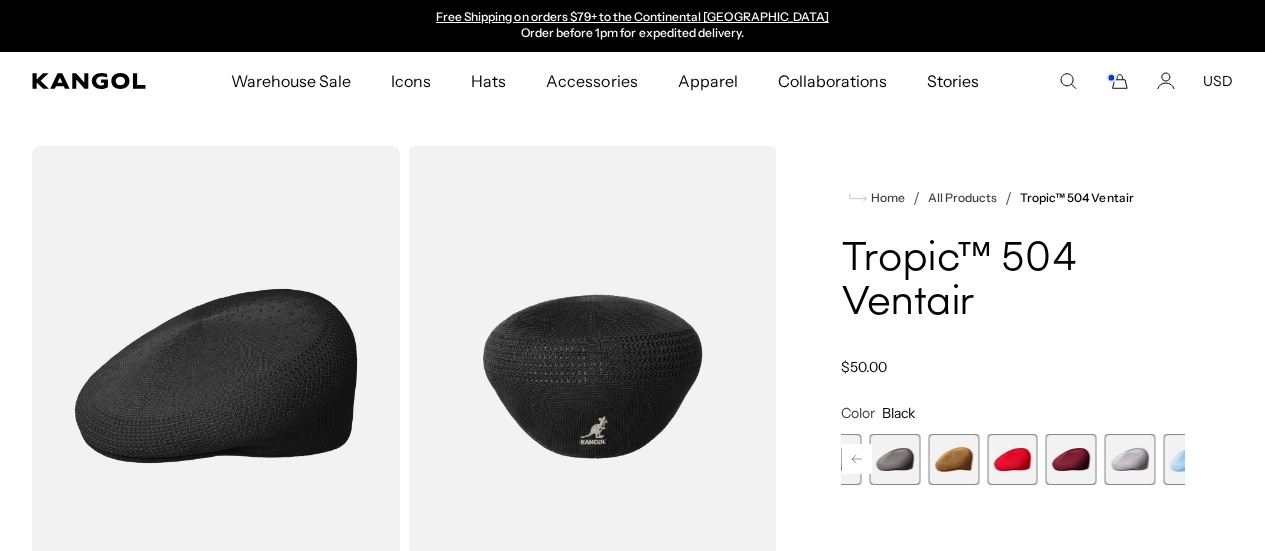 click at bounding box center (1540, 459) 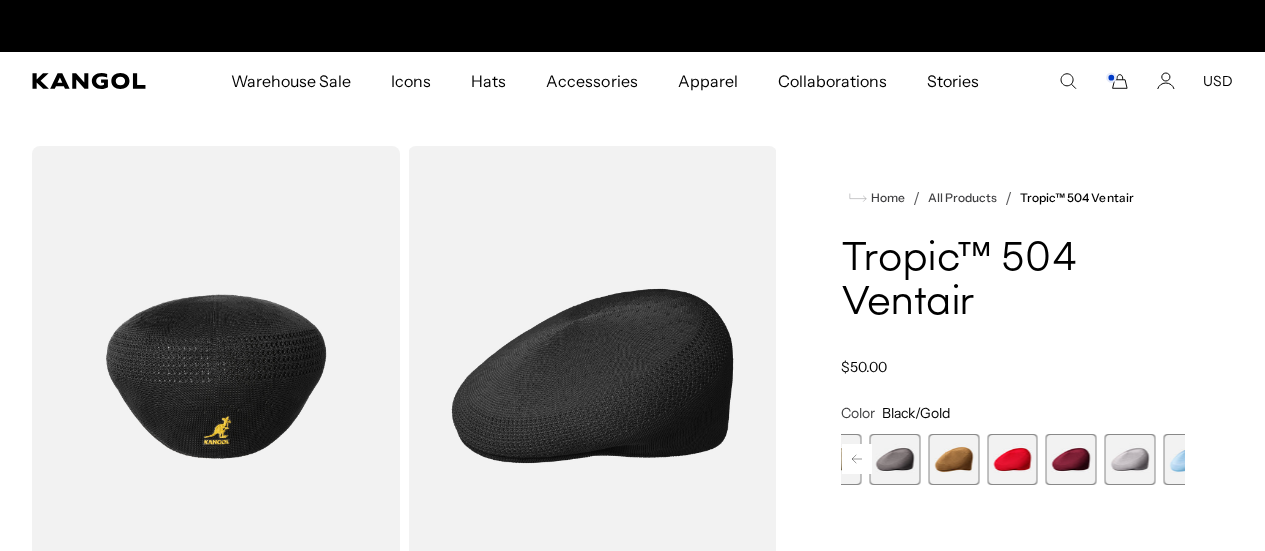 scroll, scrollTop: 0, scrollLeft: 0, axis: both 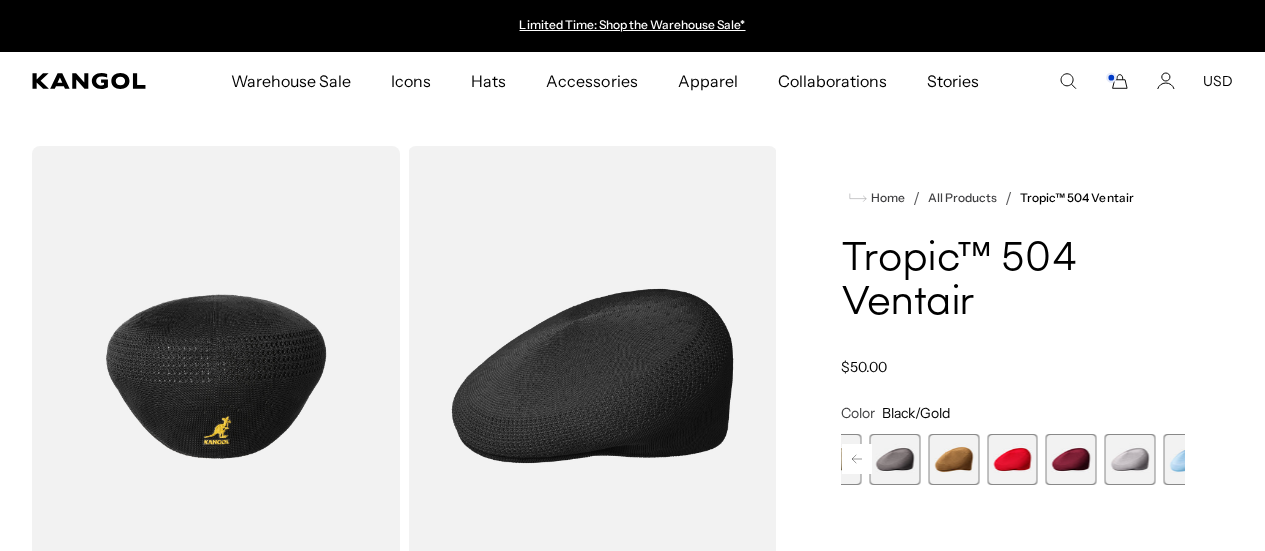 click at bounding box center (1423, 459) 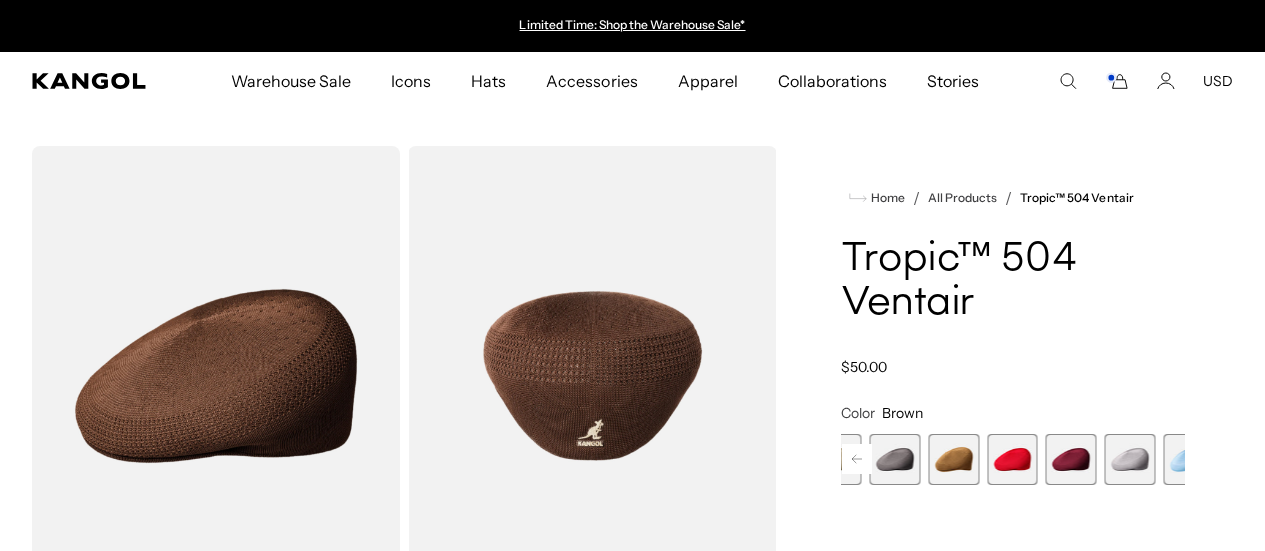 click 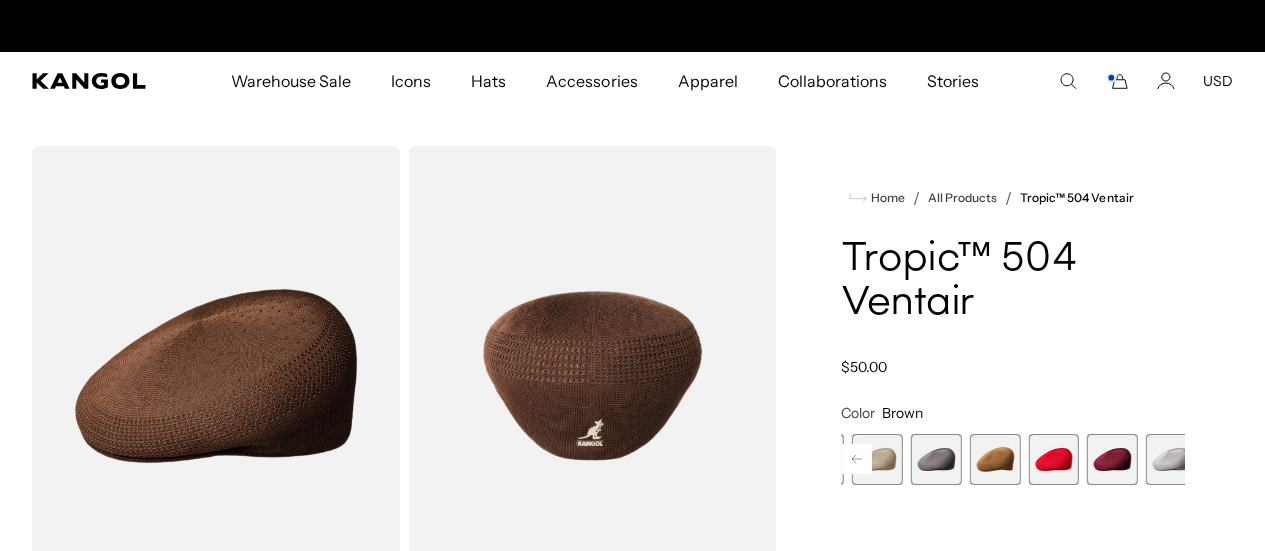 scroll, scrollTop: 0, scrollLeft: 412, axis: horizontal 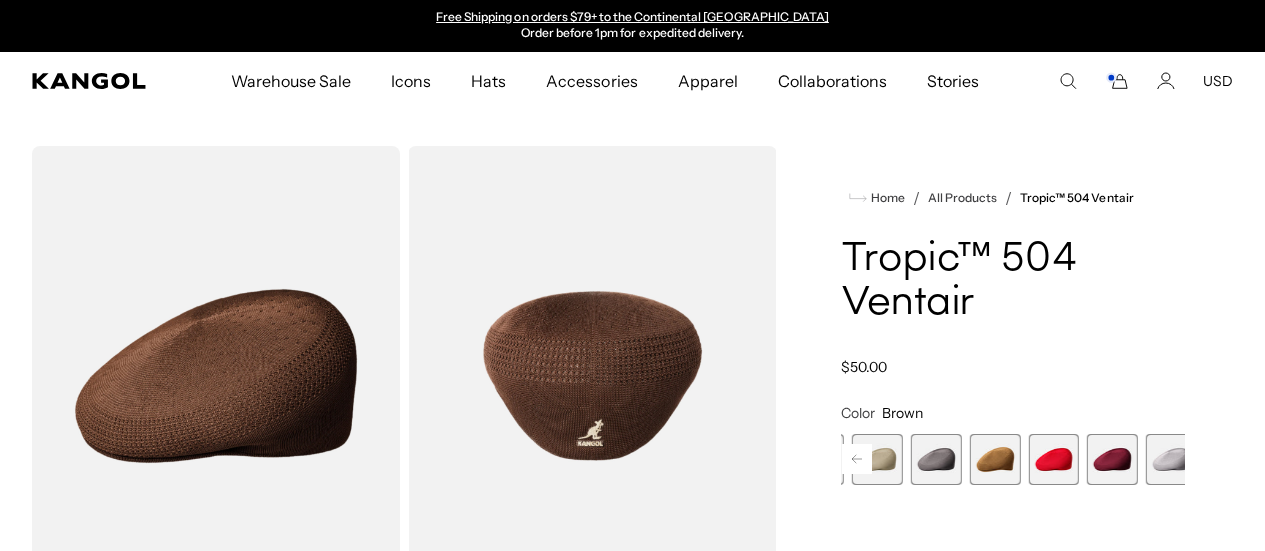 click 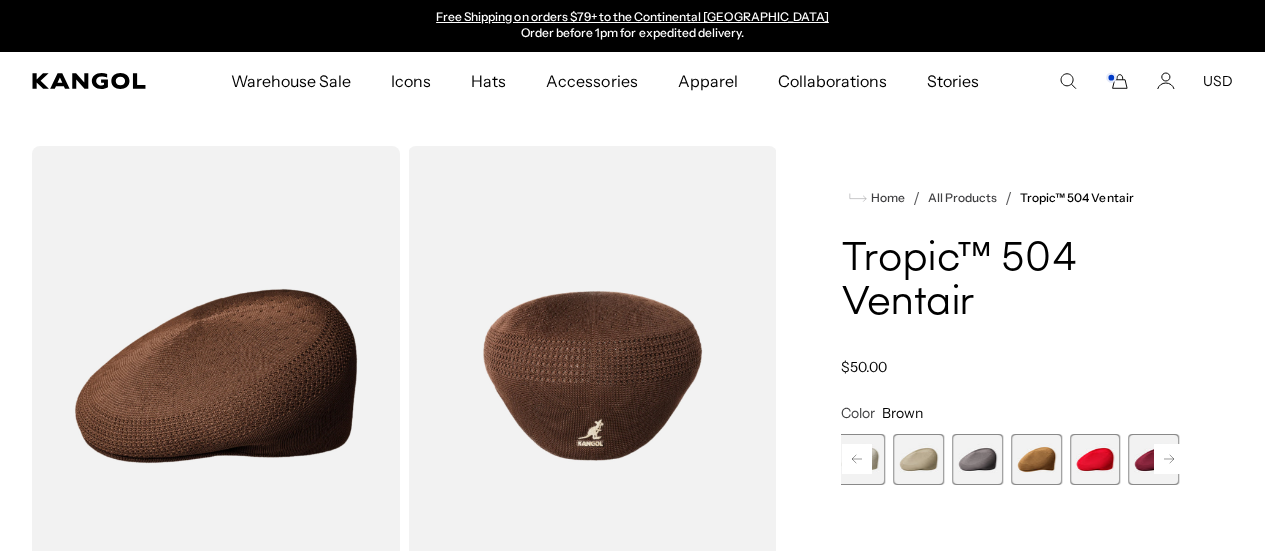 click 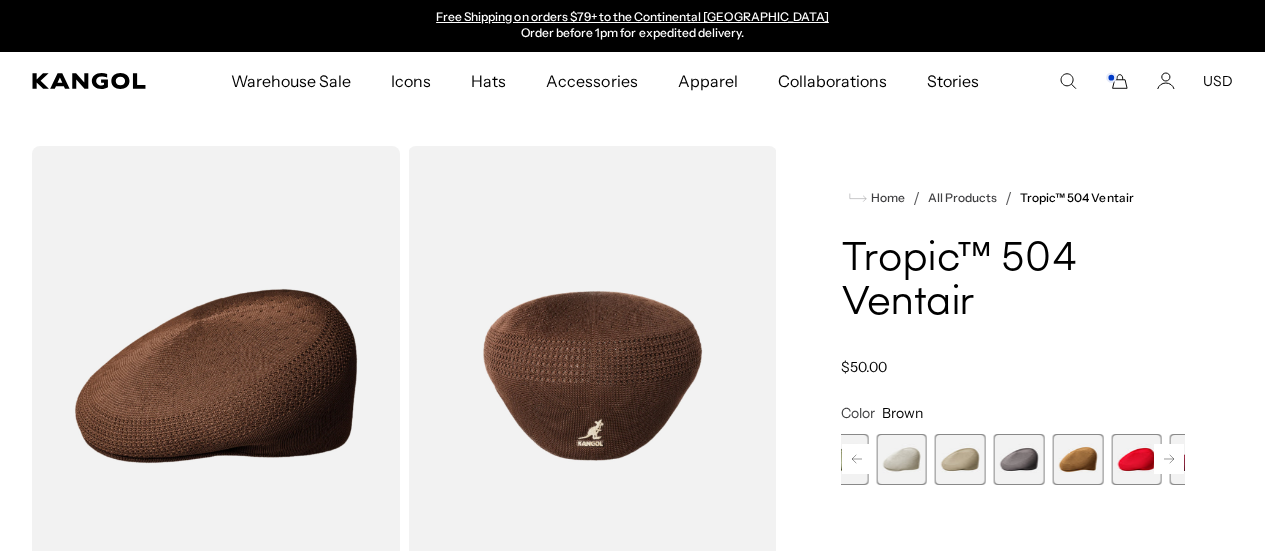 click 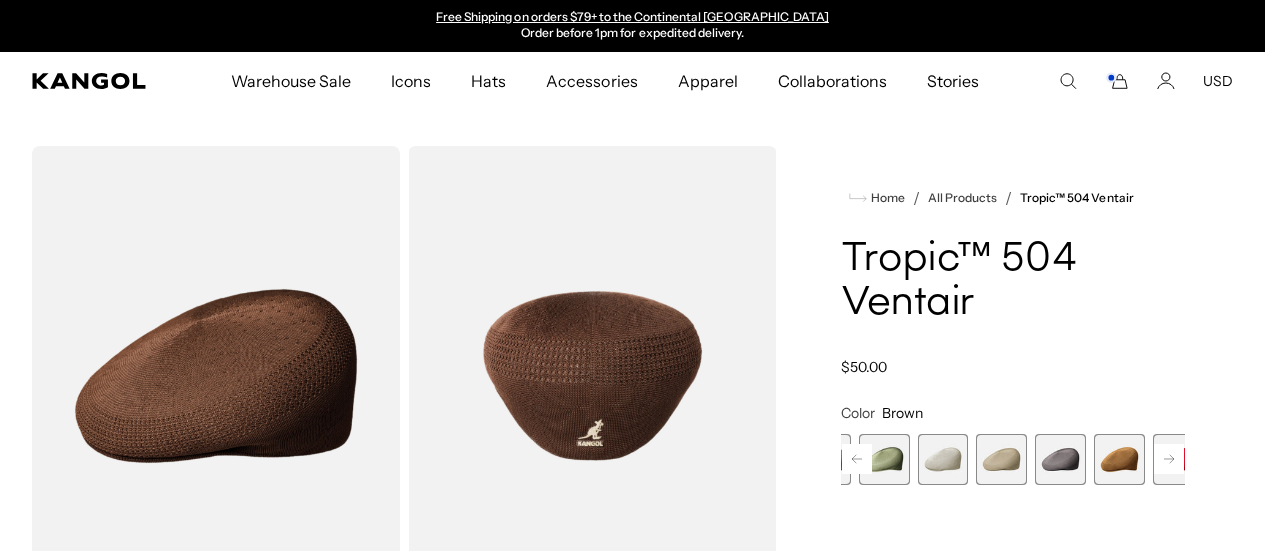 click 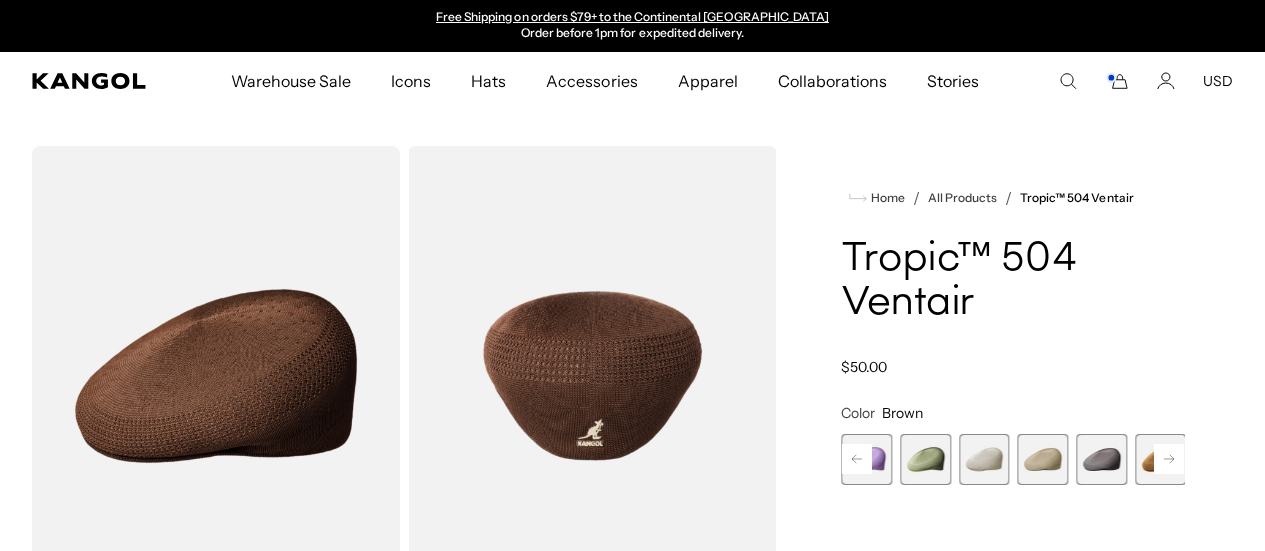 click 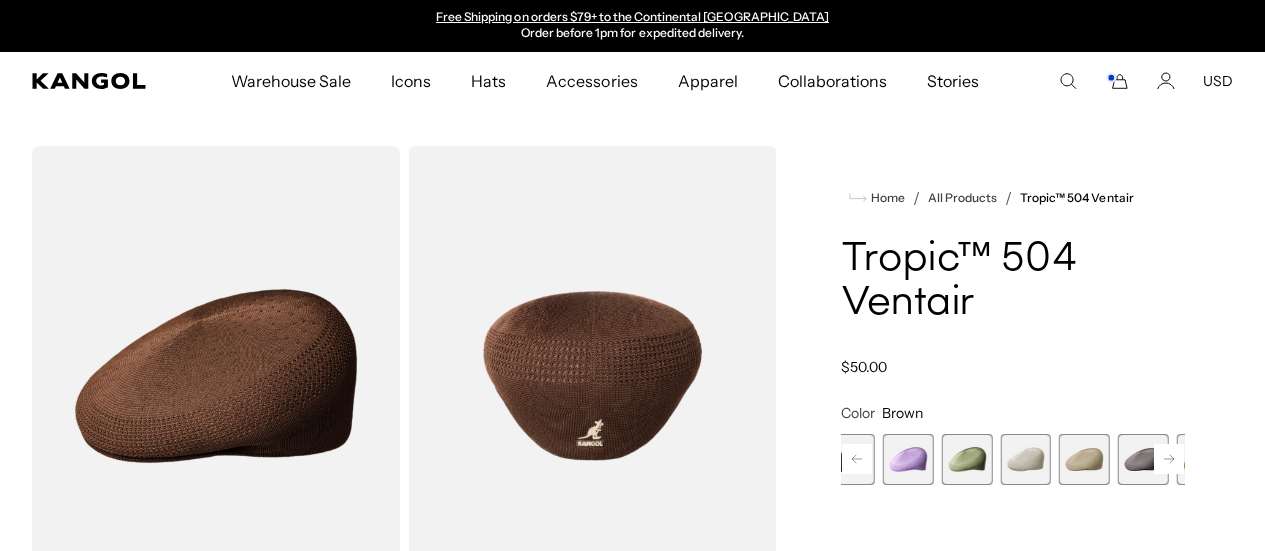 click 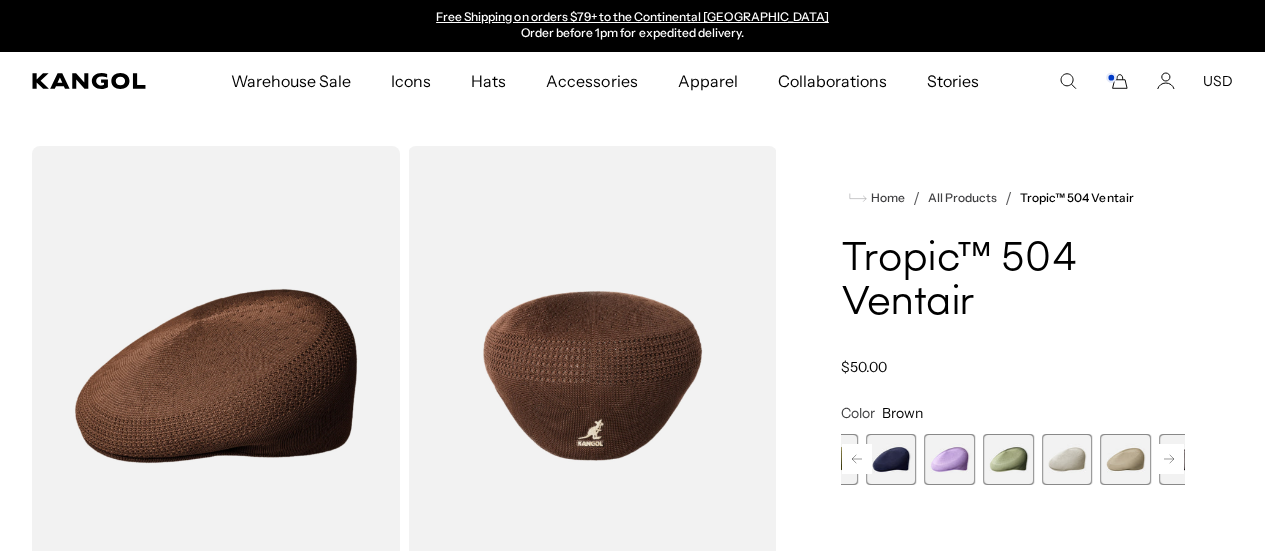 click 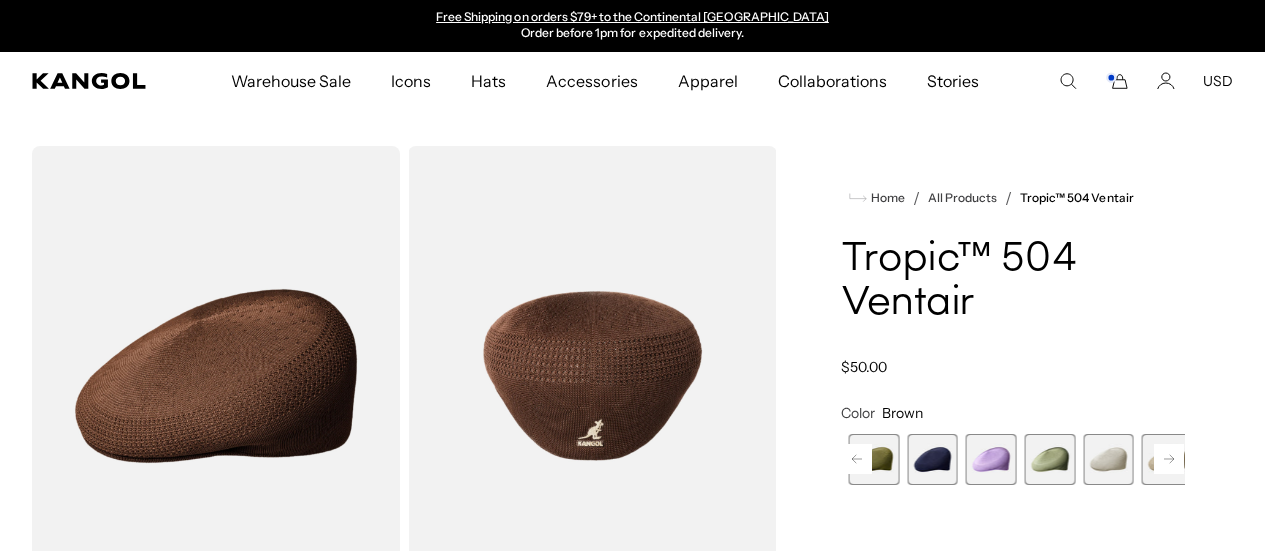 click 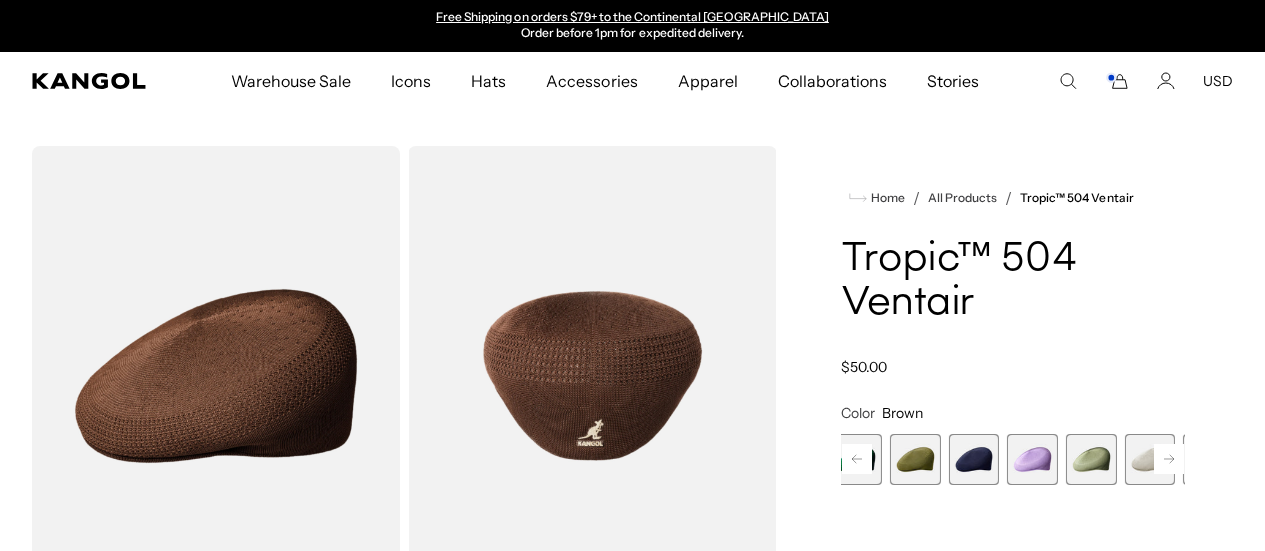 click 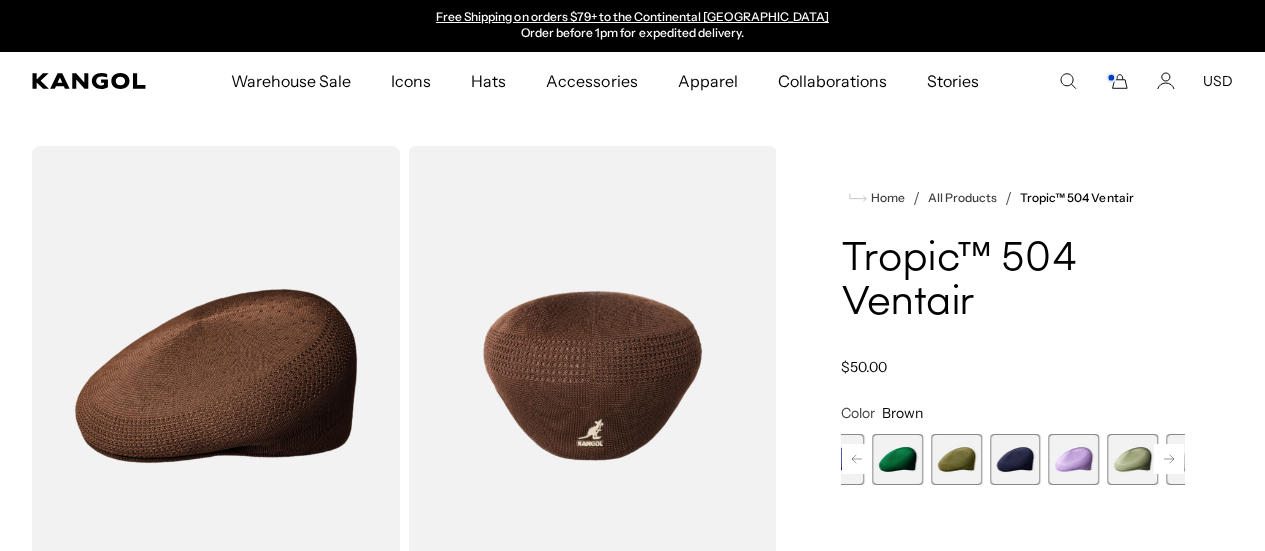 click 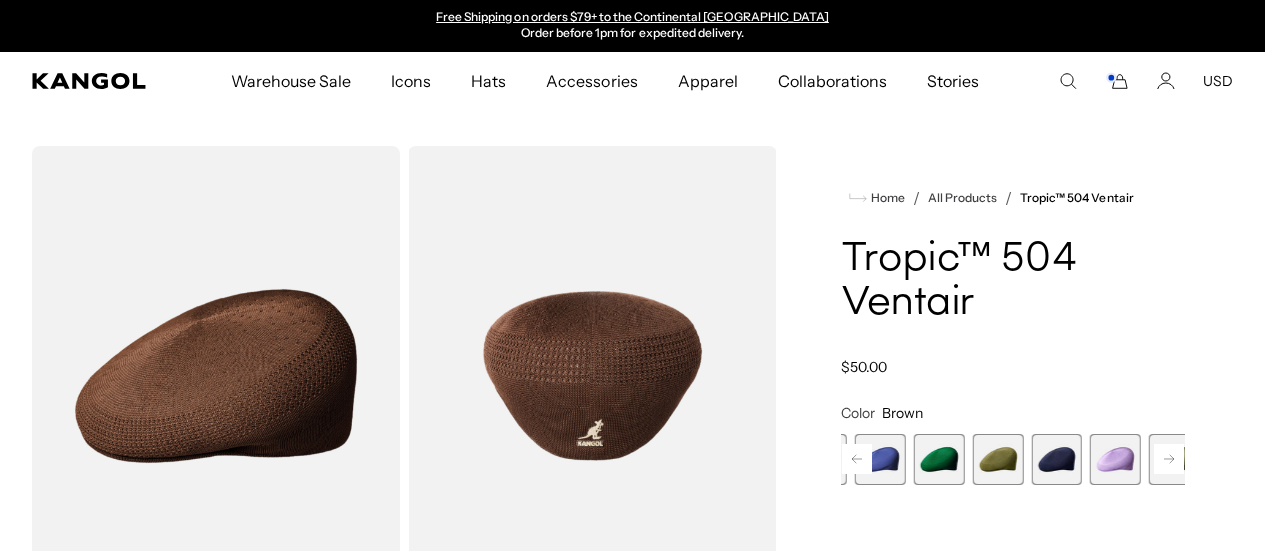 click 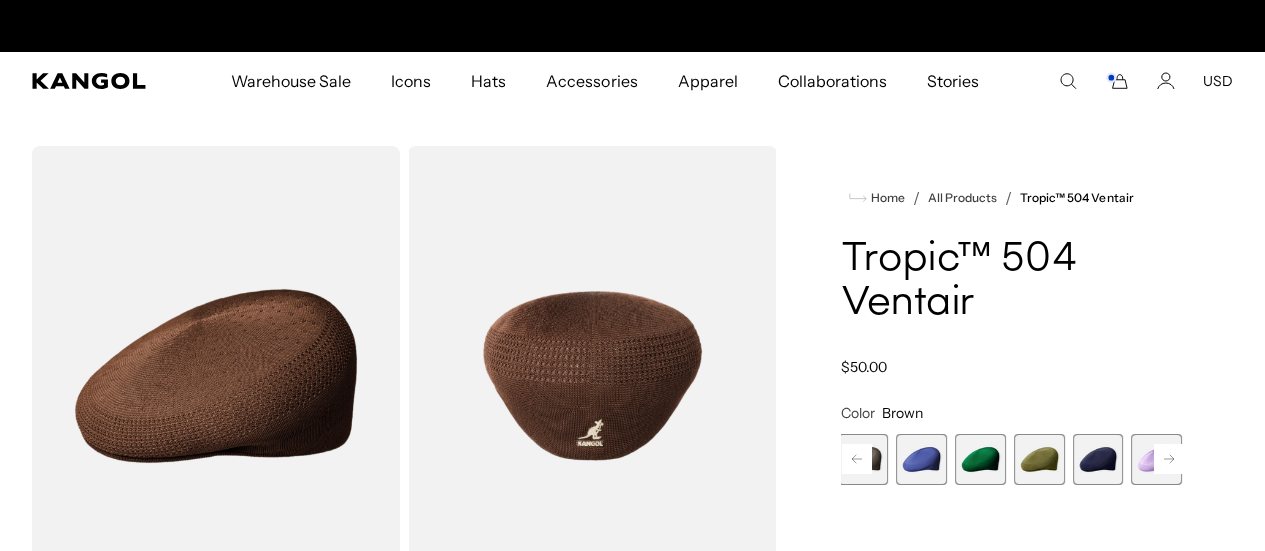 click 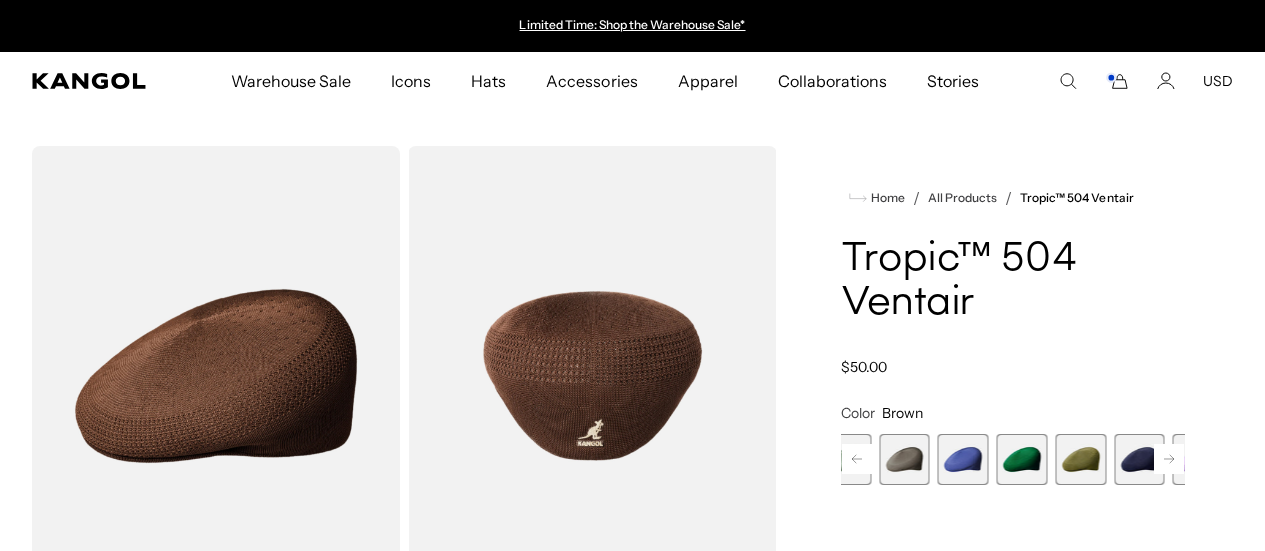 click 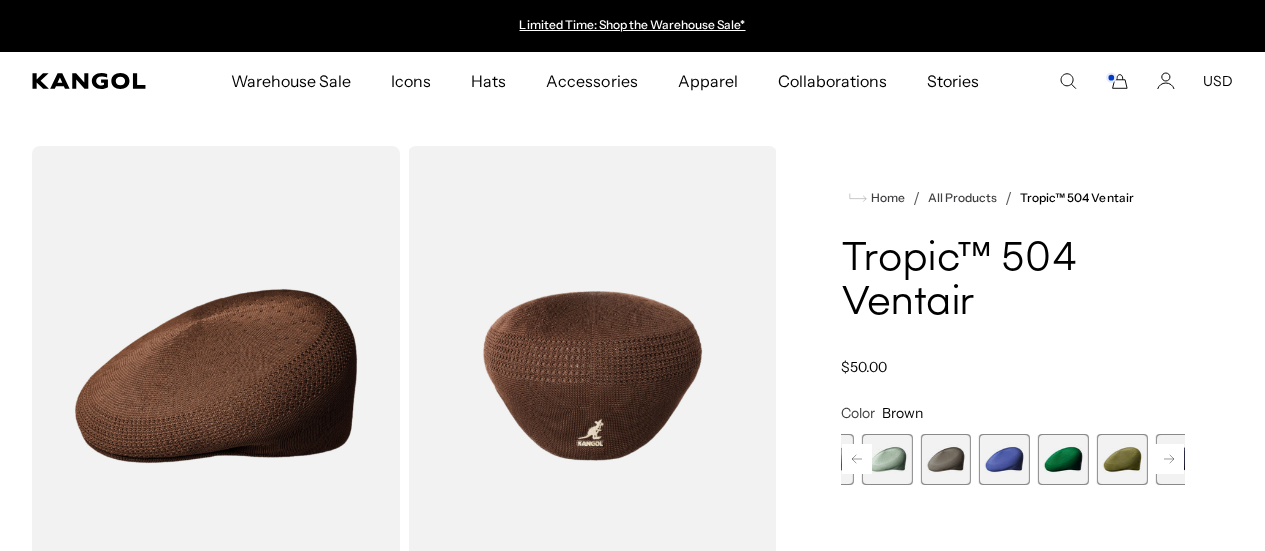 click 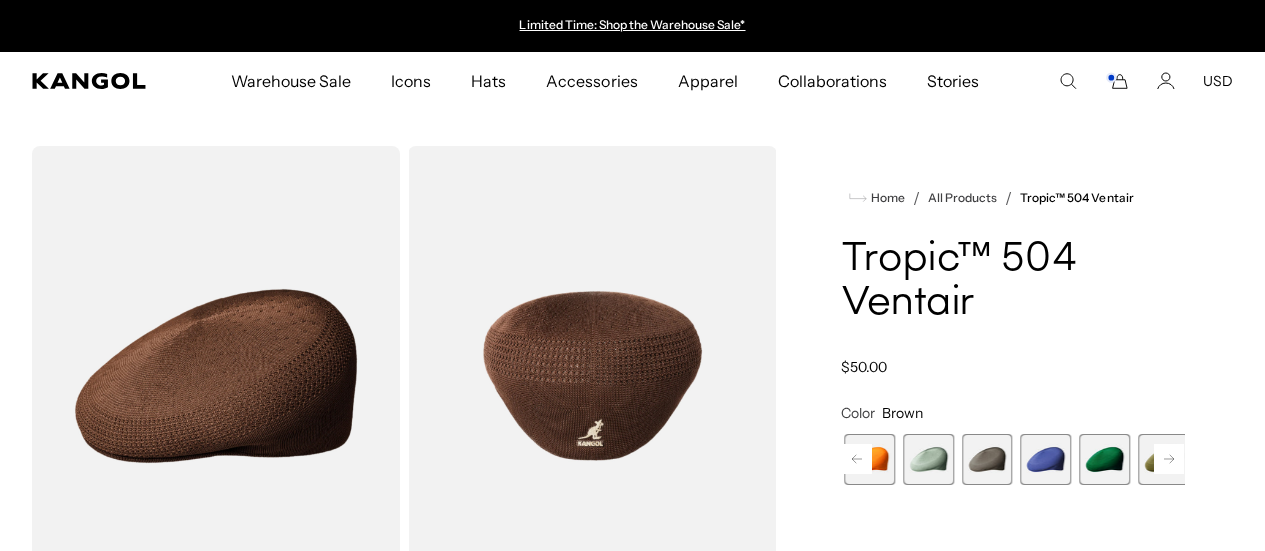 click 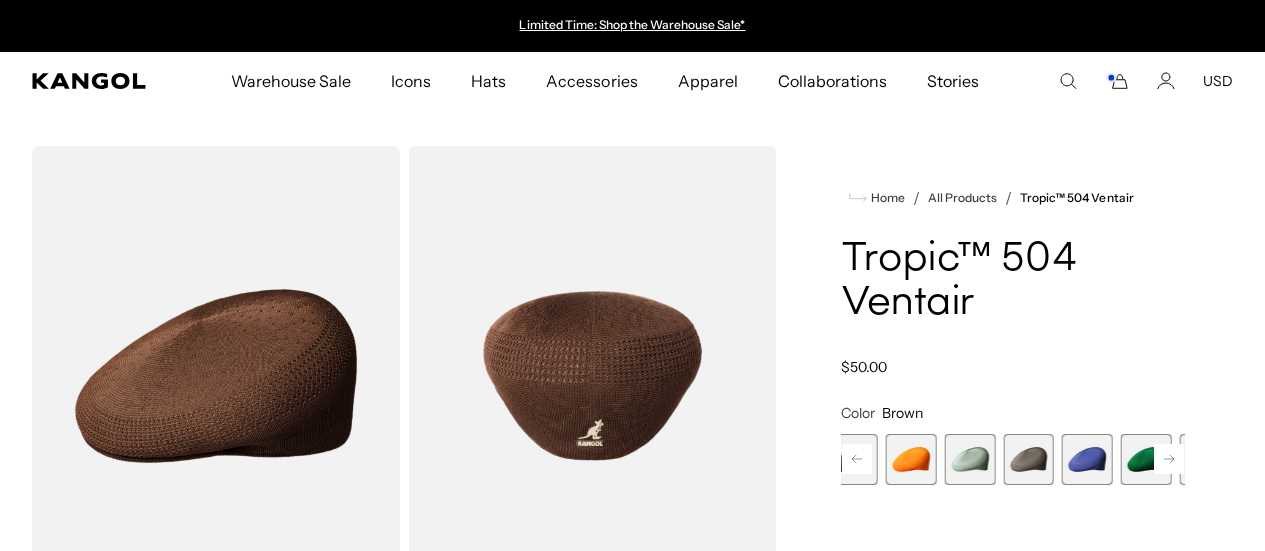 click 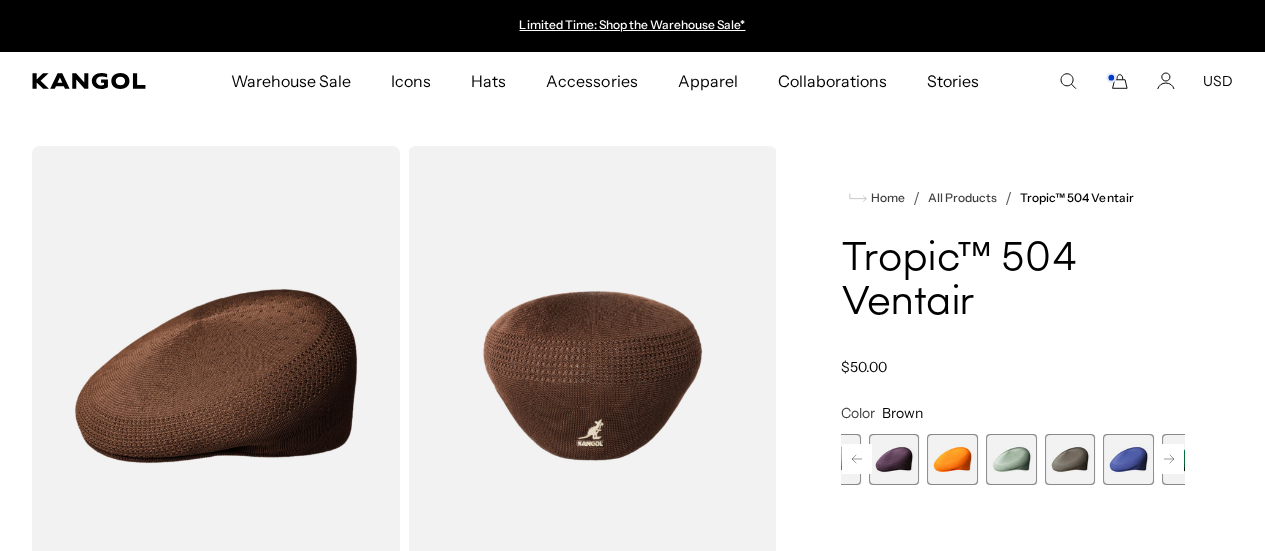 click 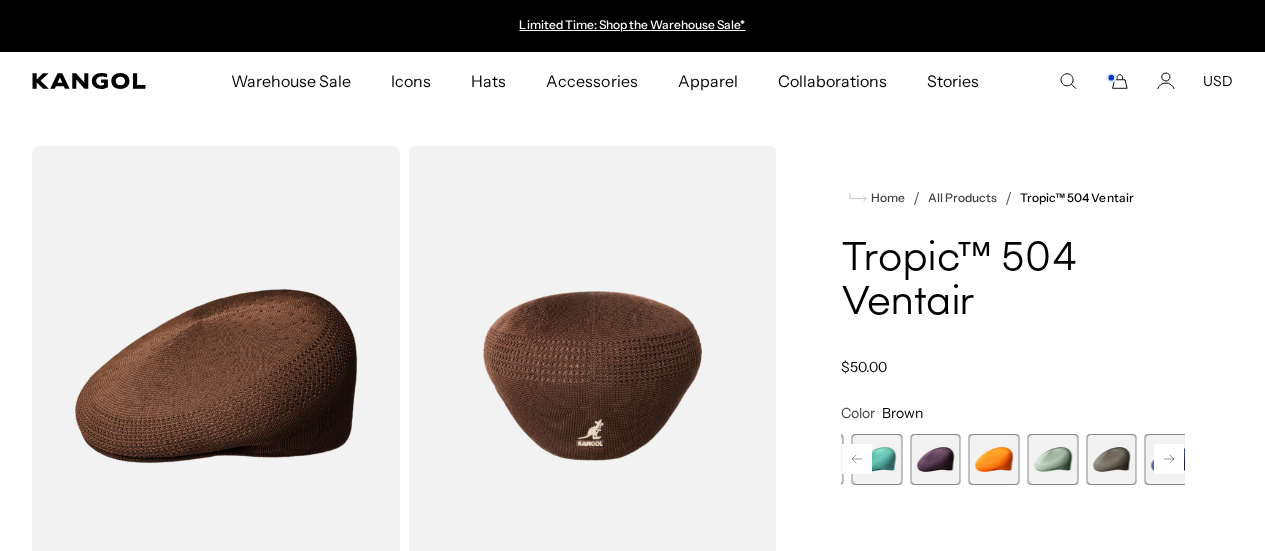 click 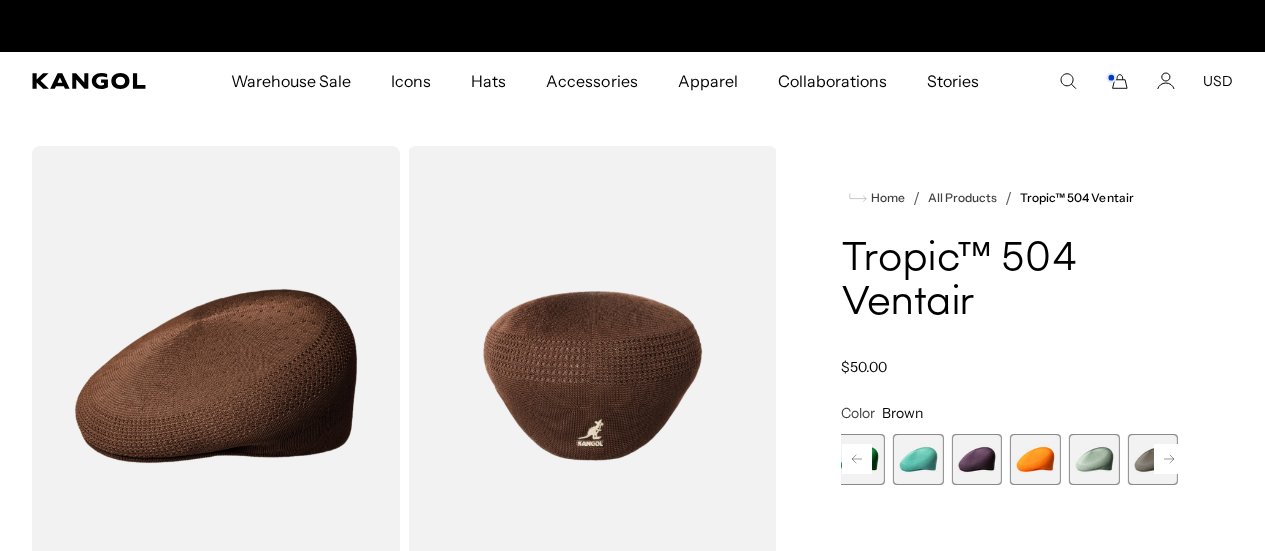 scroll, scrollTop: 0, scrollLeft: 412, axis: horizontal 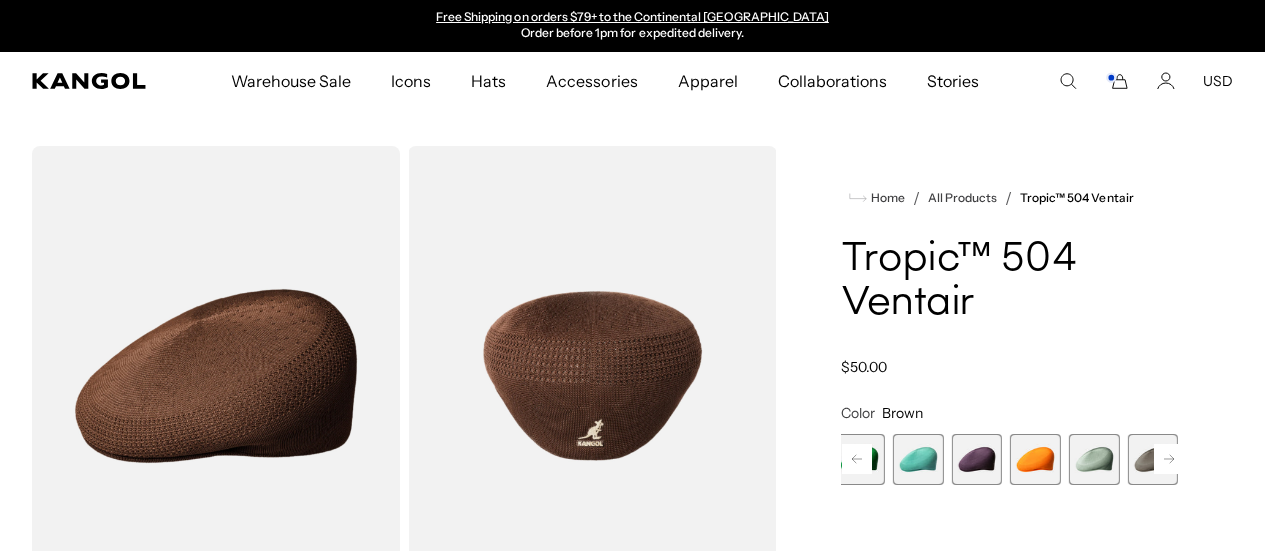 click 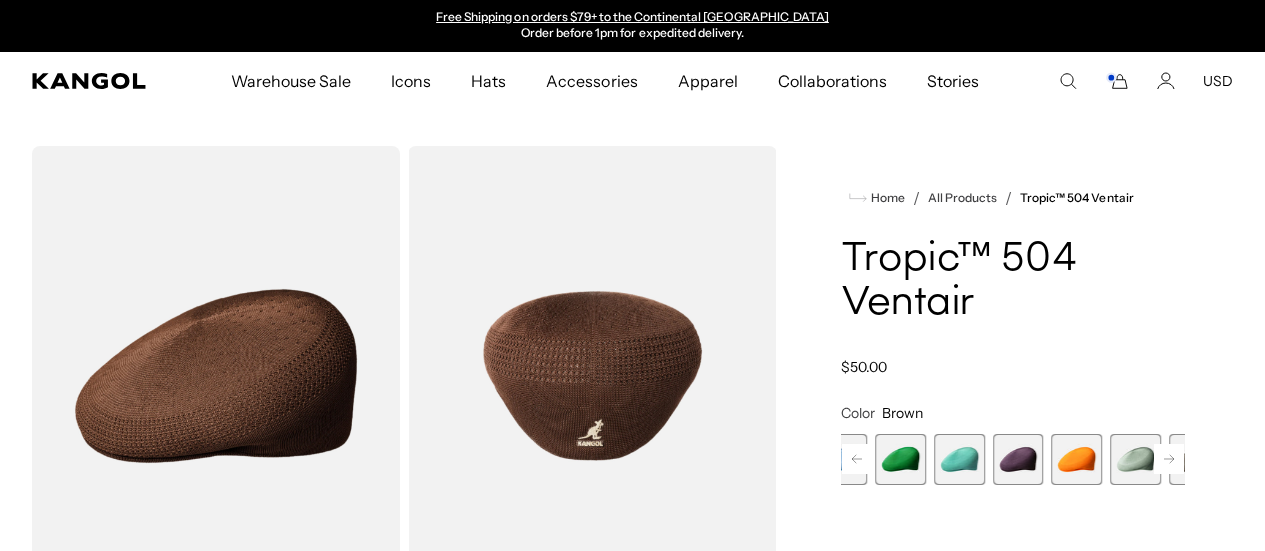 click 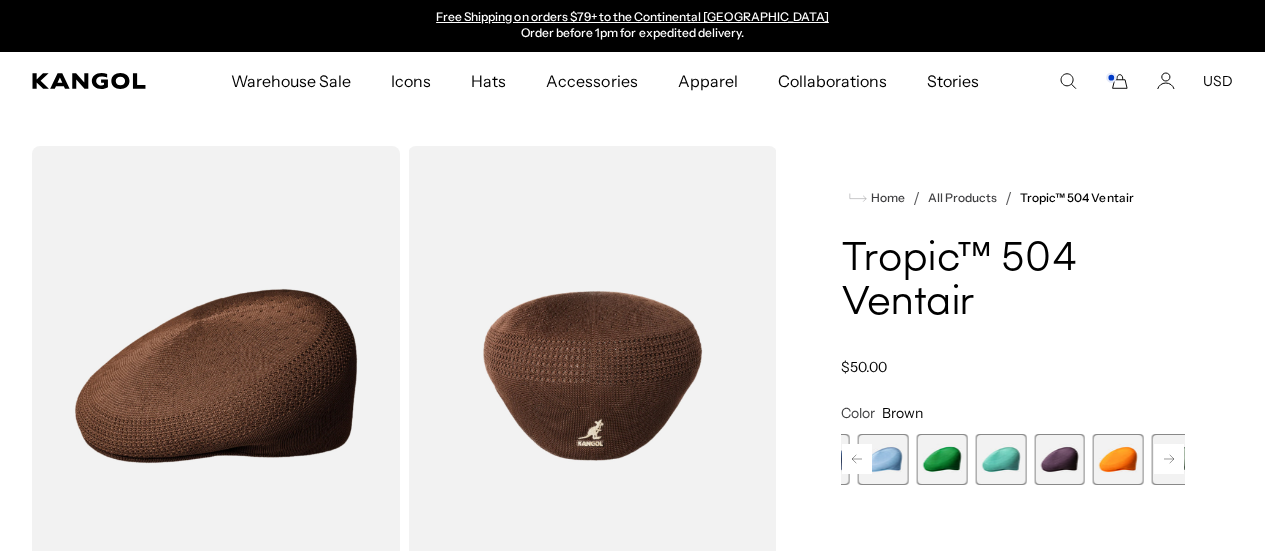 click 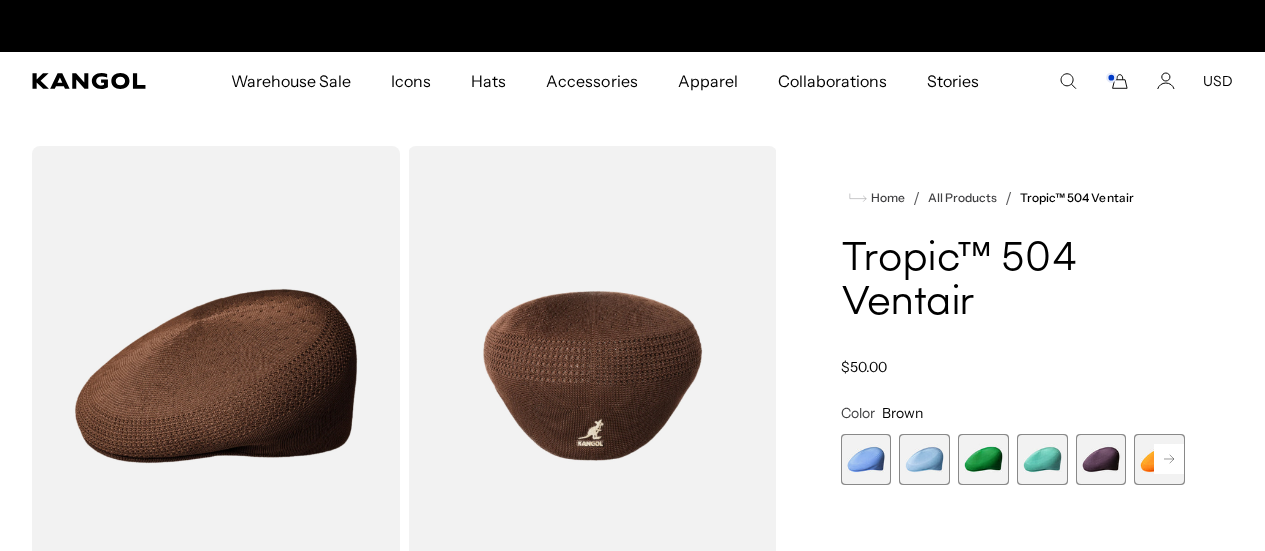 scroll, scrollTop: 0, scrollLeft: 0, axis: both 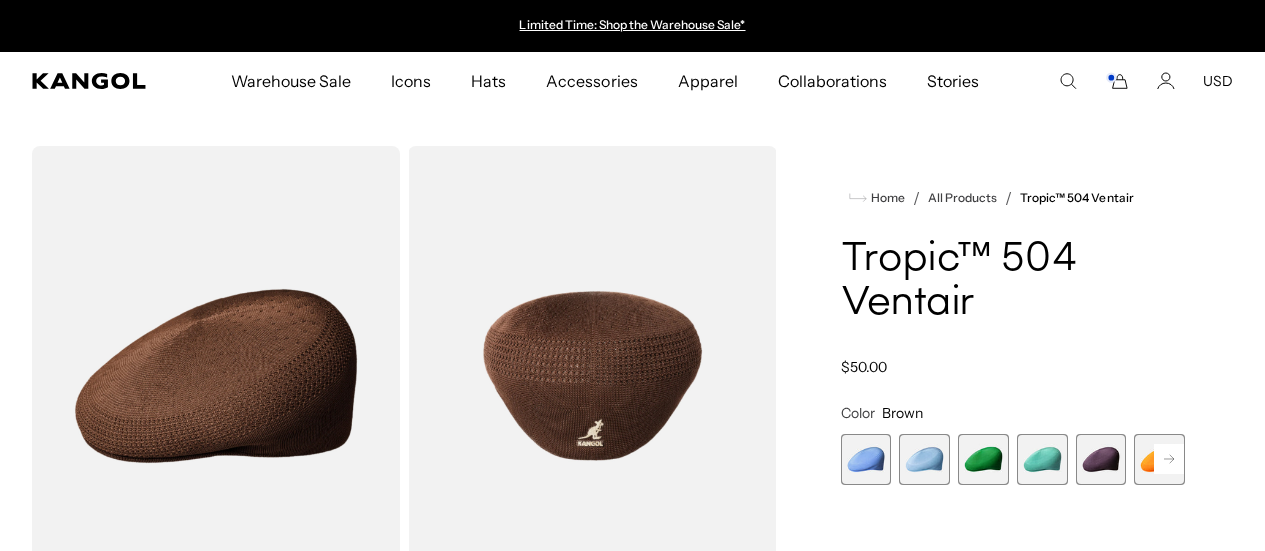click at bounding box center [866, 459] 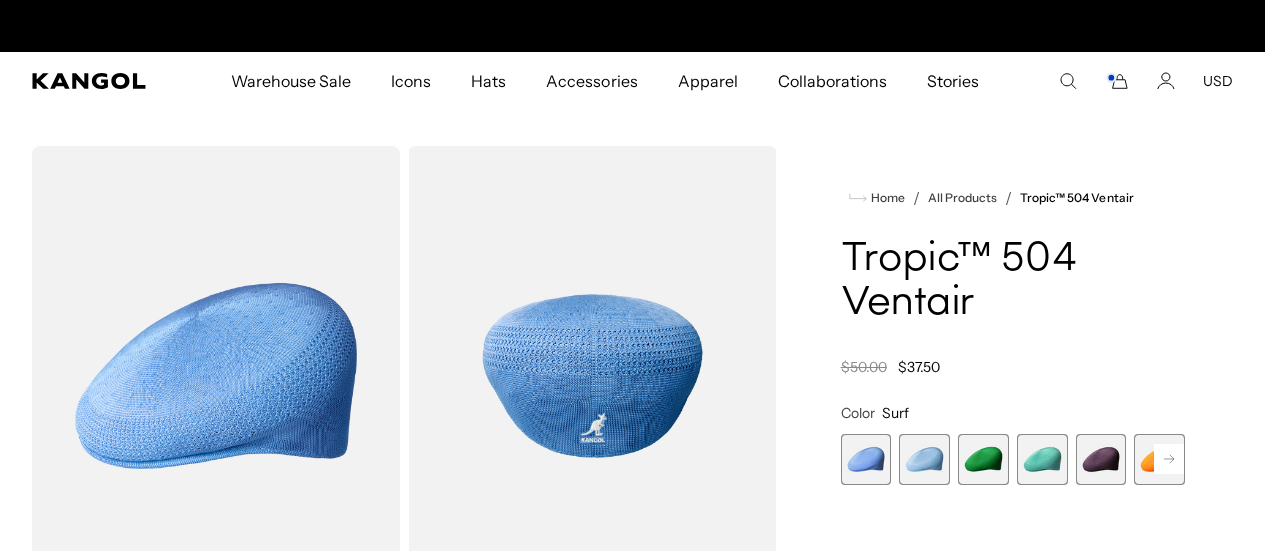 scroll, scrollTop: 0, scrollLeft: 412, axis: horizontal 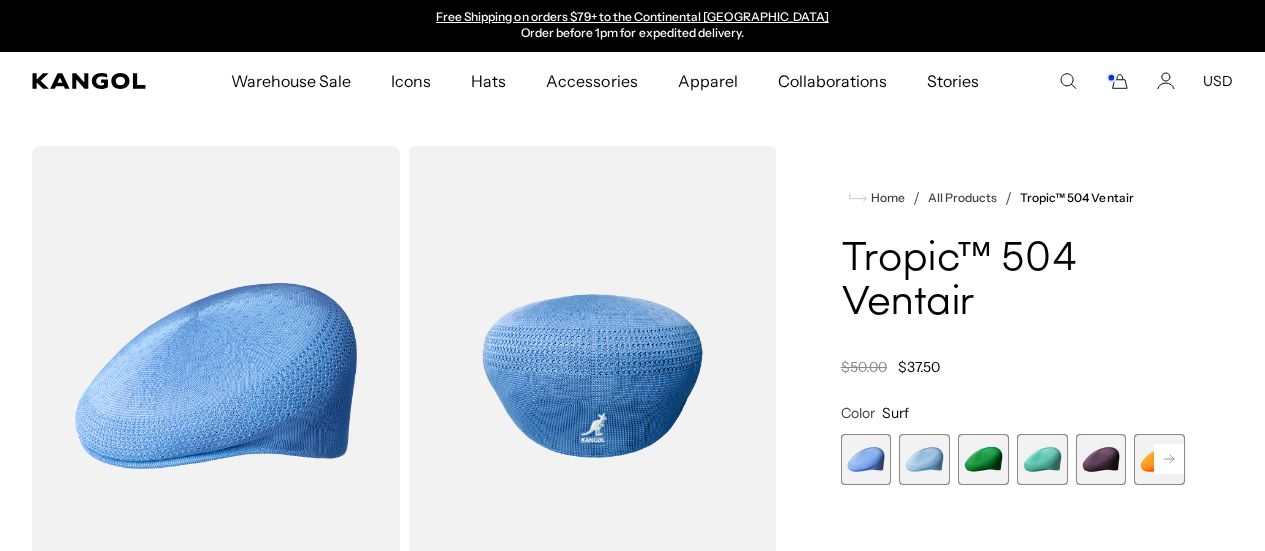 click at bounding box center (983, 459) 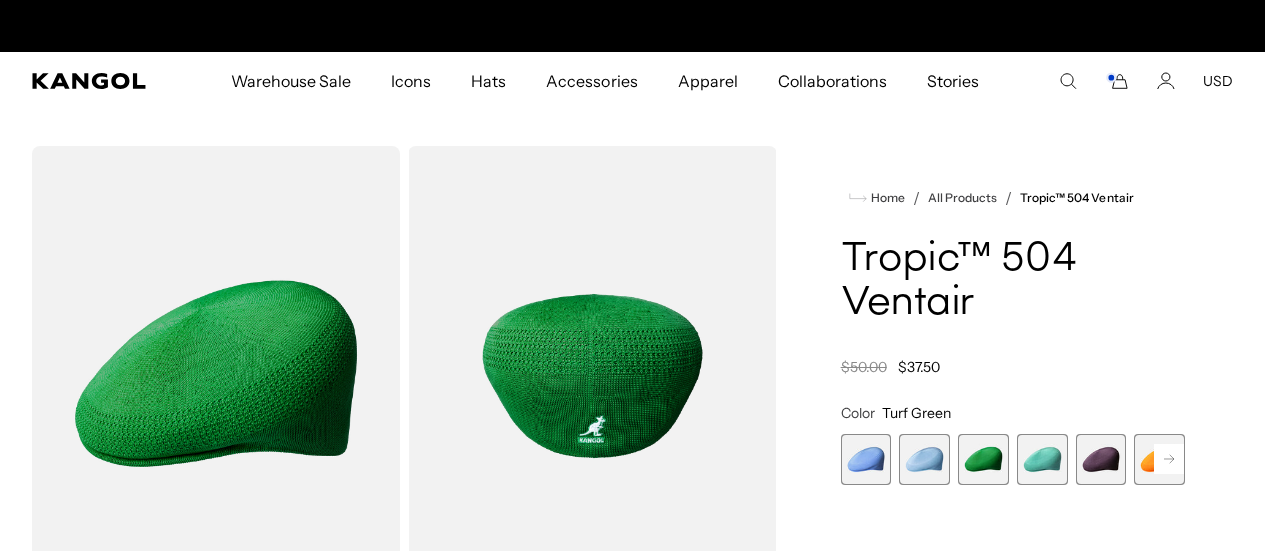 scroll, scrollTop: 0, scrollLeft: 0, axis: both 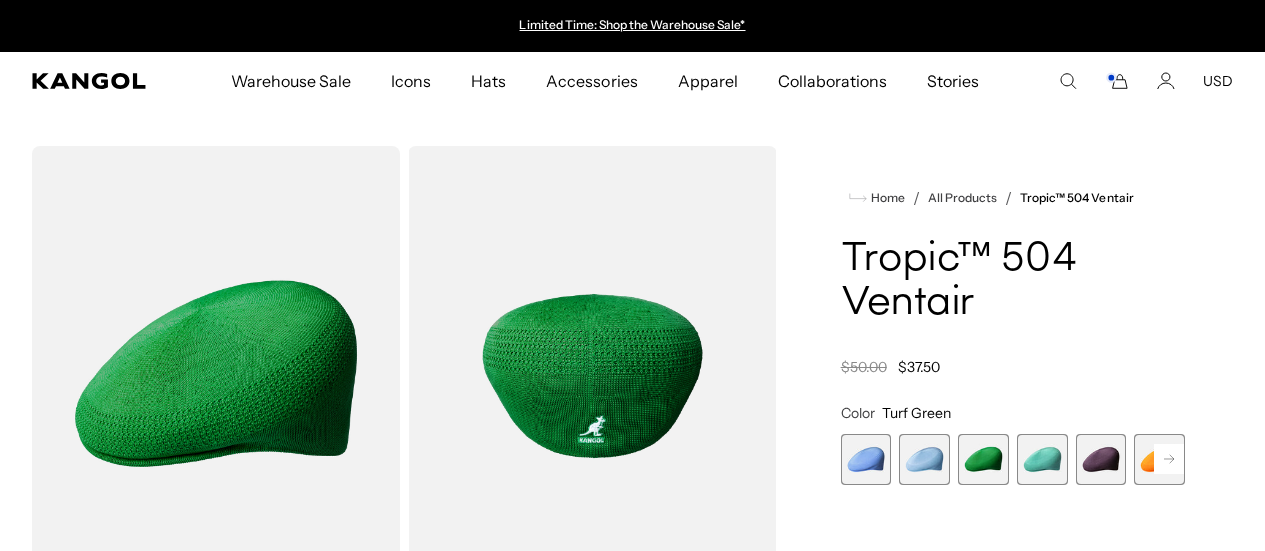 click 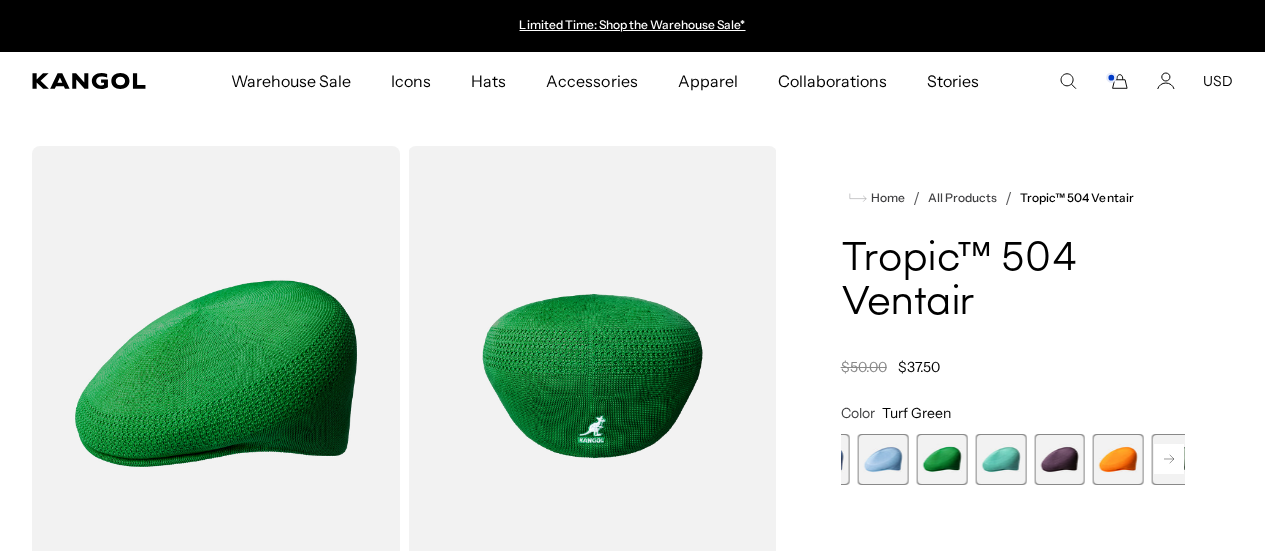 click 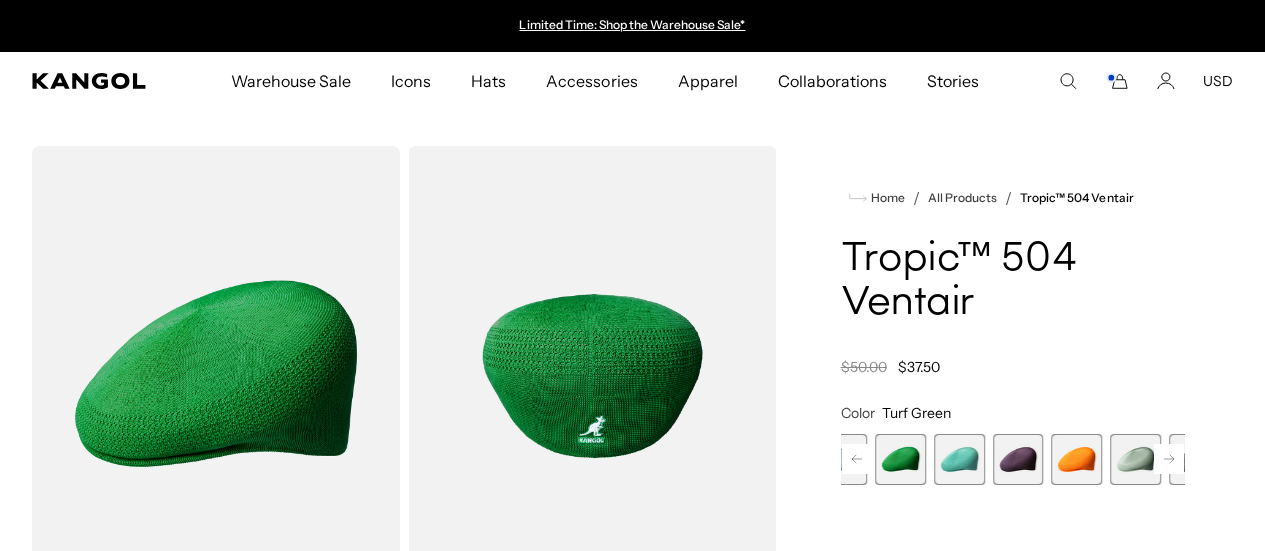 click 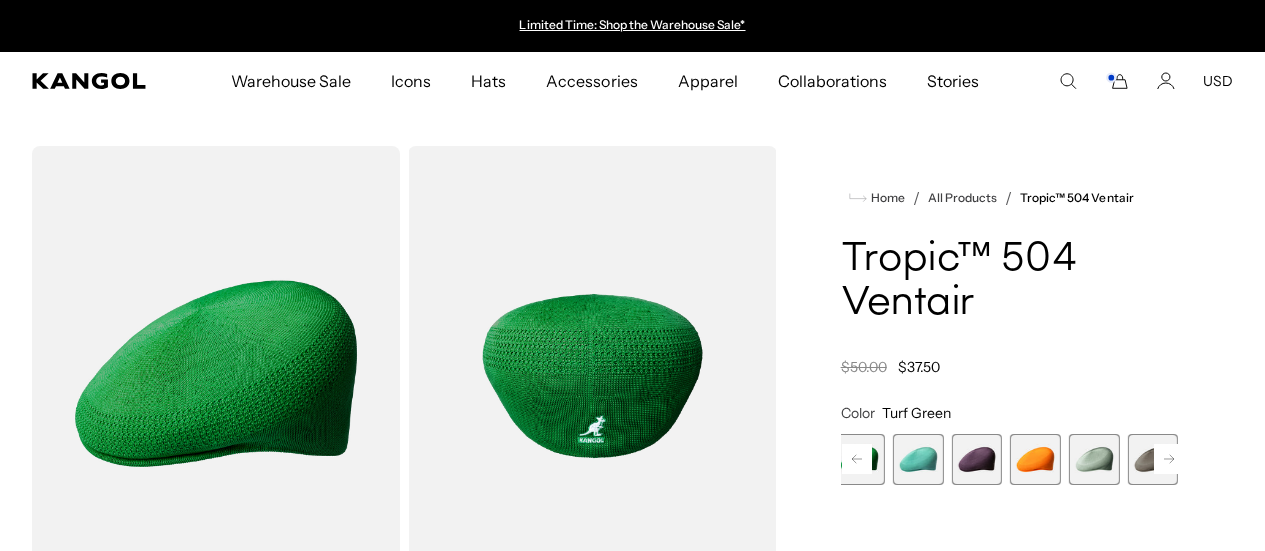 click 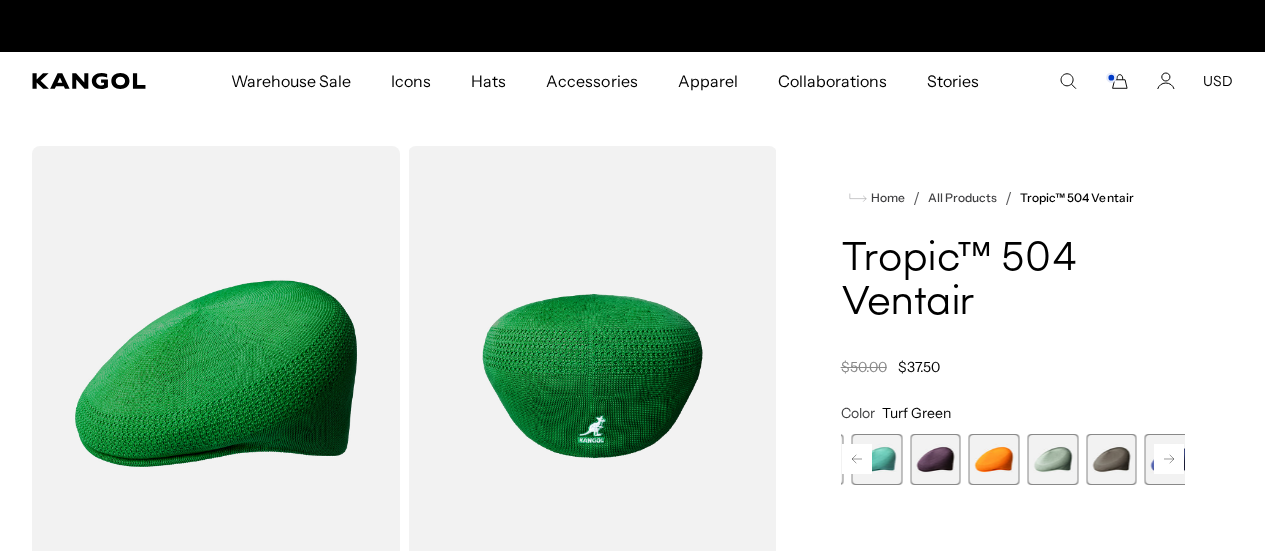 scroll, scrollTop: 0, scrollLeft: 412, axis: horizontal 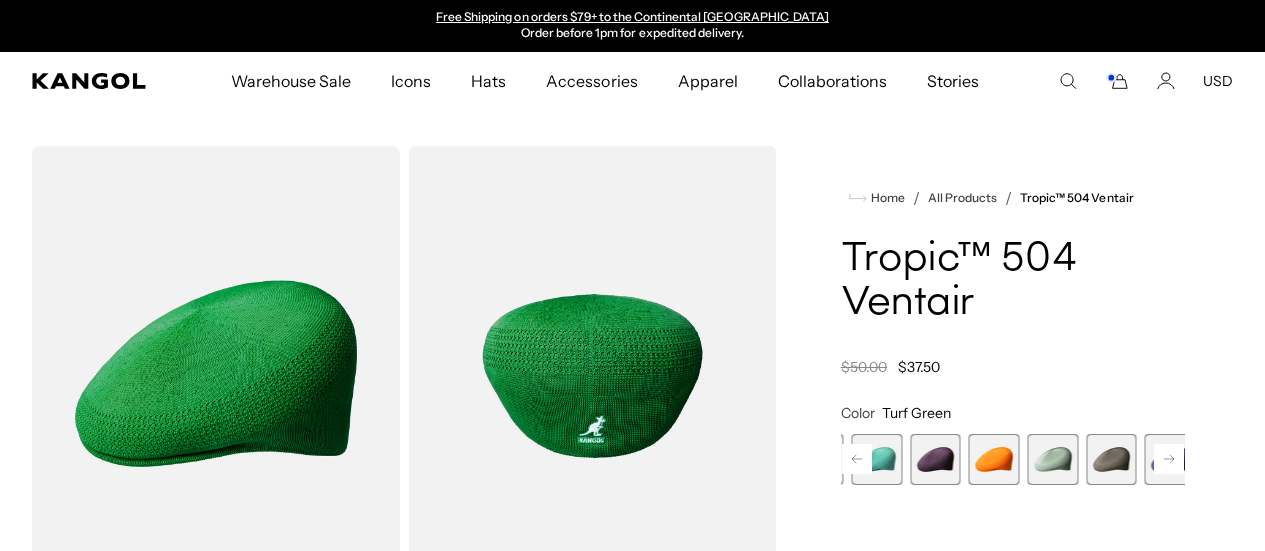 click at bounding box center [1052, 459] 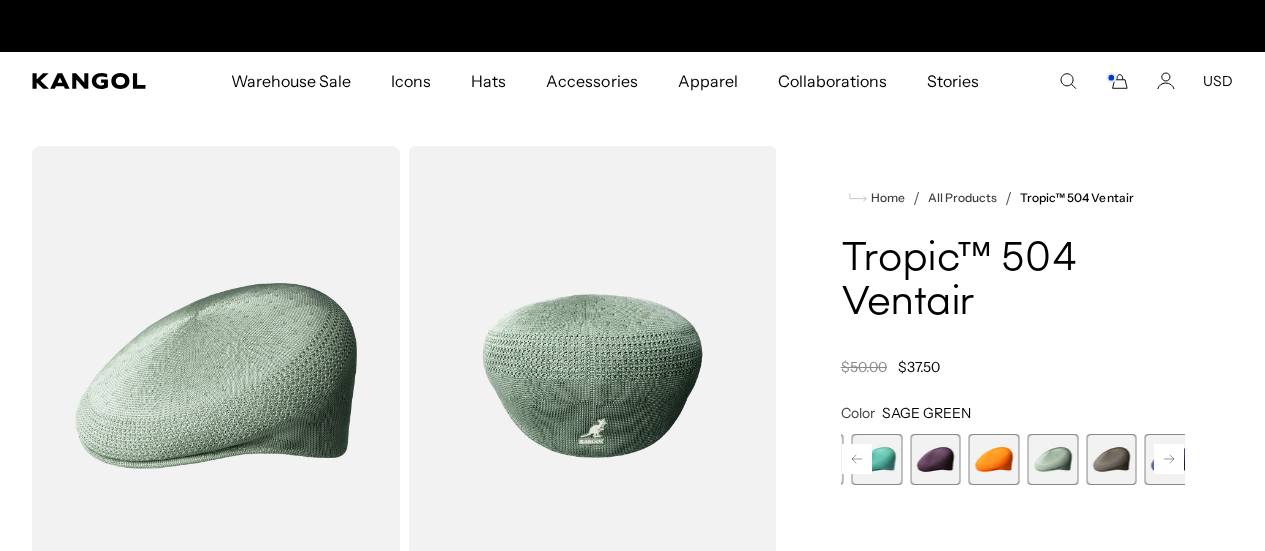scroll, scrollTop: 0, scrollLeft: 0, axis: both 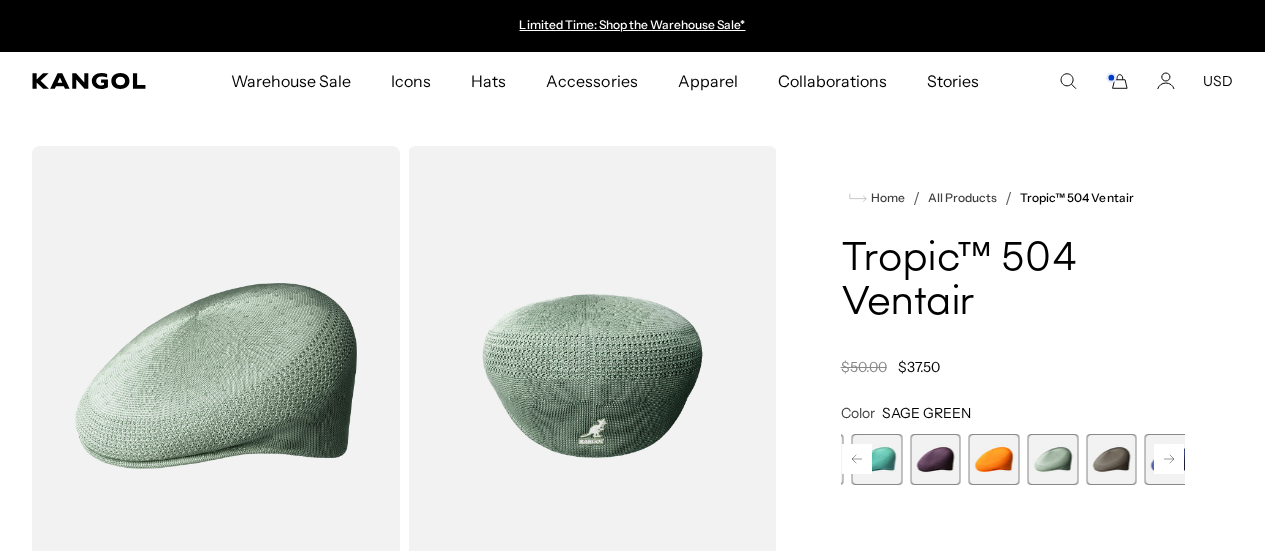 click at bounding box center [1111, 459] 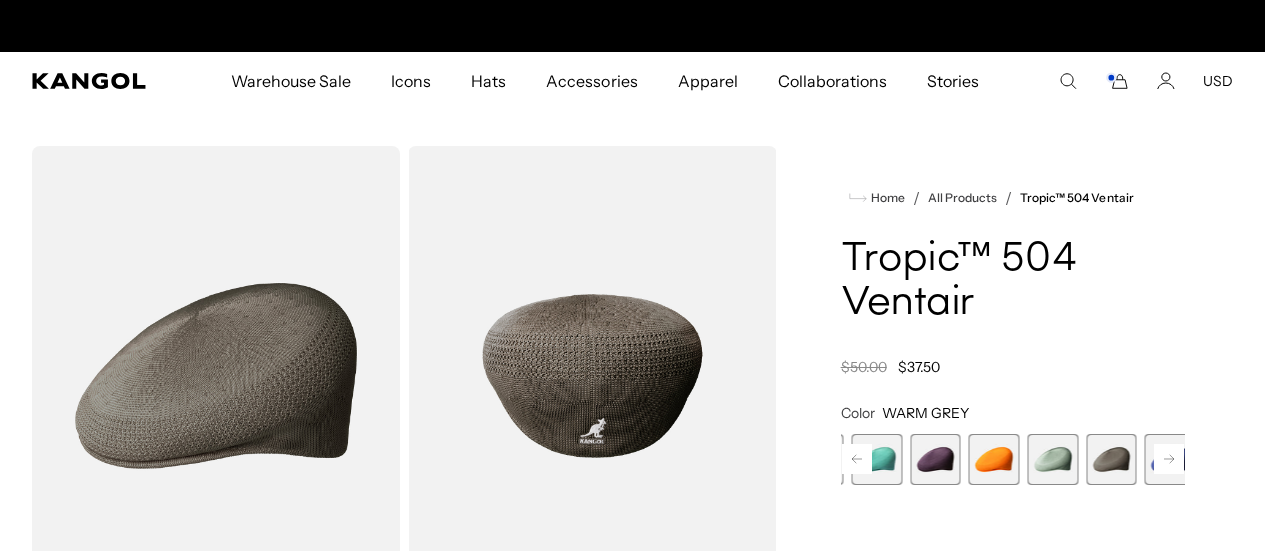 scroll, scrollTop: 0, scrollLeft: 412, axis: horizontal 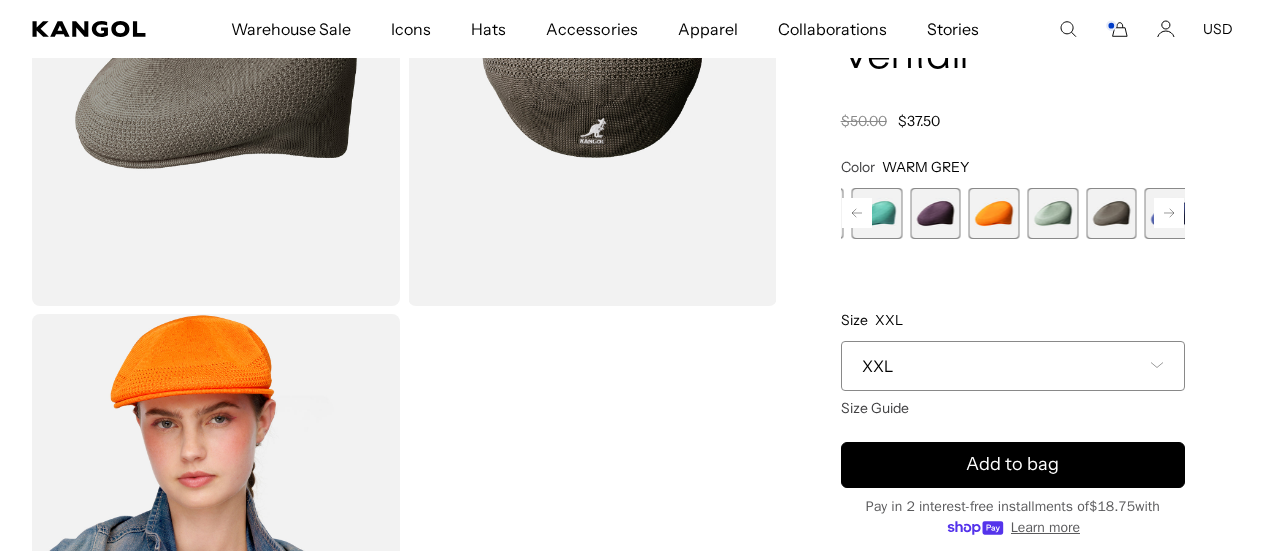 click on "XXL" at bounding box center (877, 366) 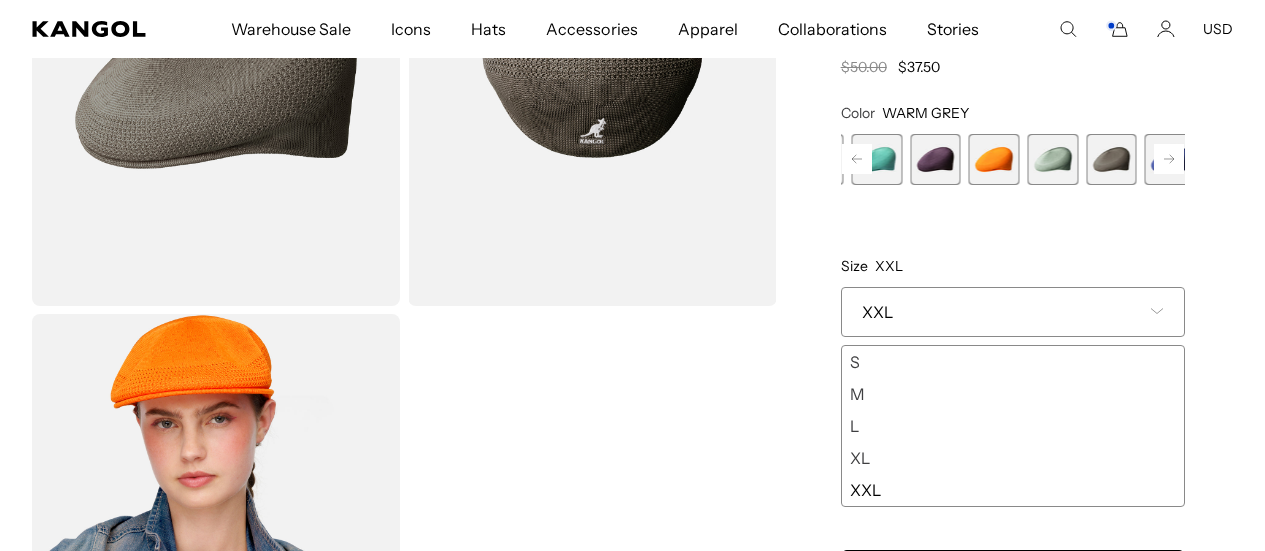 scroll, scrollTop: 0, scrollLeft: 0, axis: both 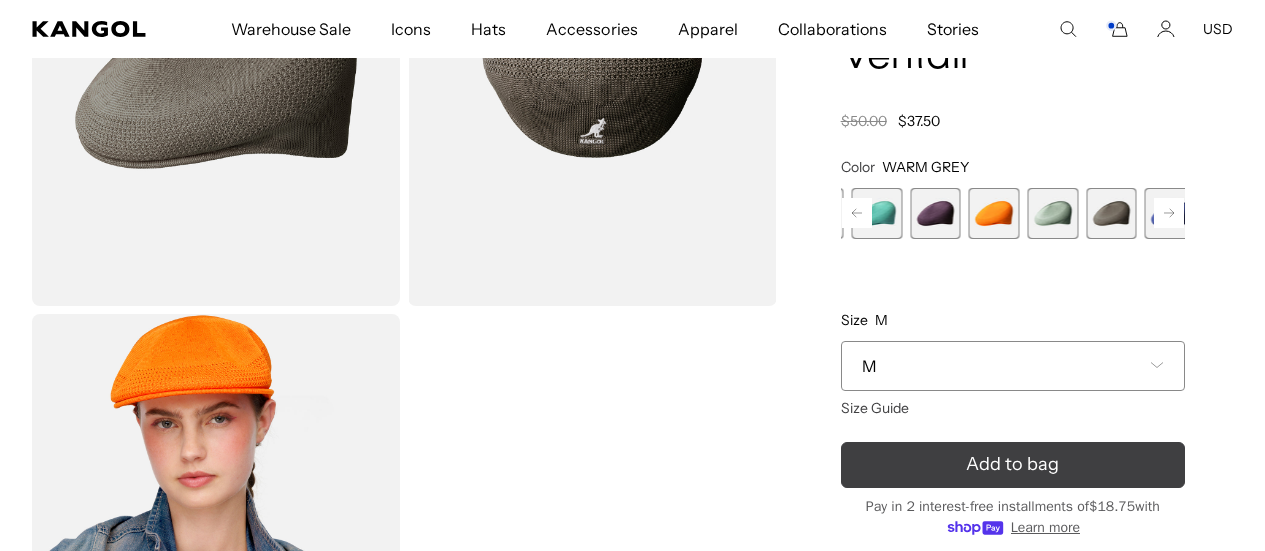 click on "Add to bag" at bounding box center [1013, 465] 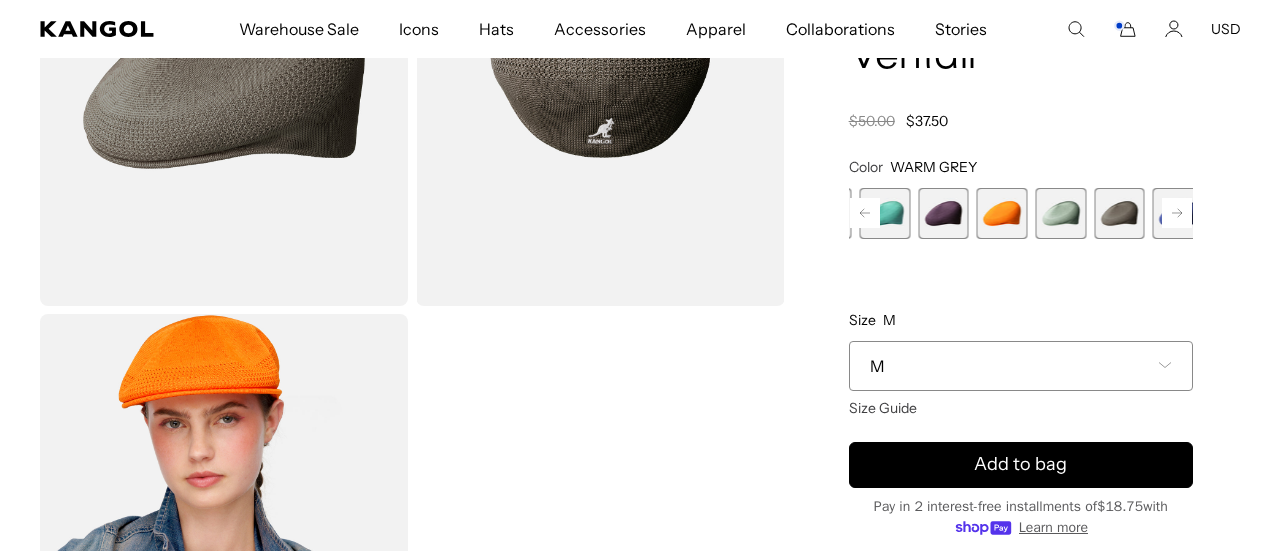 scroll, scrollTop: 0, scrollLeft: 412, axis: horizontal 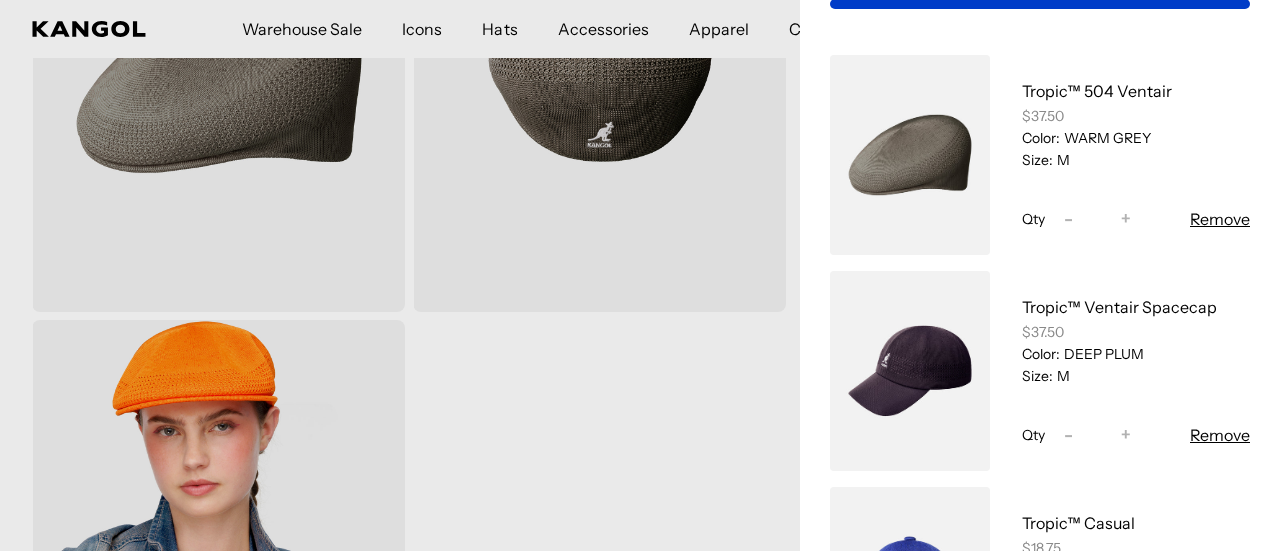click at bounding box center [640, 275] 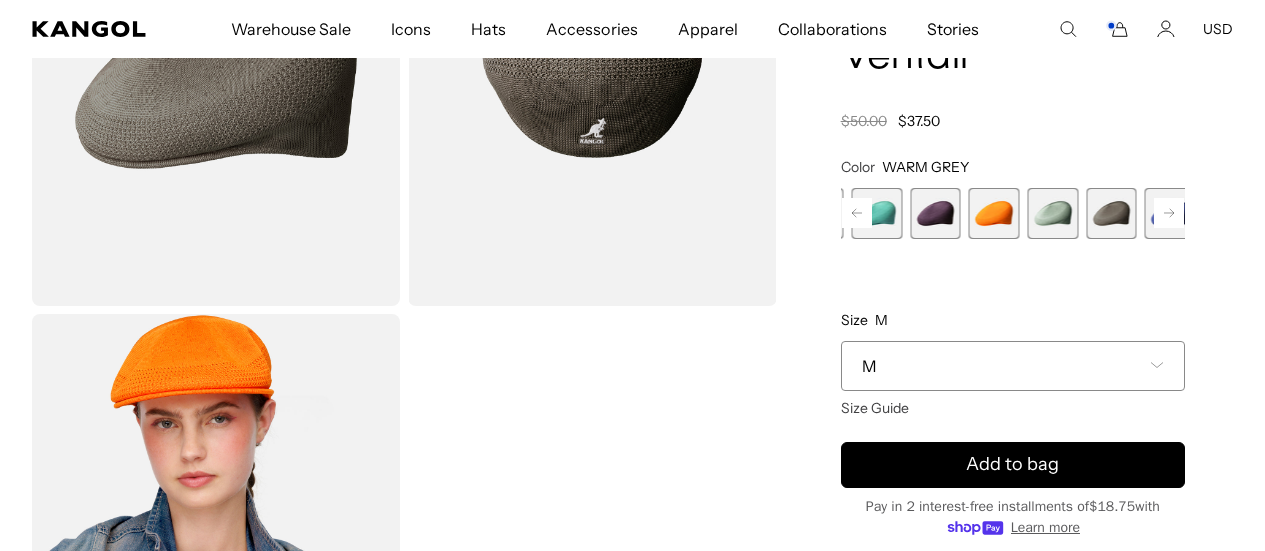 scroll, scrollTop: 0, scrollLeft: 412, axis: horizontal 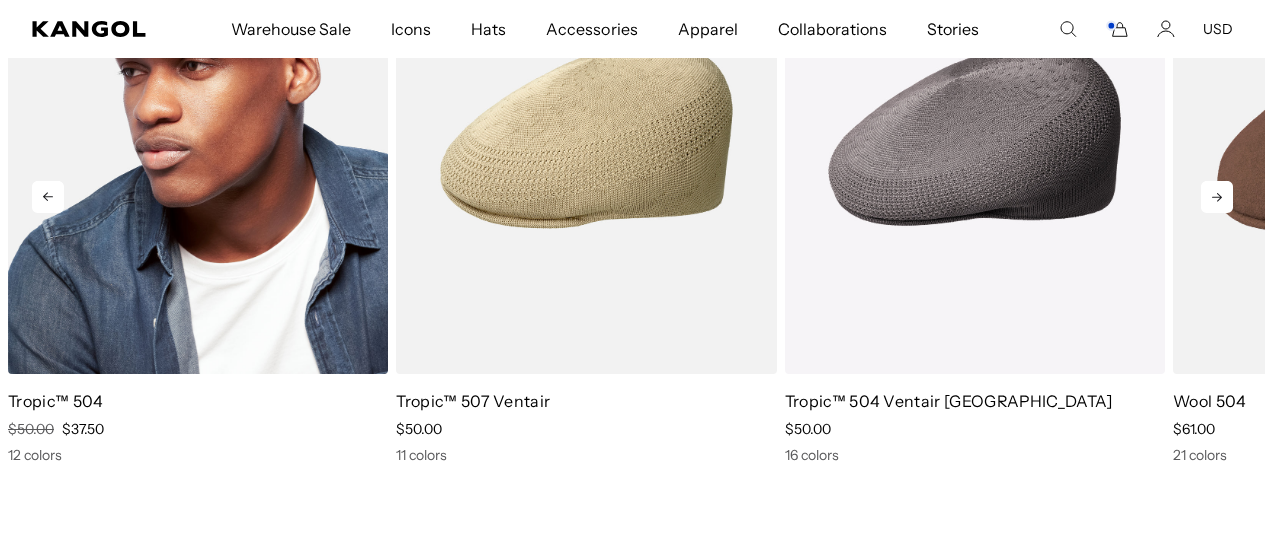 click at bounding box center (198, 135) 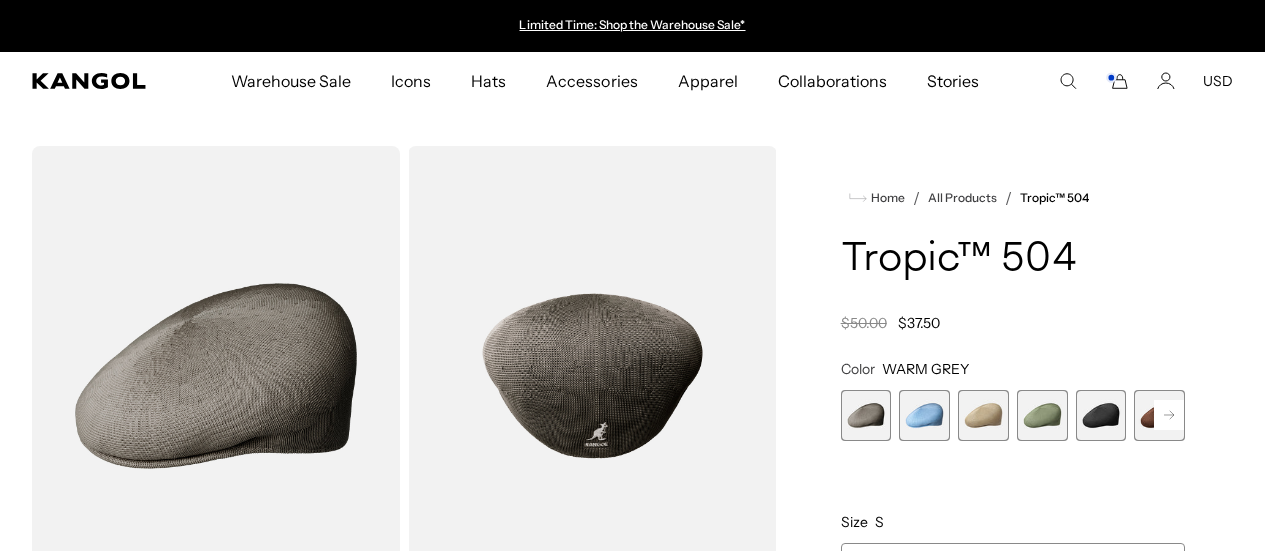 scroll, scrollTop: 0, scrollLeft: 0, axis: both 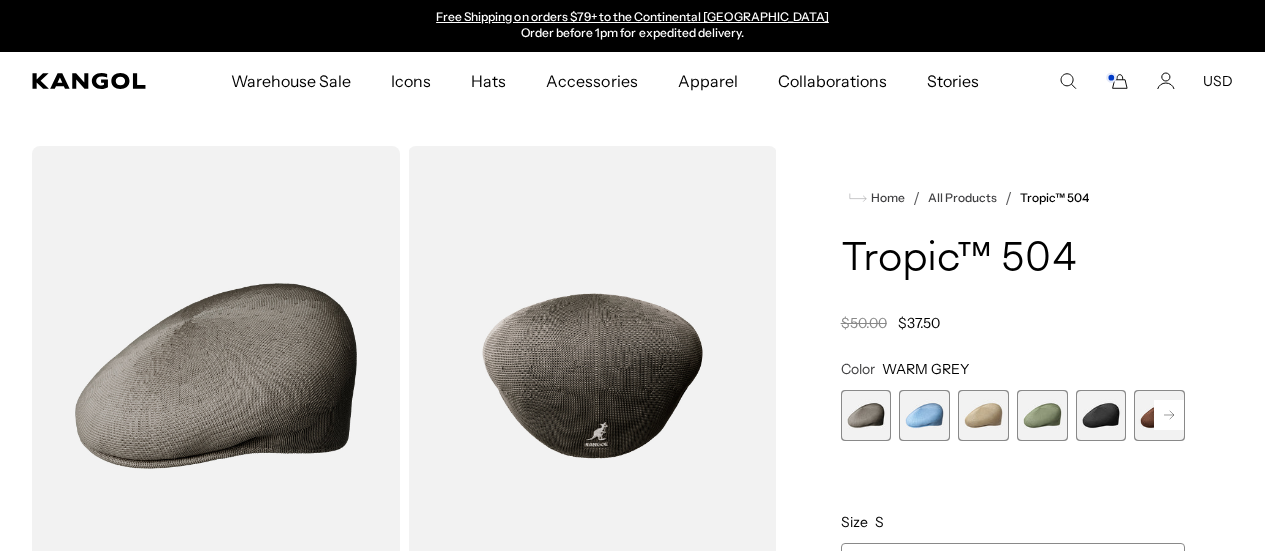click at bounding box center (983, 415) 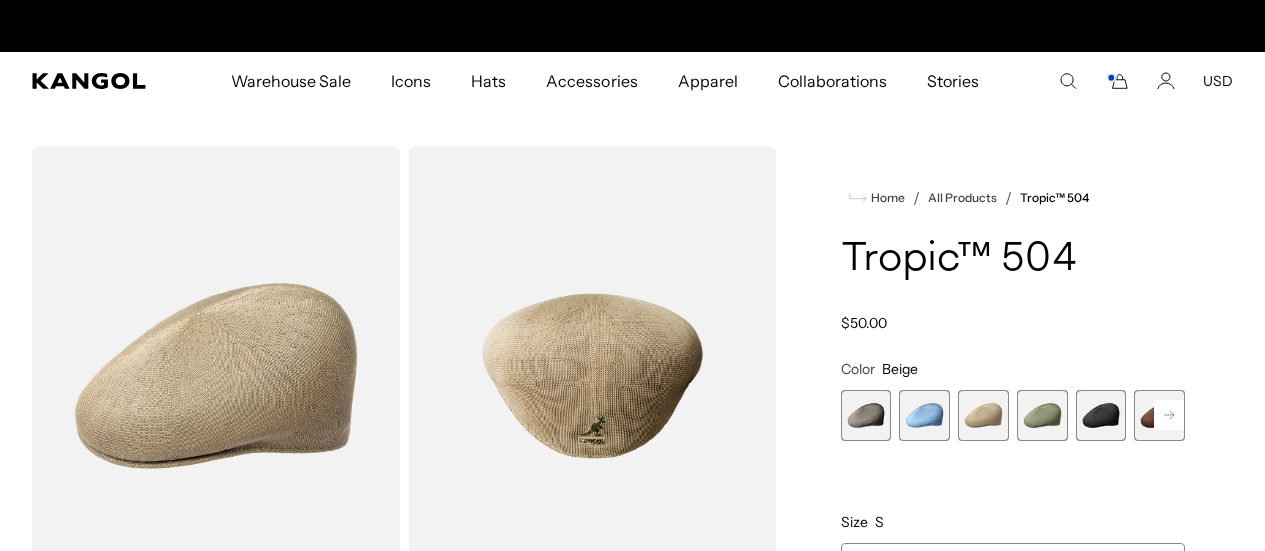 scroll, scrollTop: 0, scrollLeft: 0, axis: both 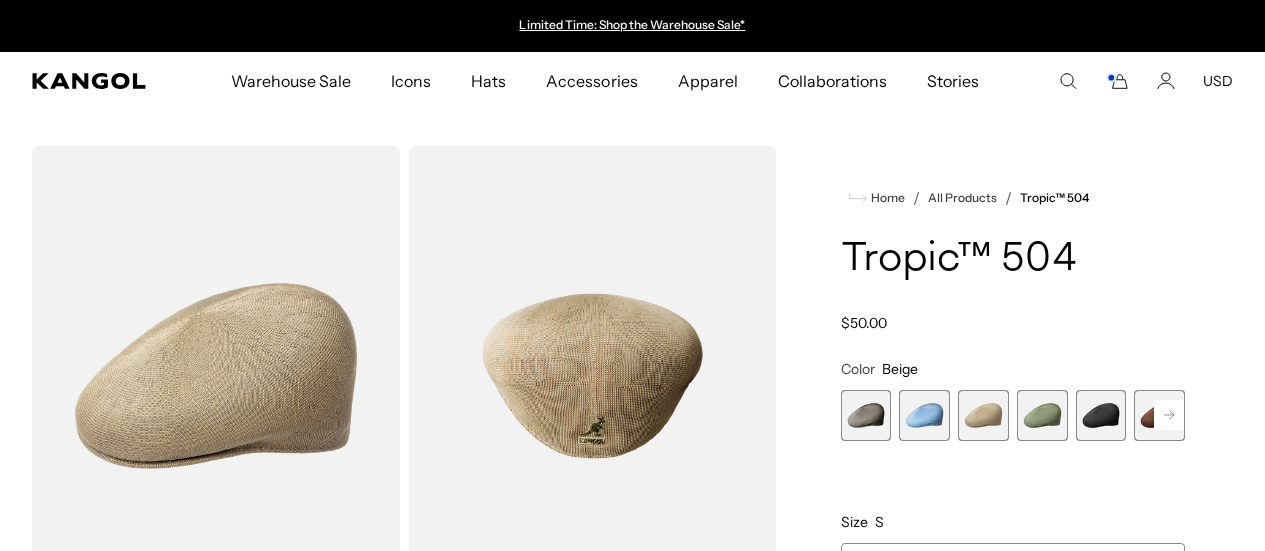 click at bounding box center [1042, 415] 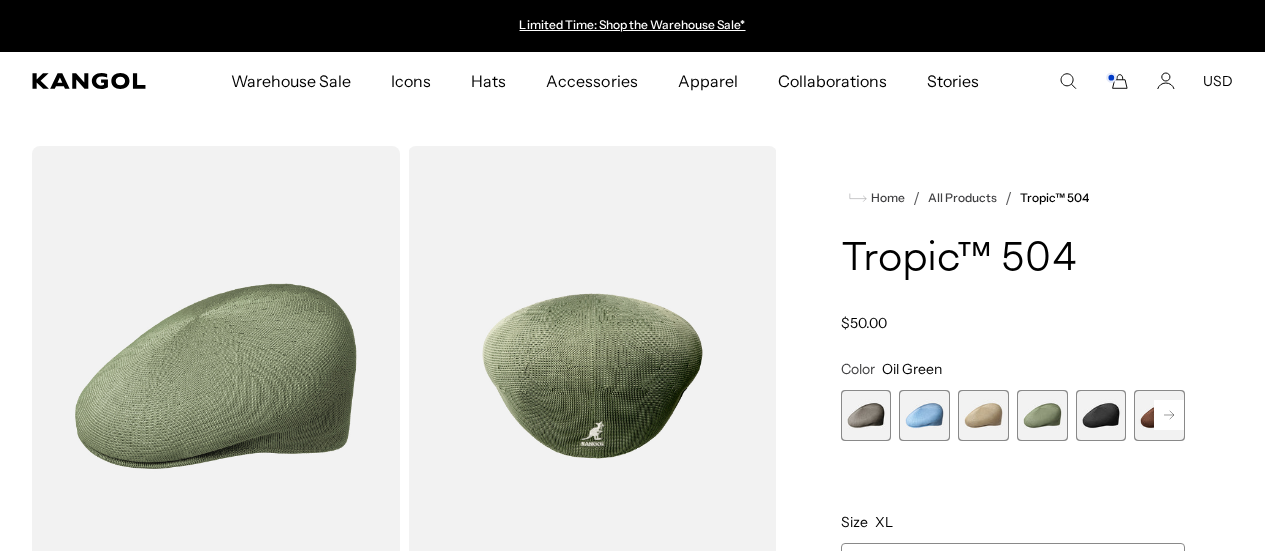 click at bounding box center (1101, 415) 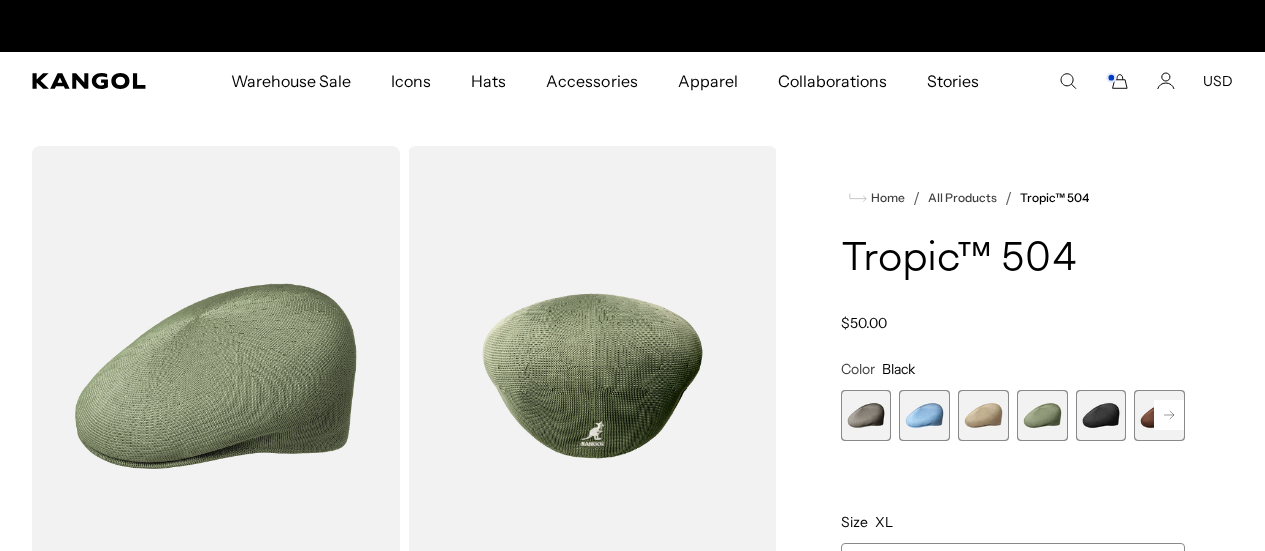 scroll, scrollTop: 0, scrollLeft: 412, axis: horizontal 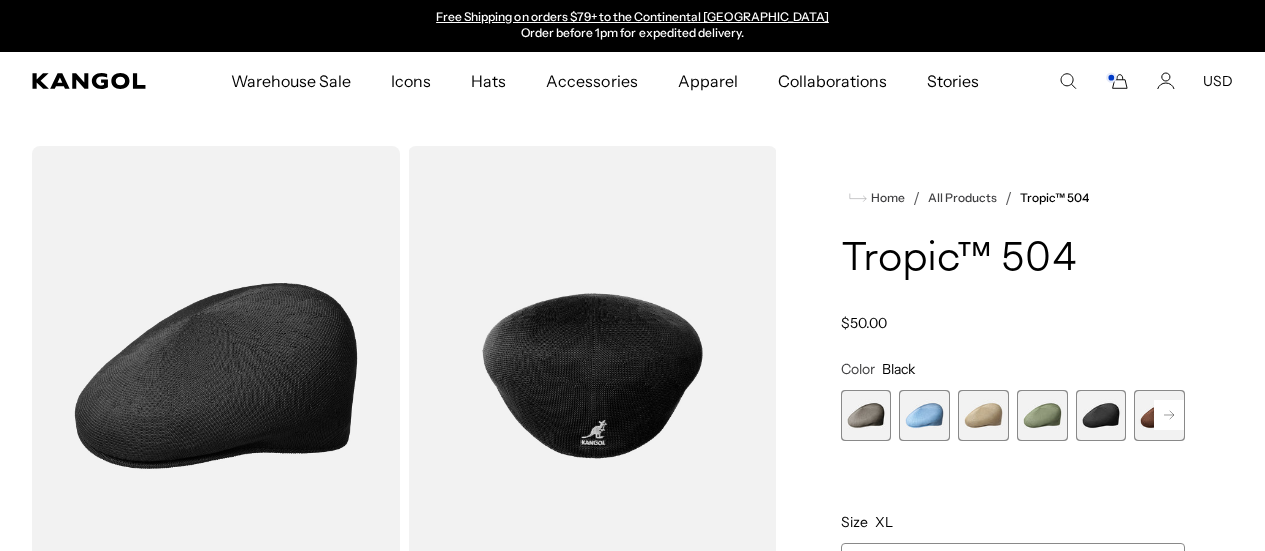 click 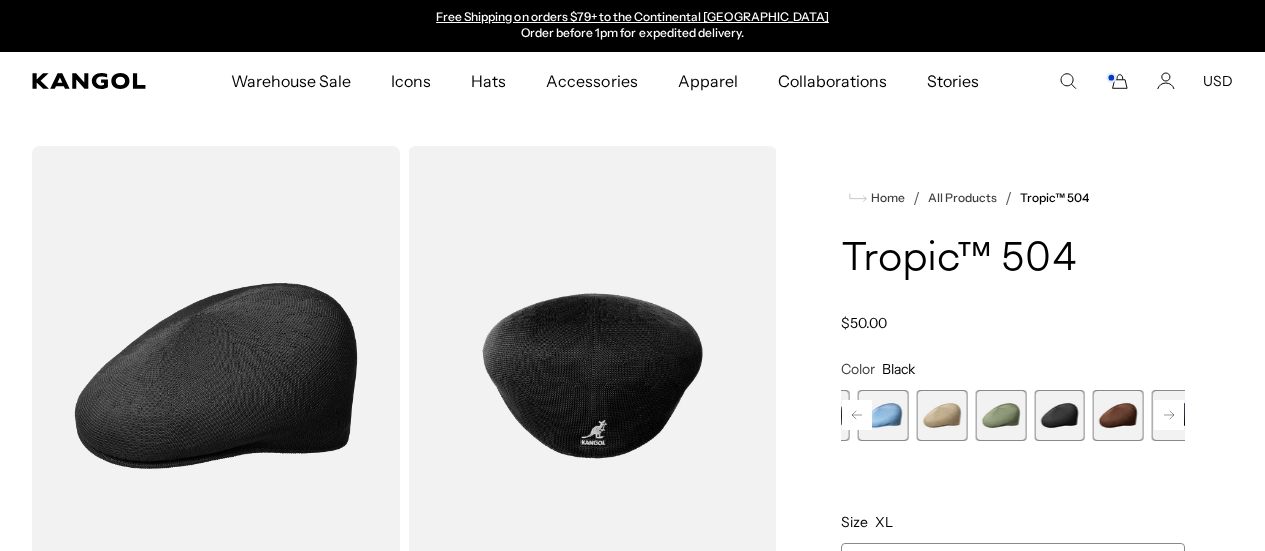 click 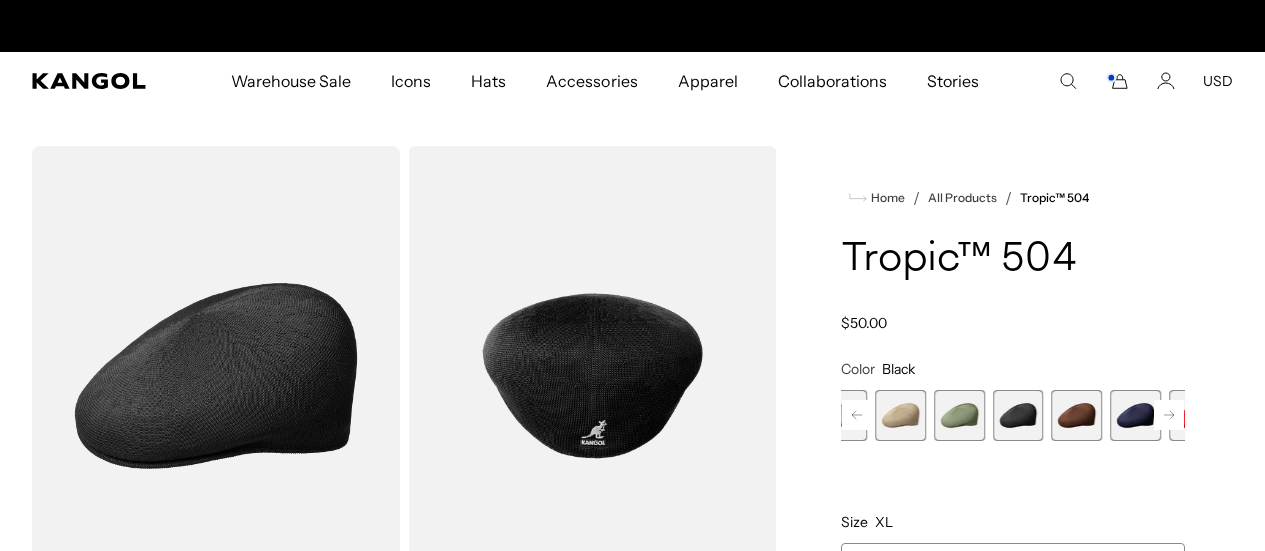 click at bounding box center [1076, 415] 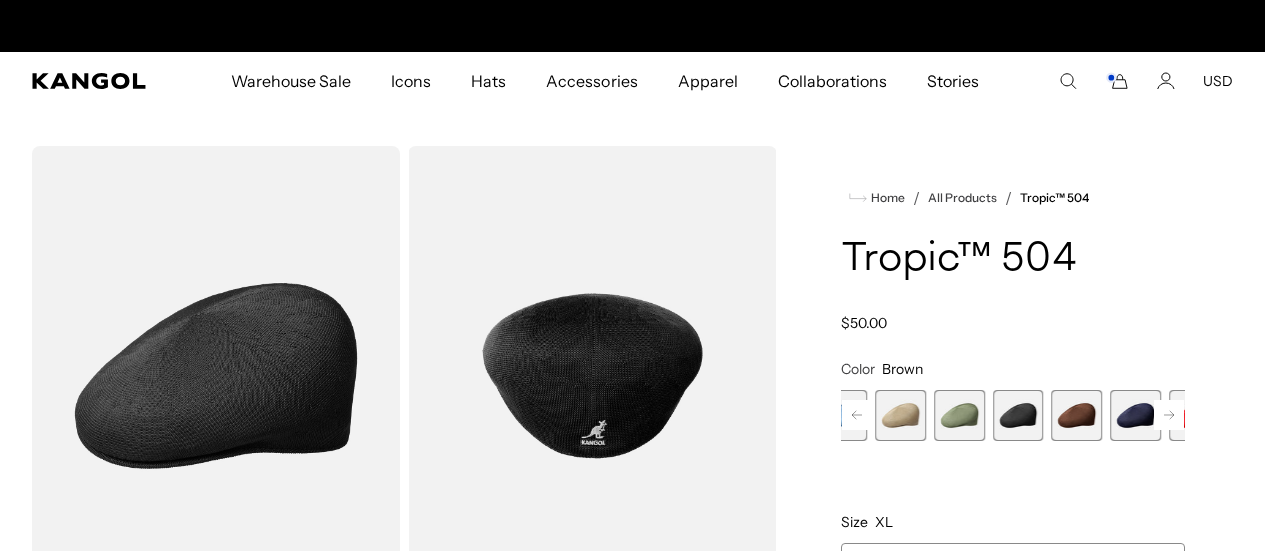 scroll, scrollTop: 0, scrollLeft: 0, axis: both 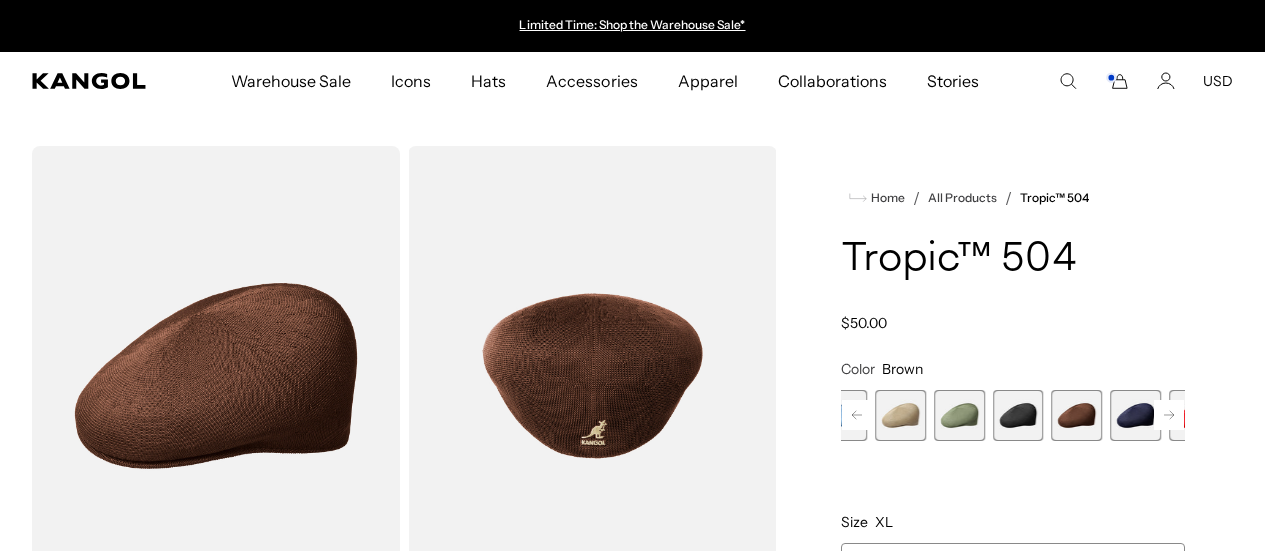 click at bounding box center [1135, 415] 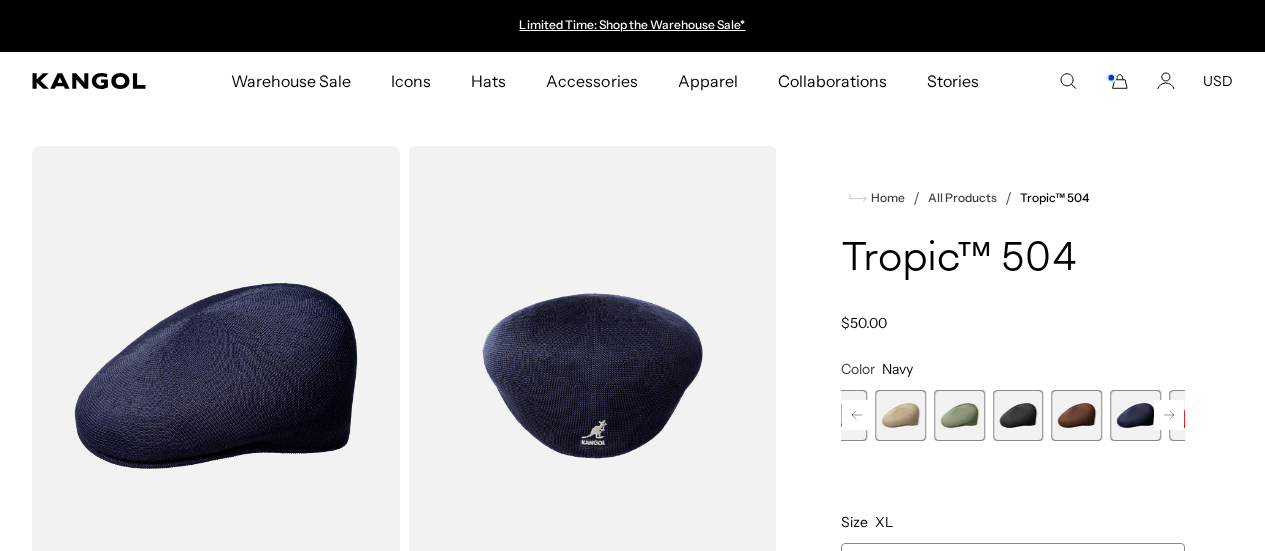click 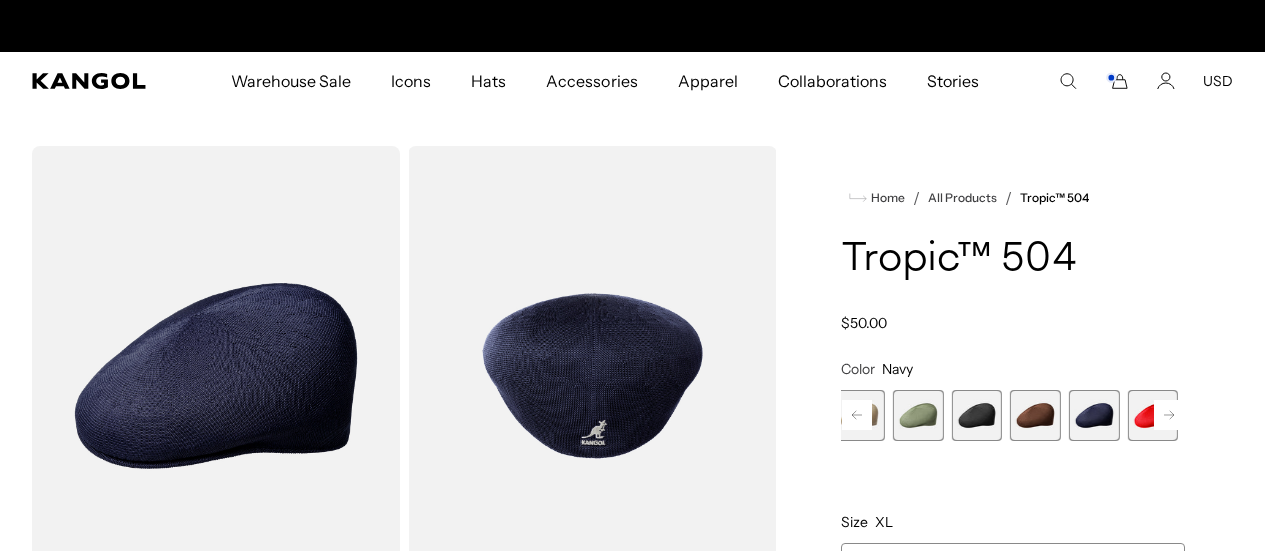 scroll, scrollTop: 0, scrollLeft: 412, axis: horizontal 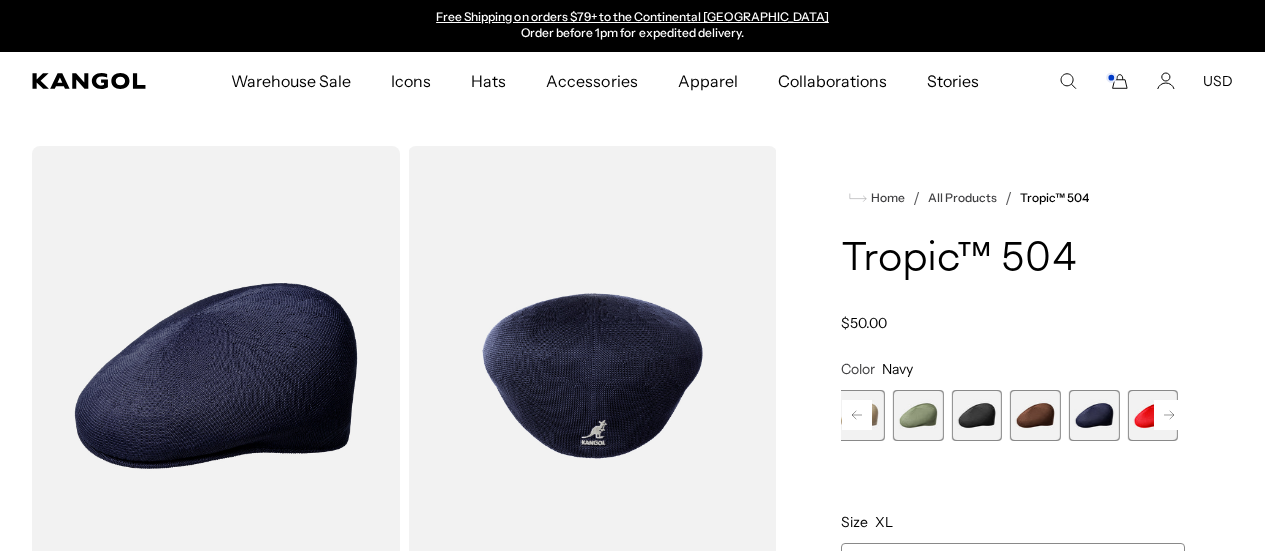 click 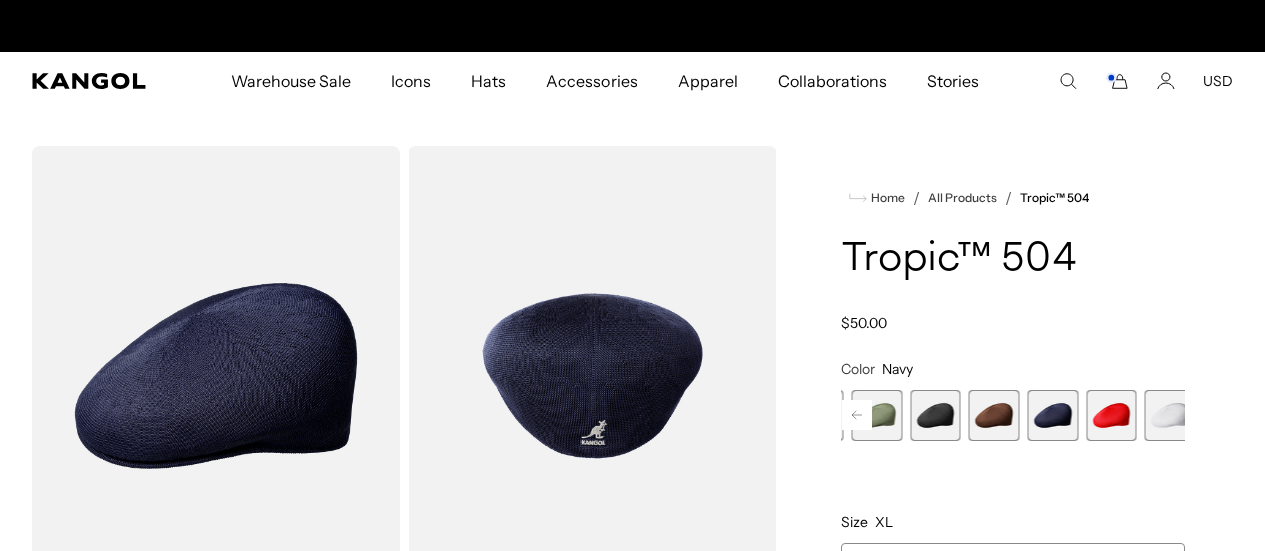 scroll, scrollTop: 0, scrollLeft: 0, axis: both 